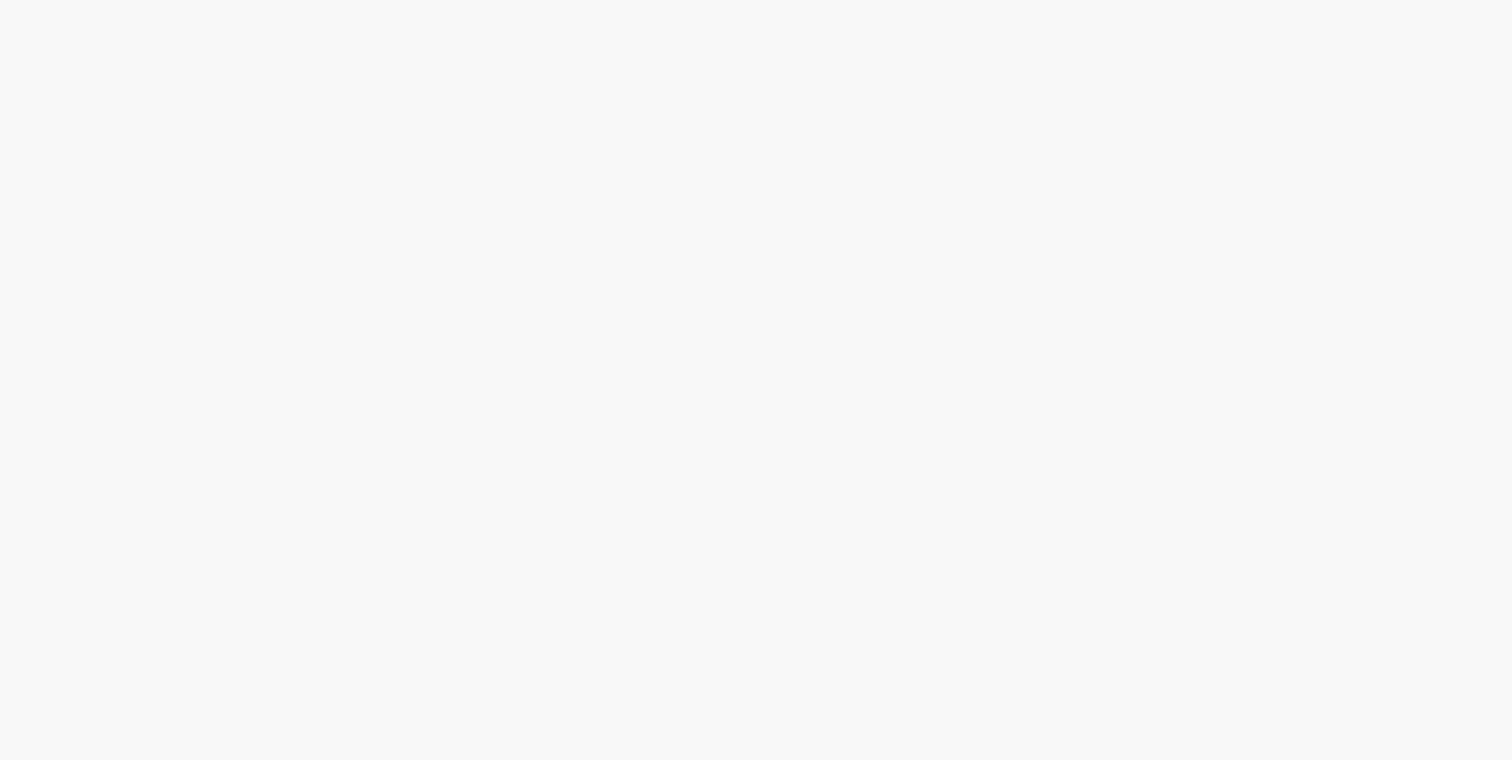 scroll, scrollTop: 0, scrollLeft: 0, axis: both 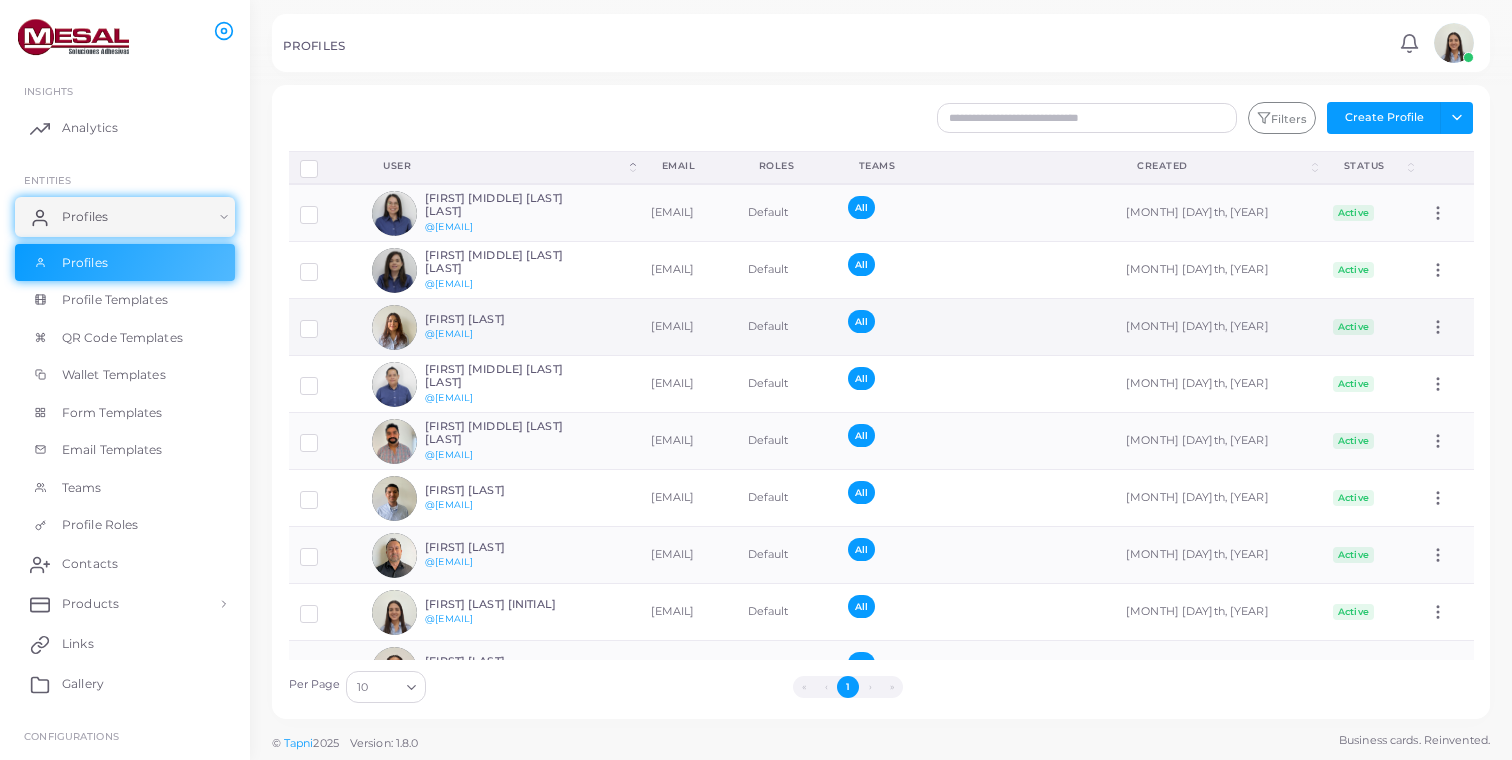 click at bounding box center [394, 327] 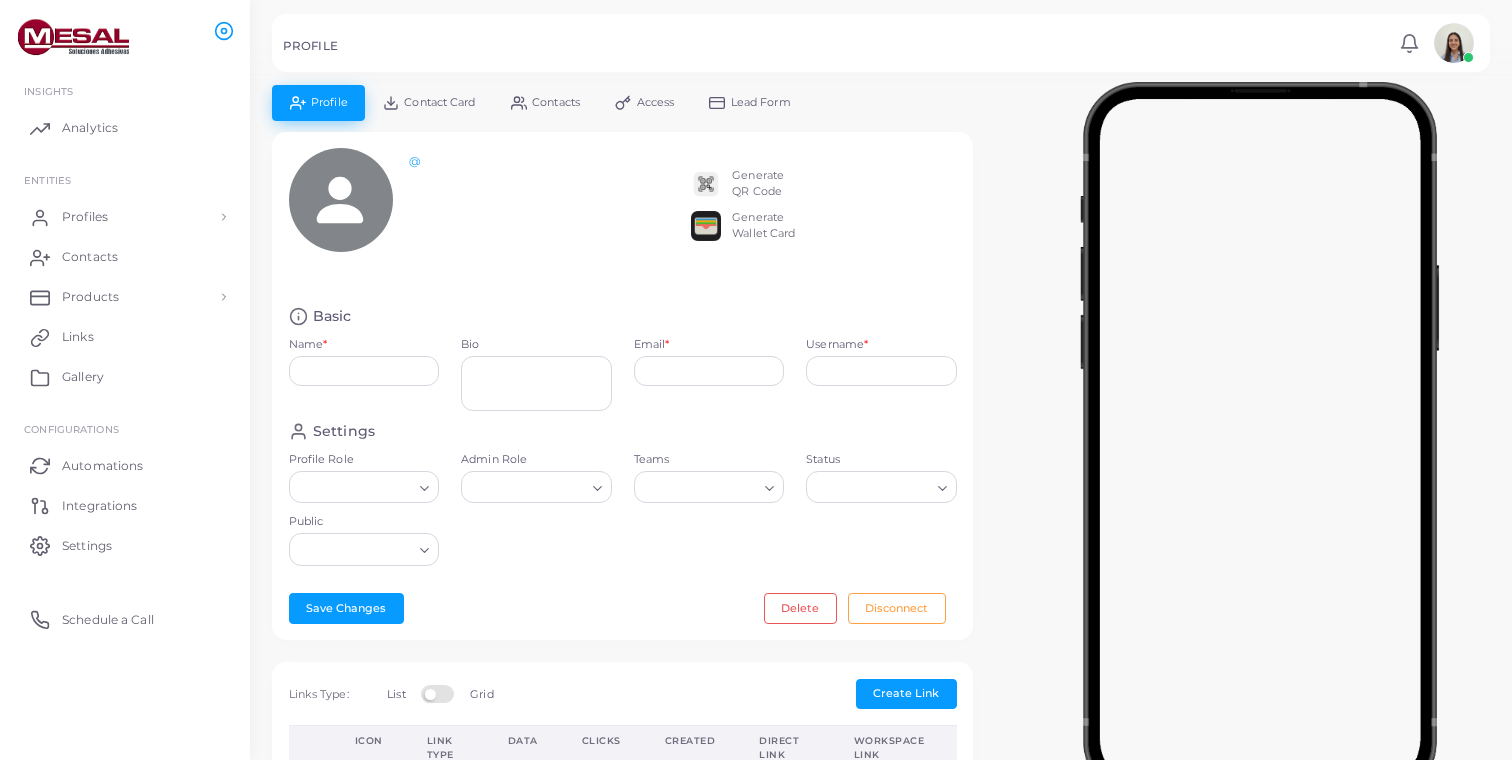 type on "**********" 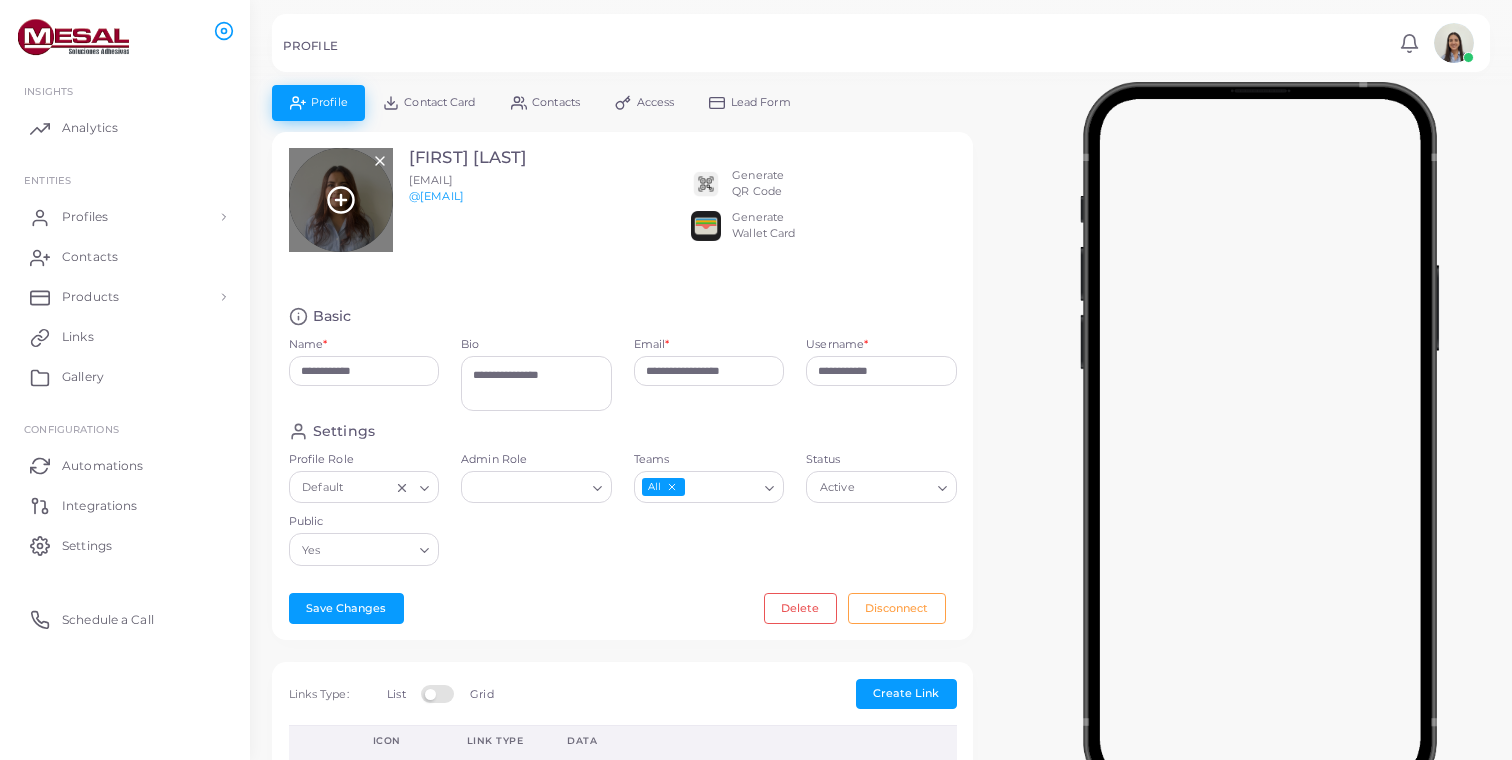 click 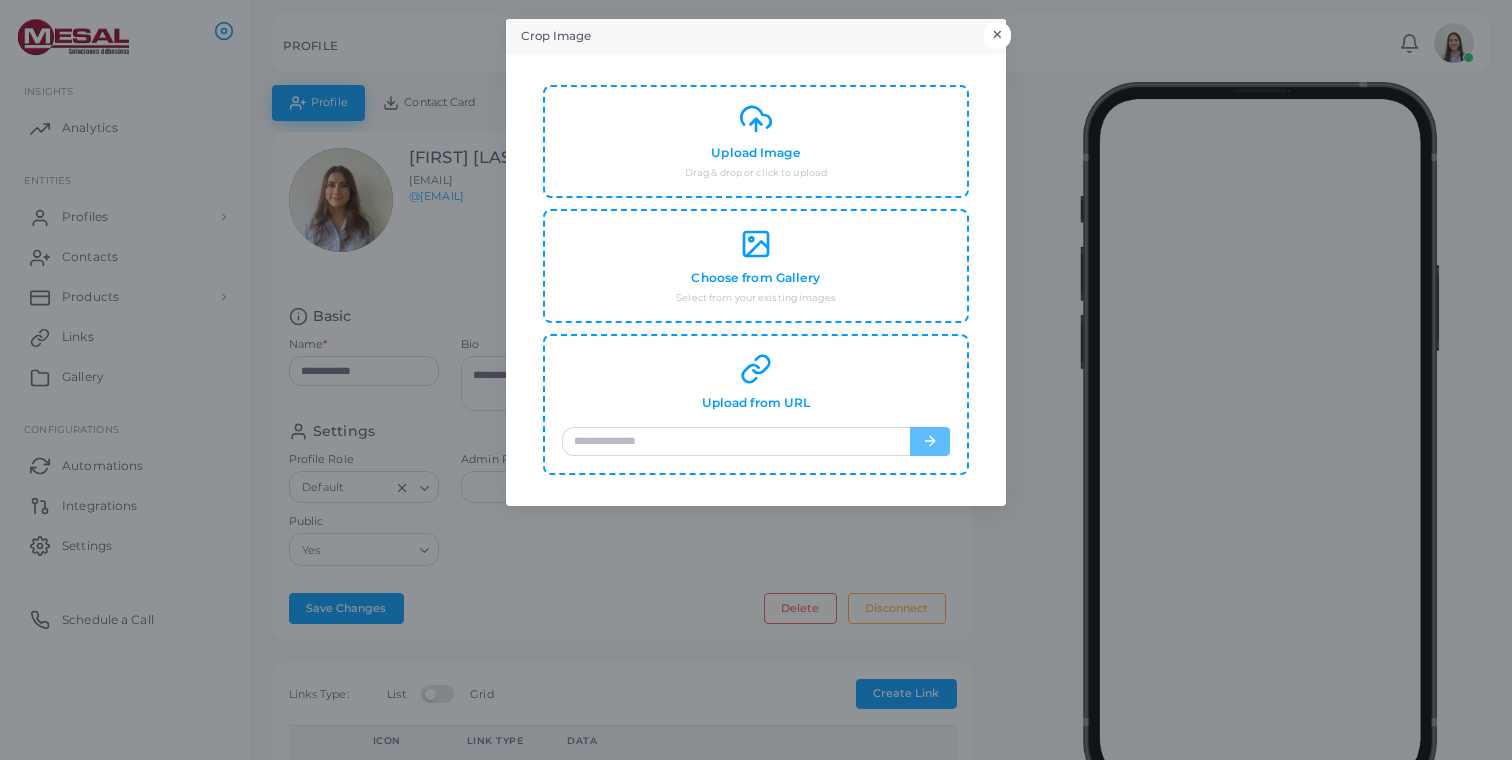 click on "×" at bounding box center [997, 35] 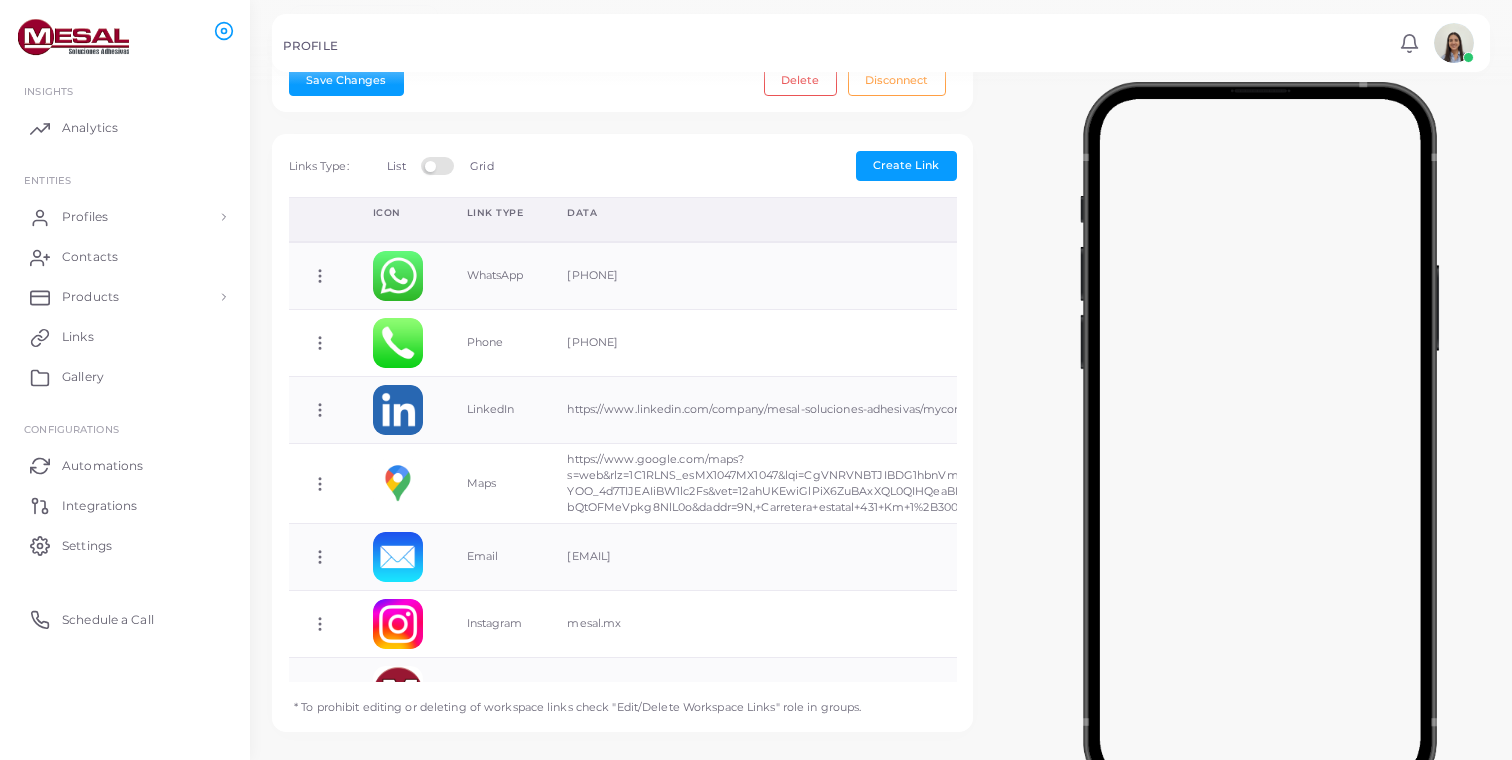 scroll, scrollTop: 537, scrollLeft: 0, axis: vertical 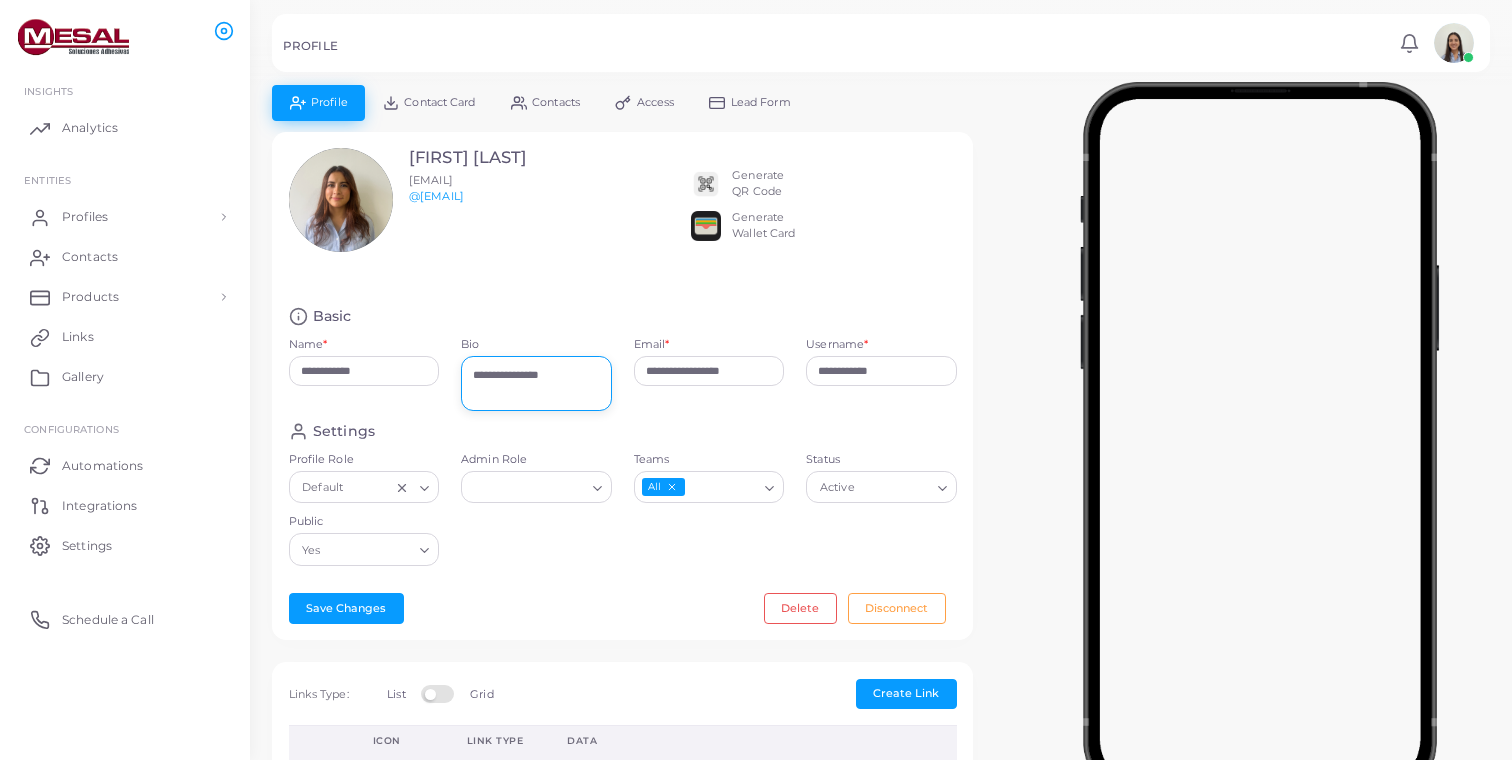 click on "**********" at bounding box center [536, 383] 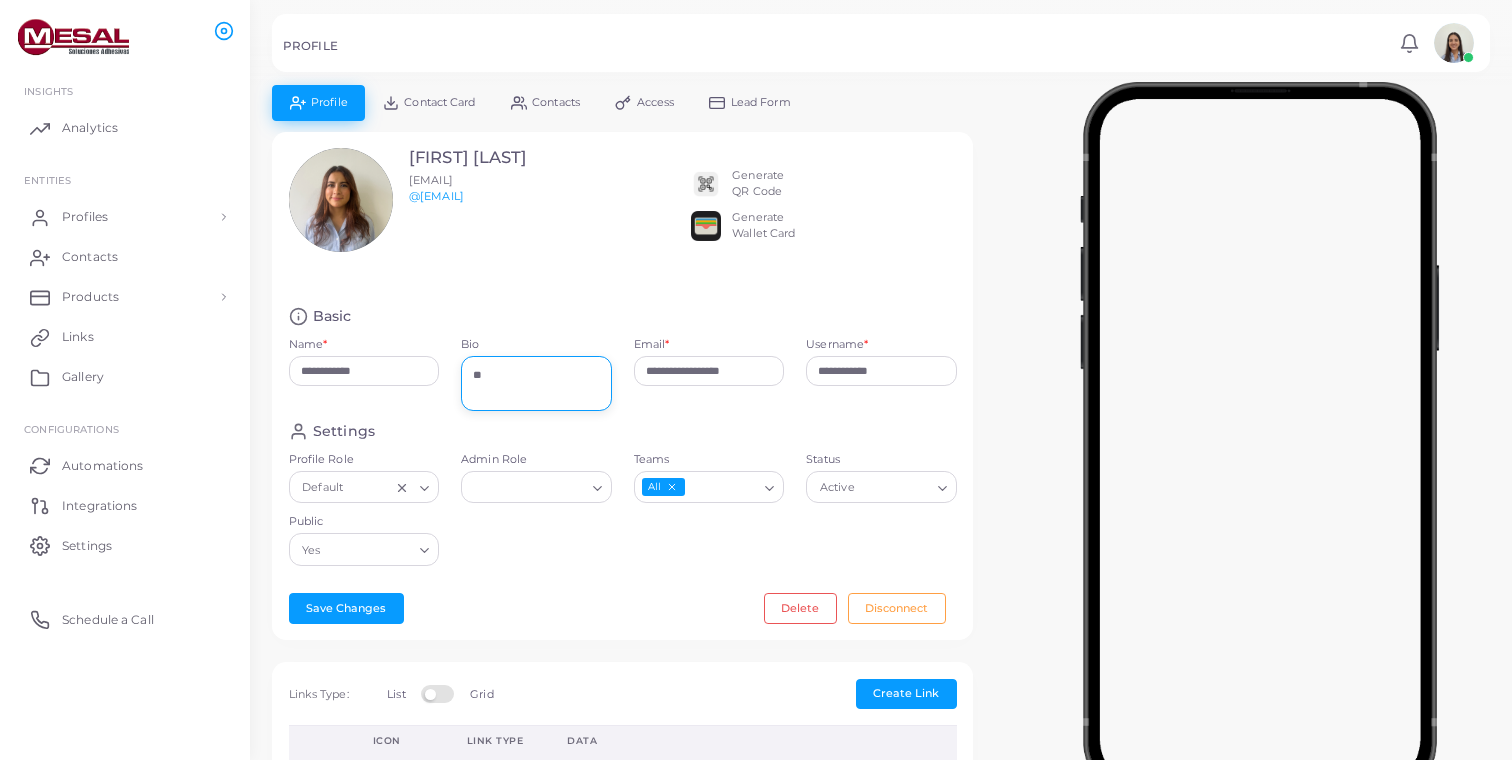 type on "*" 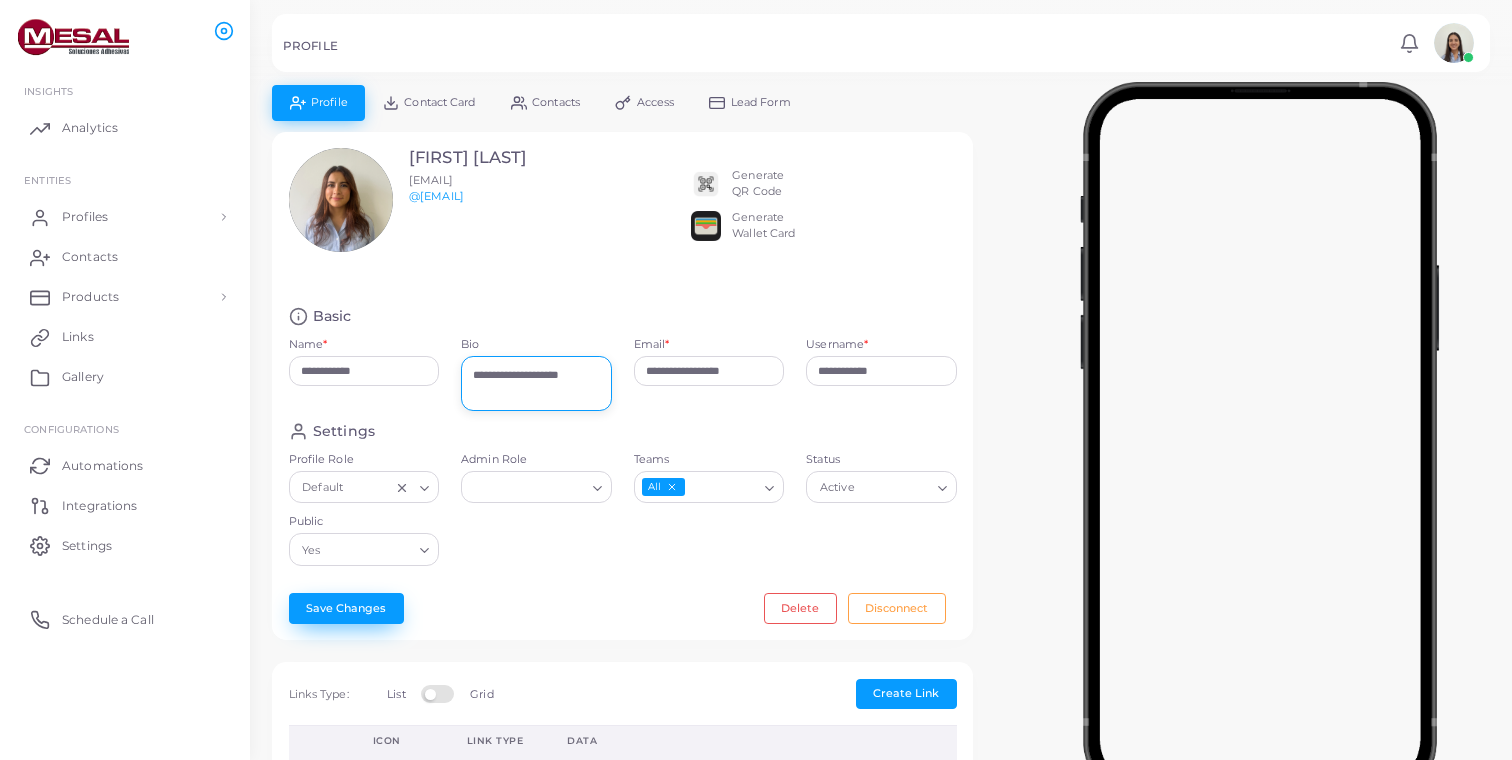 type on "**********" 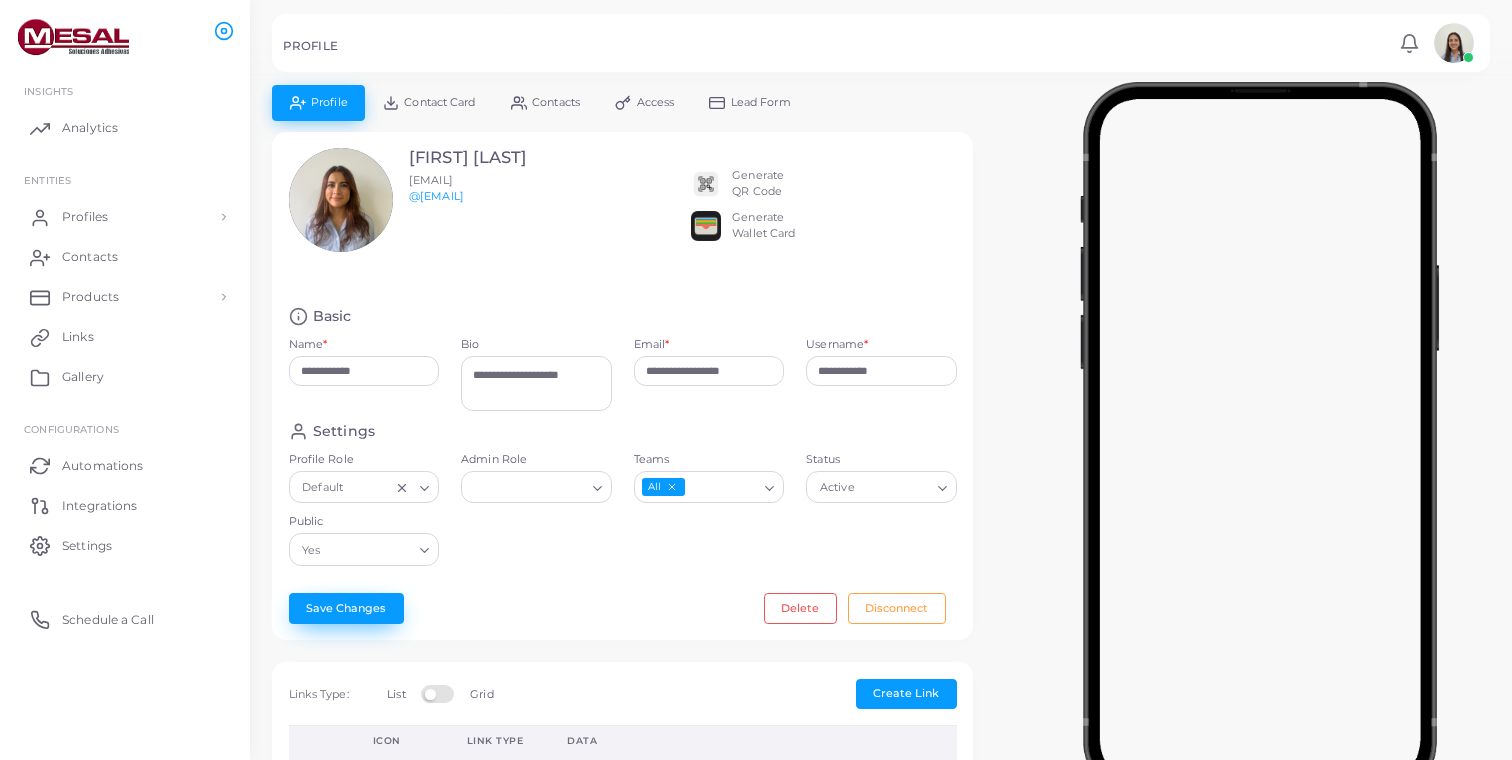 click on "Save Changes" at bounding box center [346, 608] 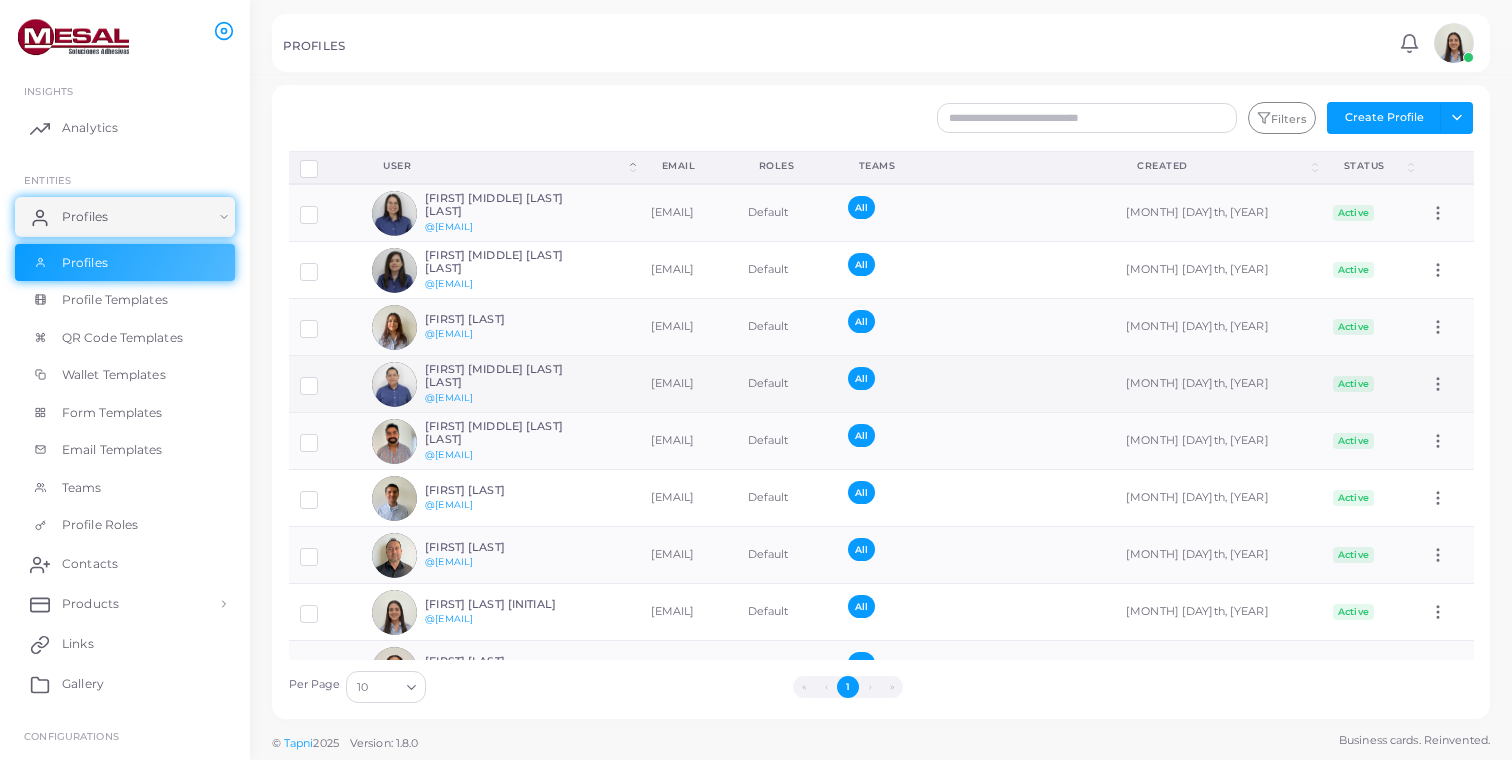 scroll, scrollTop: 106, scrollLeft: 0, axis: vertical 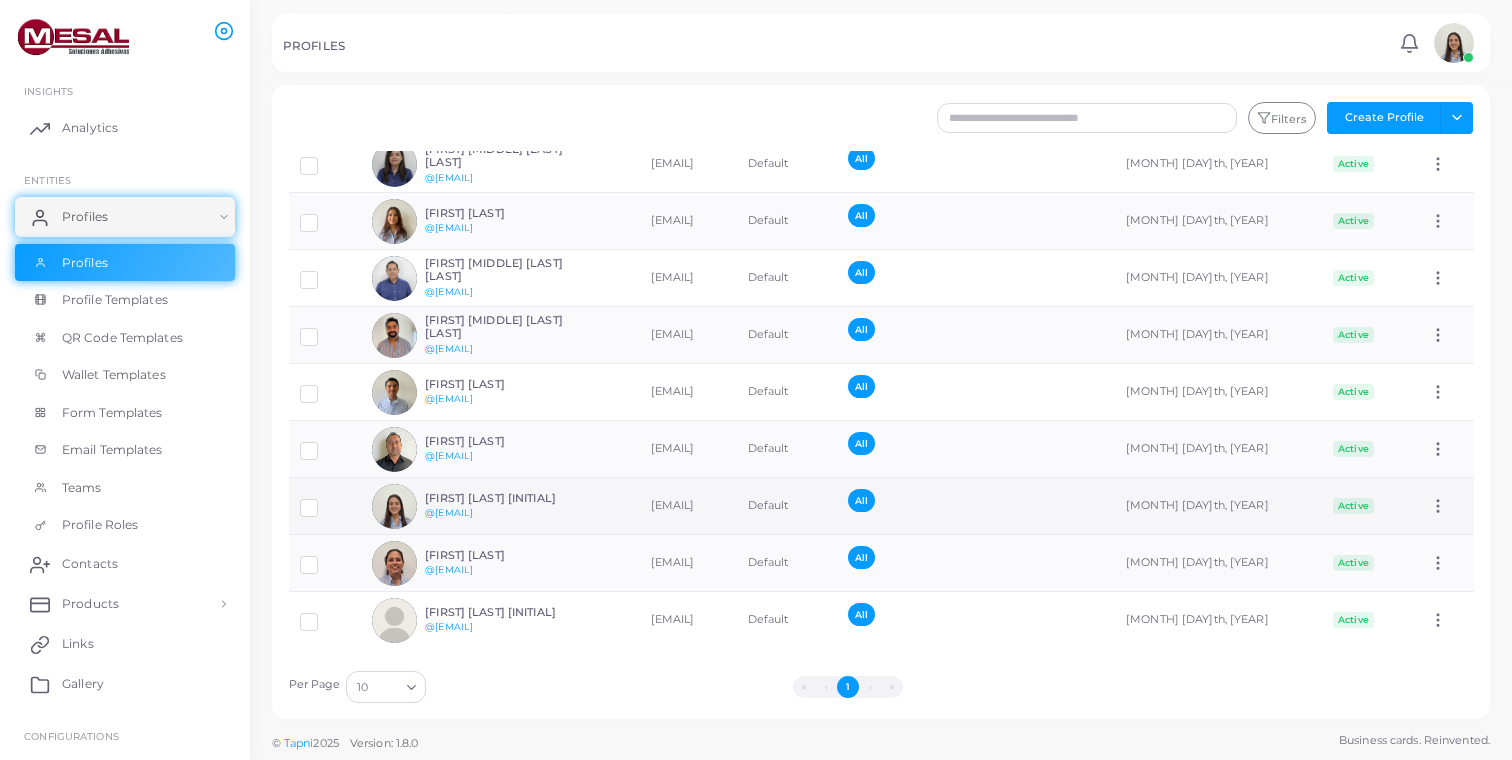 click on "[FIRST] [LAST] [INITIAL]" at bounding box center (498, 498) 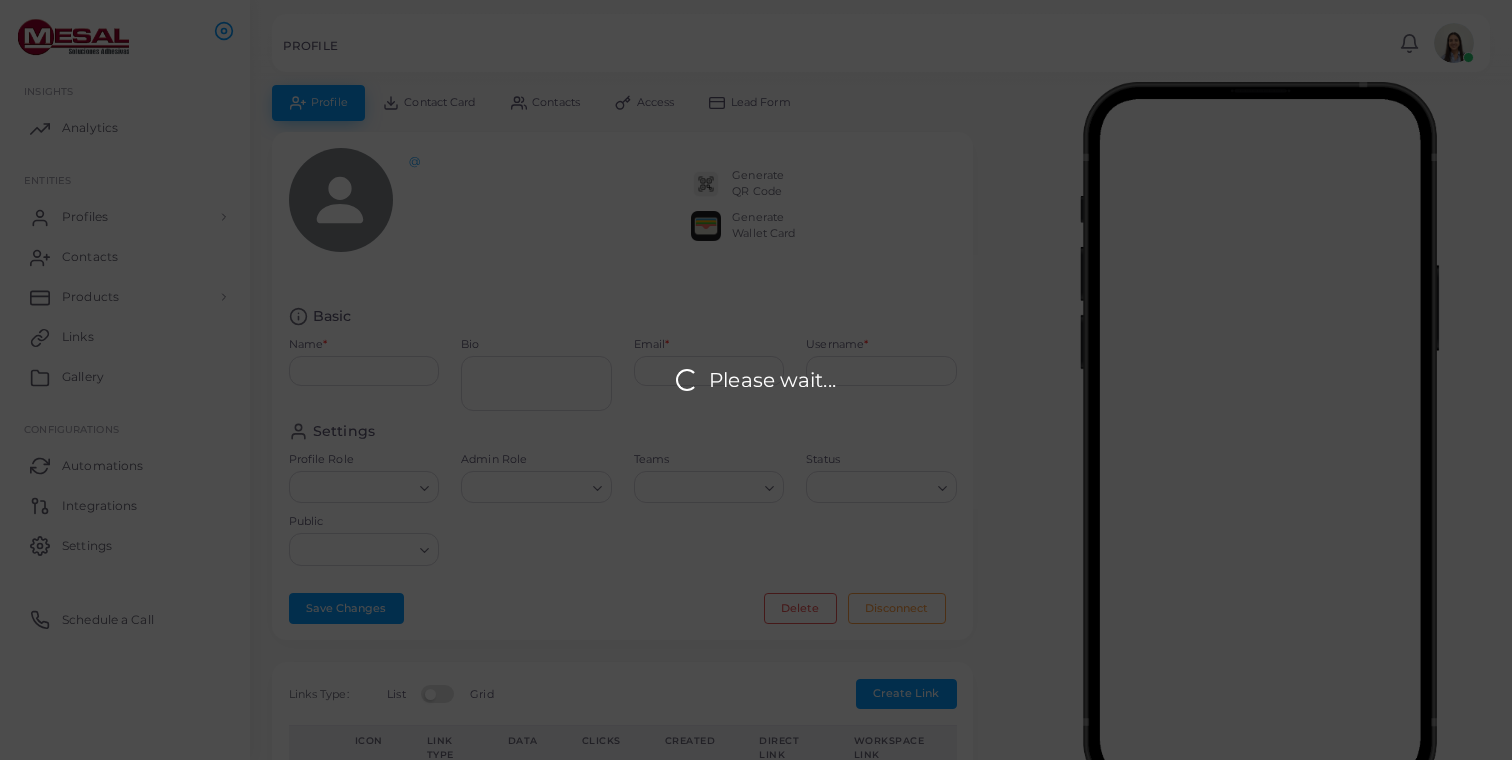 type on "**********" 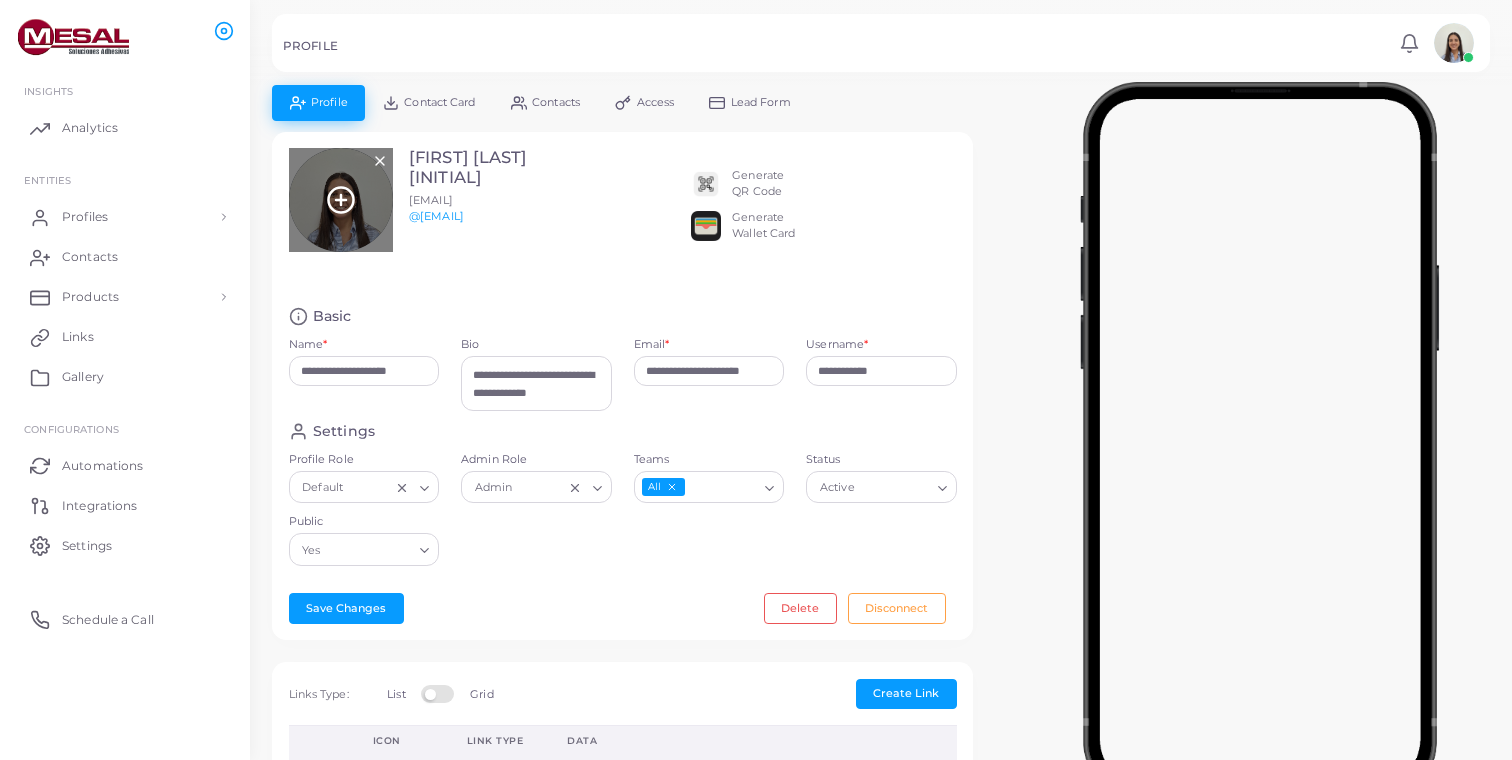 click 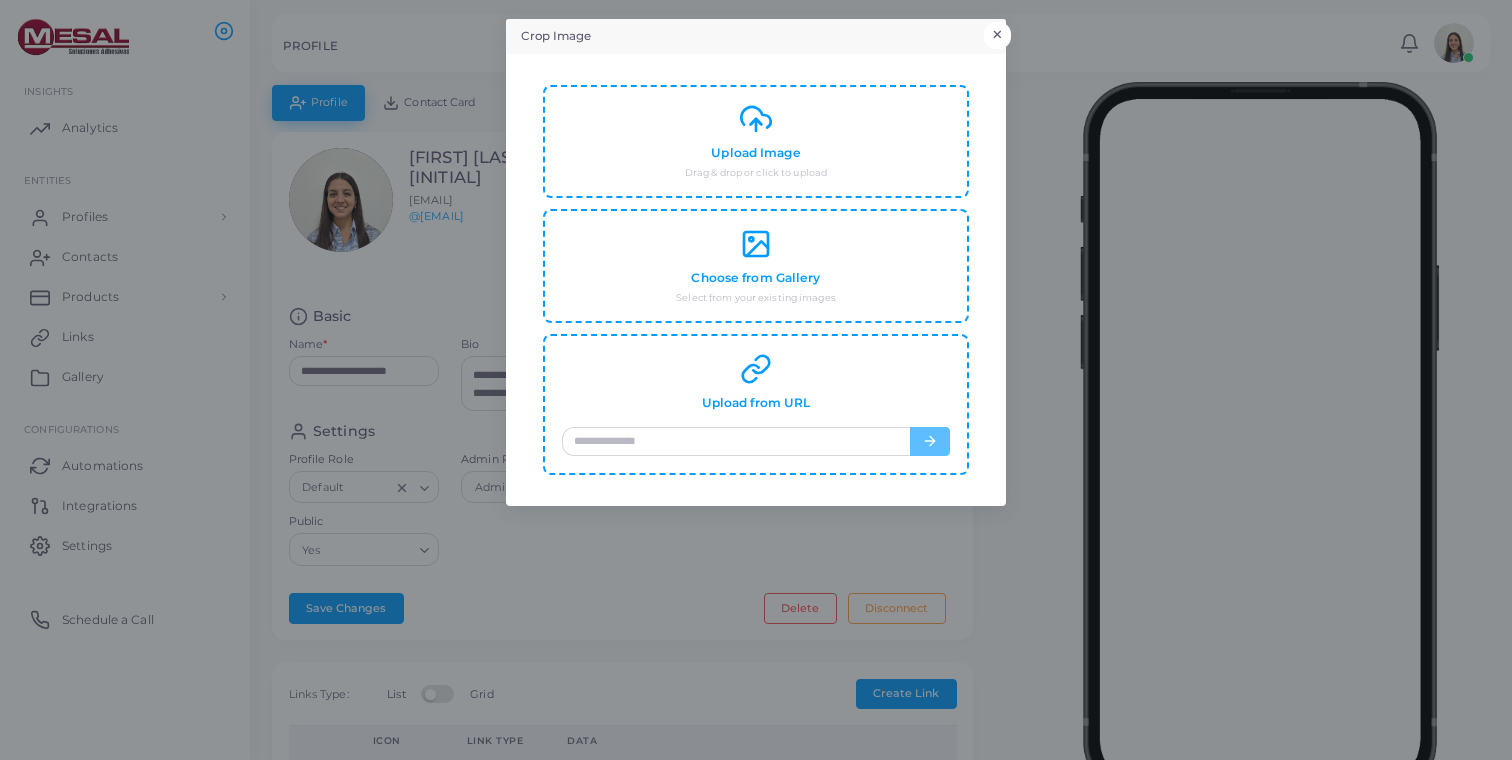click on "×" at bounding box center (997, 35) 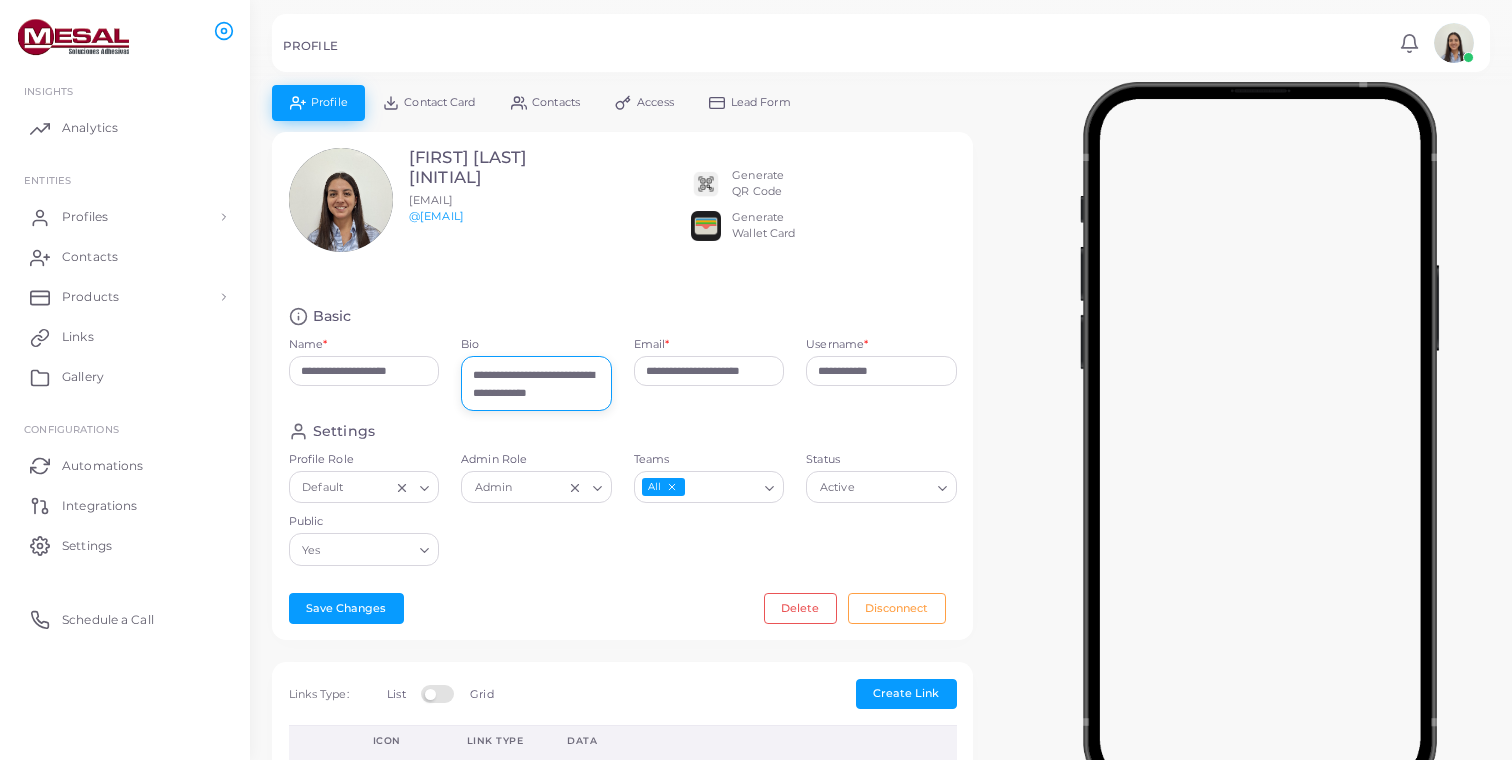 click on "**********" at bounding box center [536, 383] 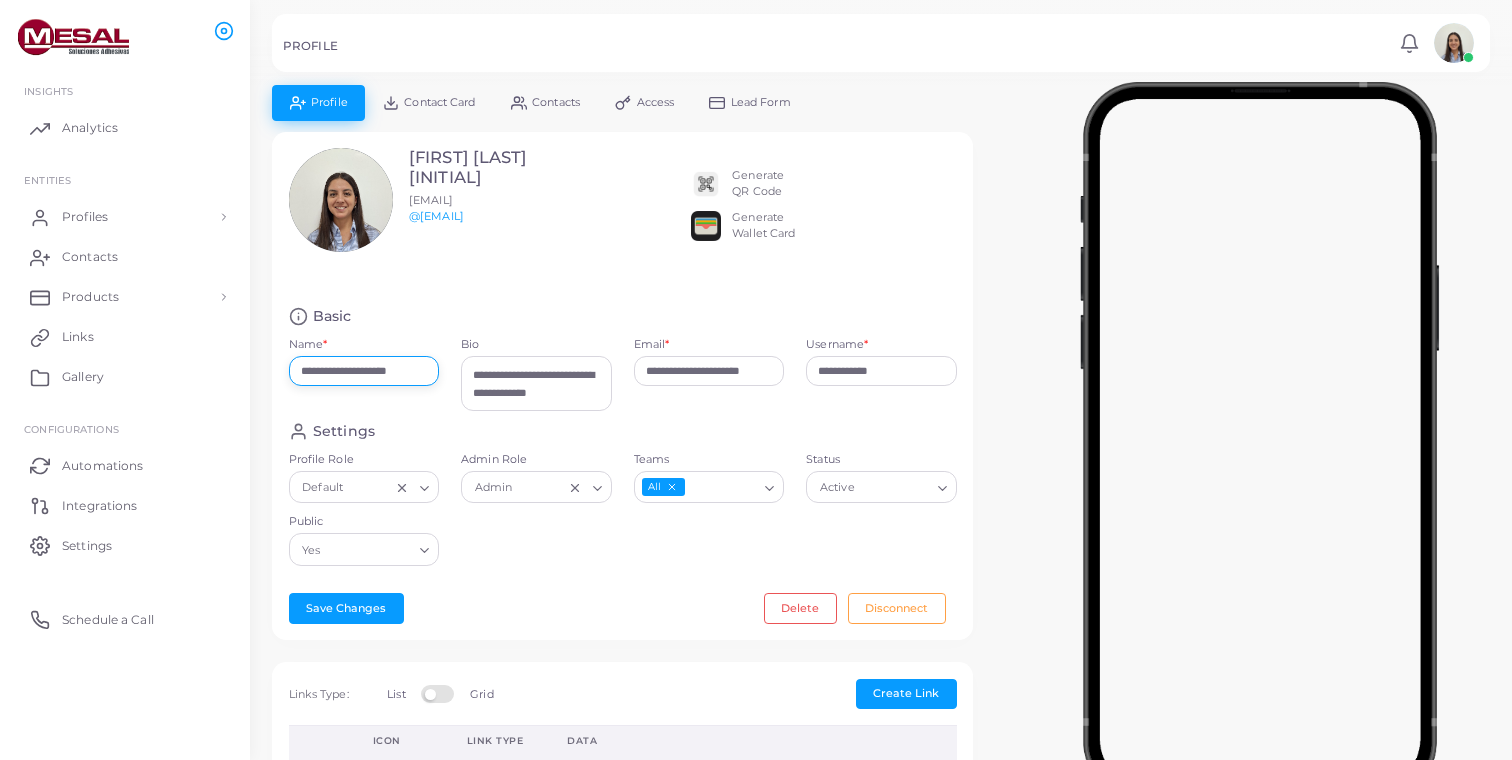 click on "**********" at bounding box center [364, 371] 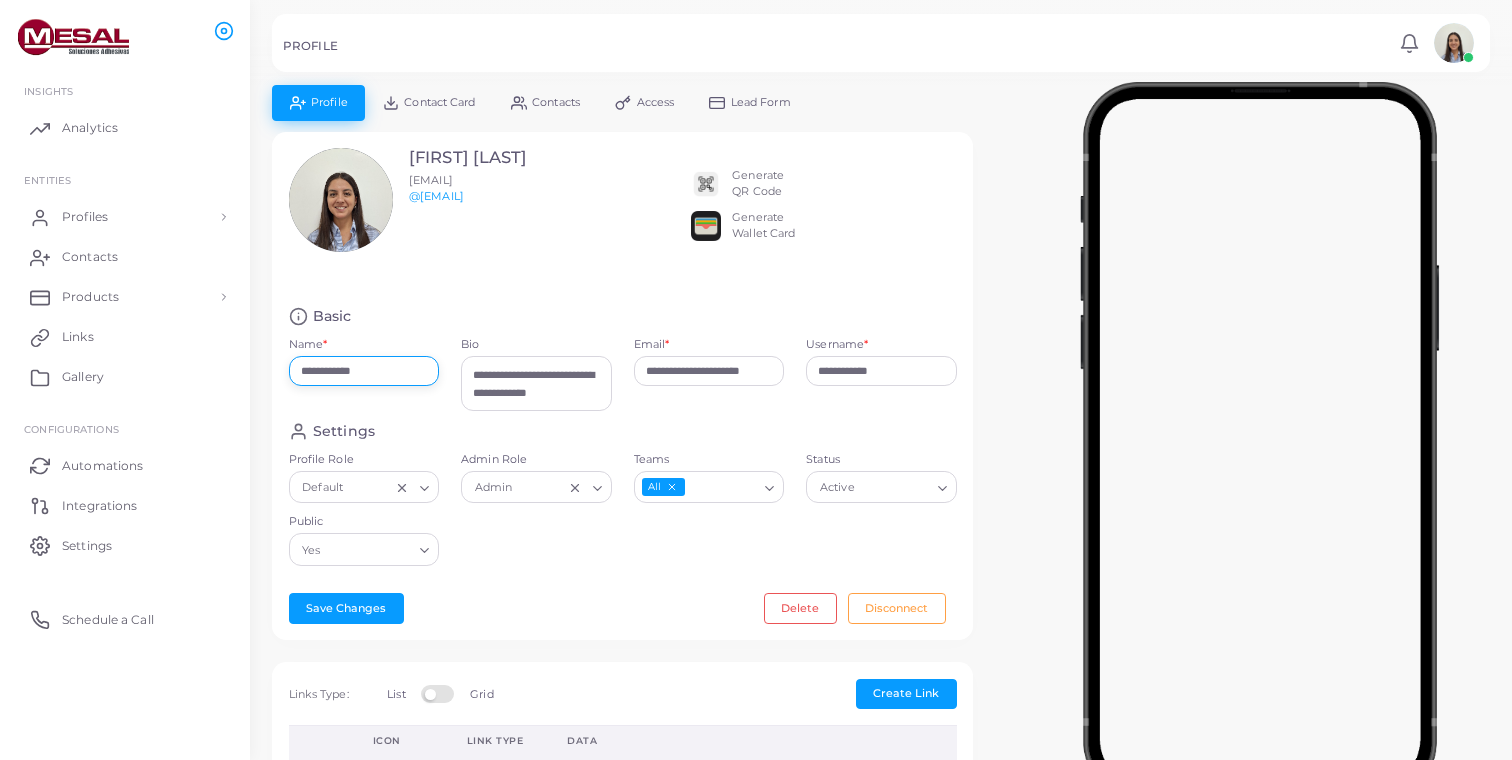 type on "**********" 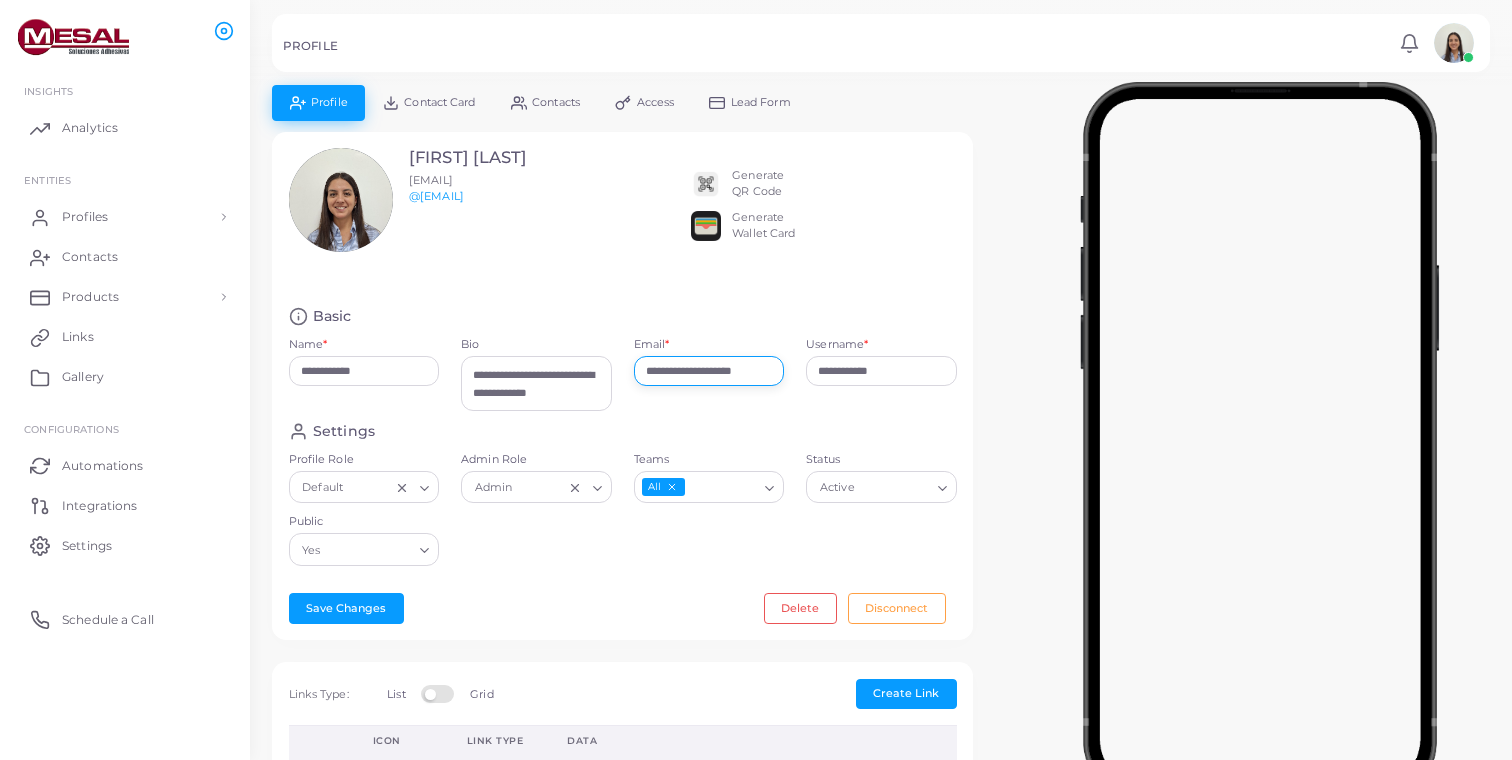 scroll, scrollTop: 0, scrollLeft: 7, axis: horizontal 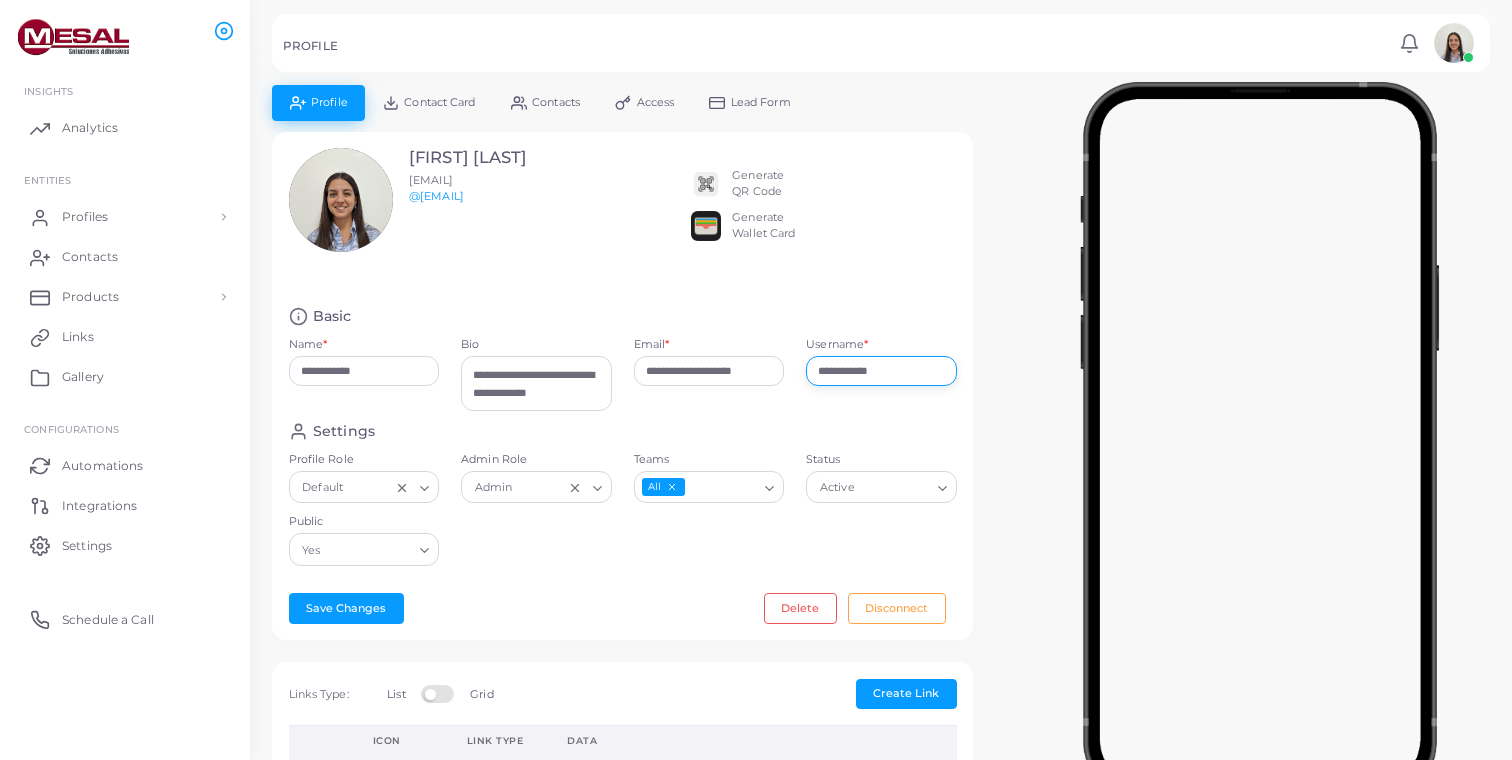 type on "*" 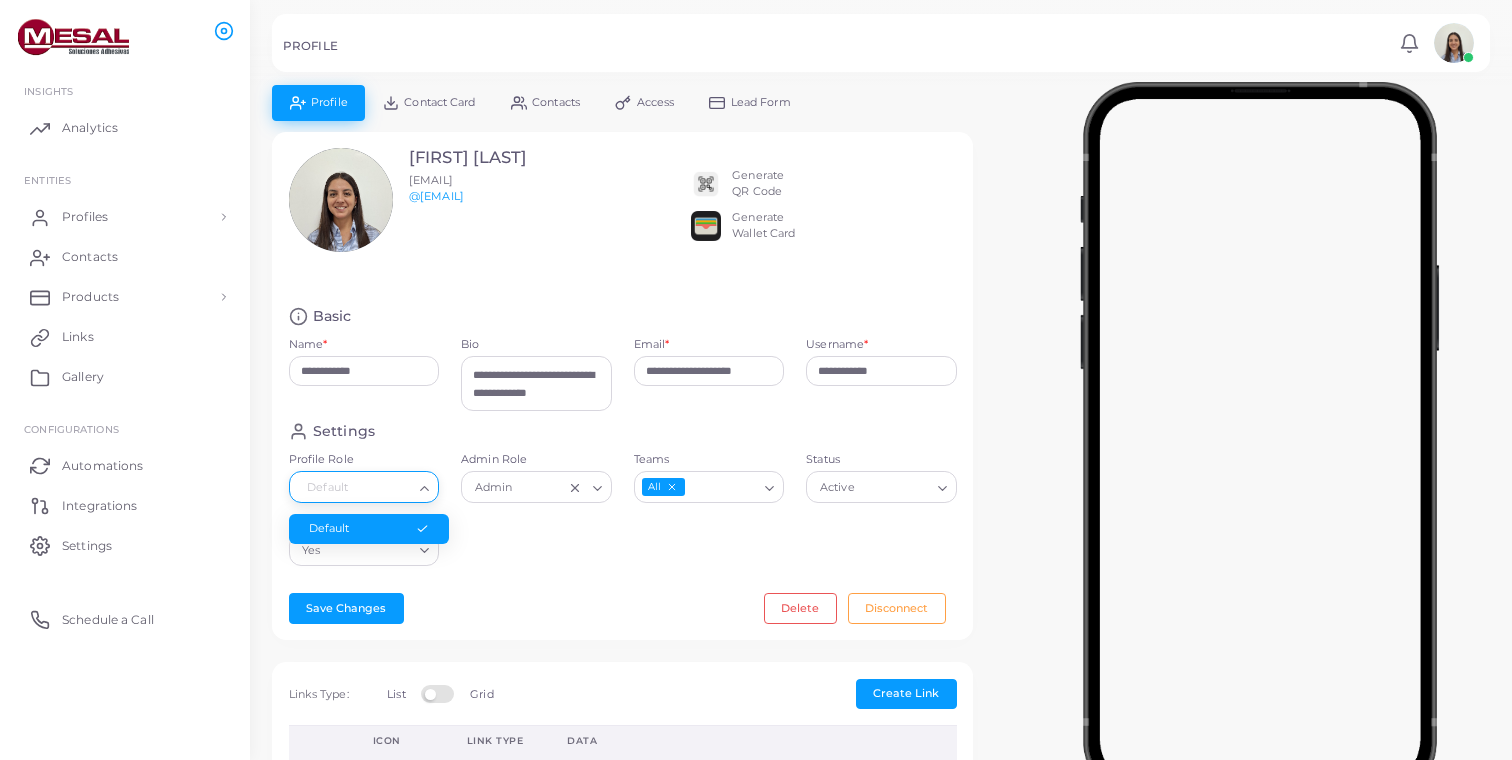 click on "Settings  Profile Role
Default
Loading...
Default
Admin Role
Admin
Loading...     Teams
All
Loading...     Status
Active
Loading...     Public
Yes
Loading..." at bounding box center (623, 499) 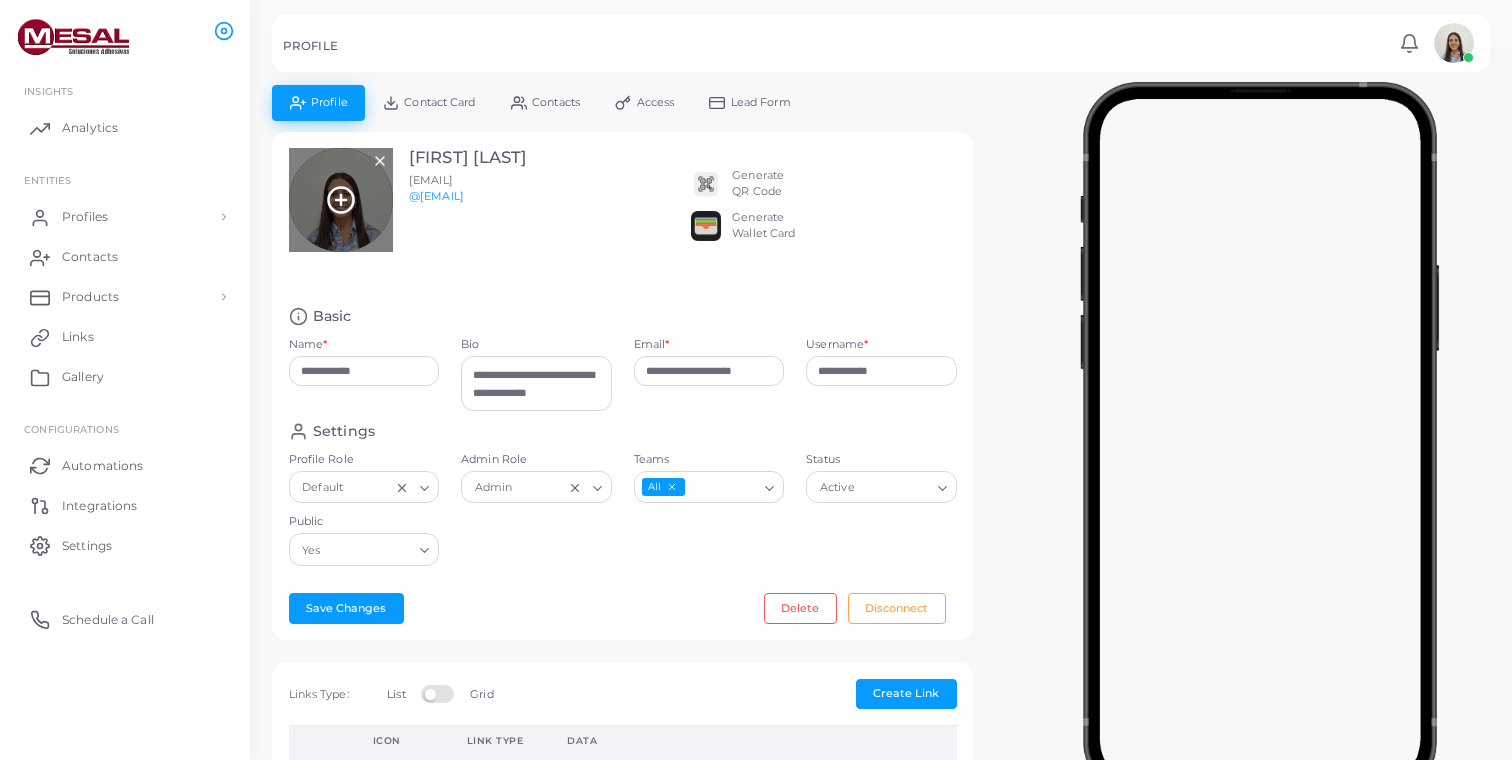 click 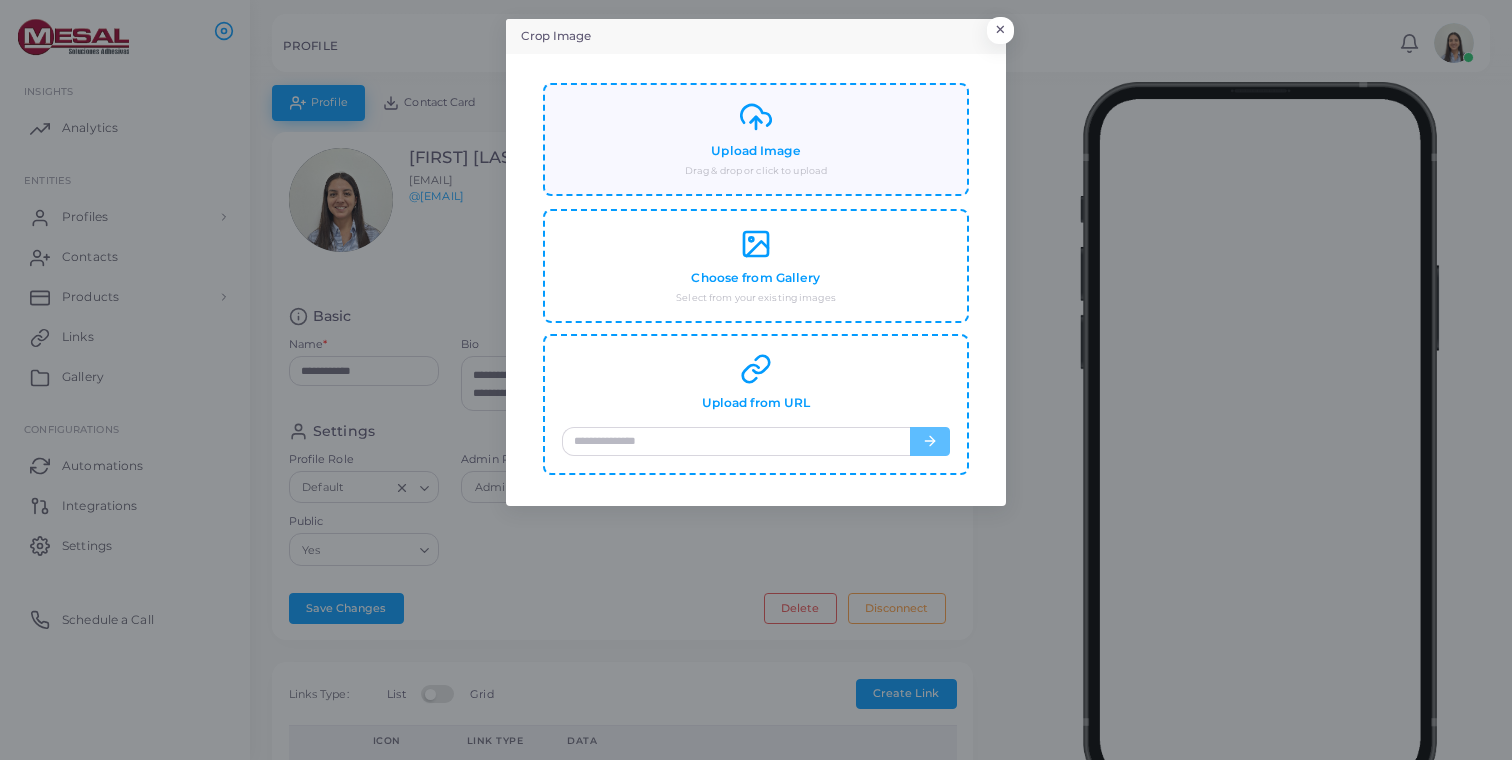 click on "Upload Image" at bounding box center (755, 151) 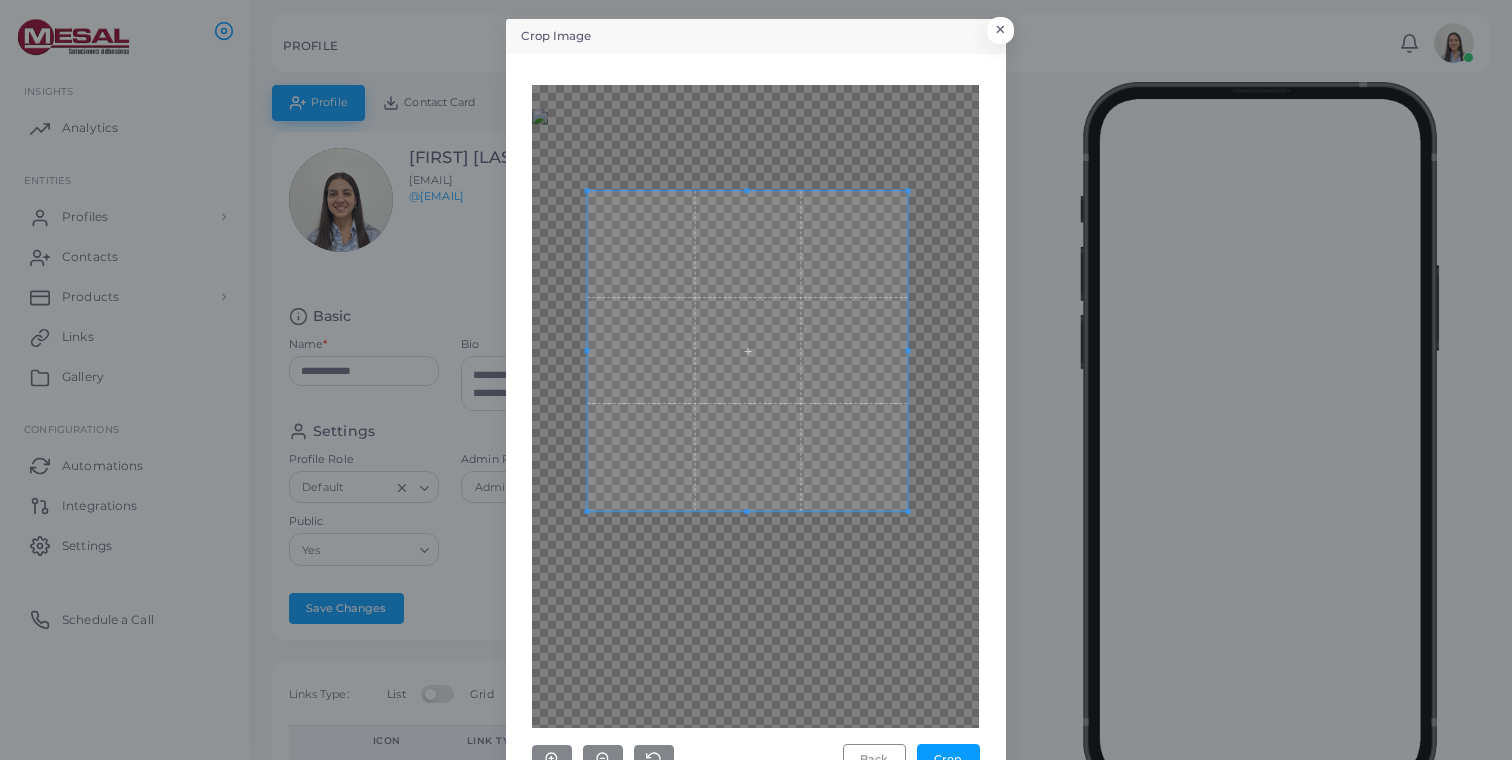 click at bounding box center (748, 351) 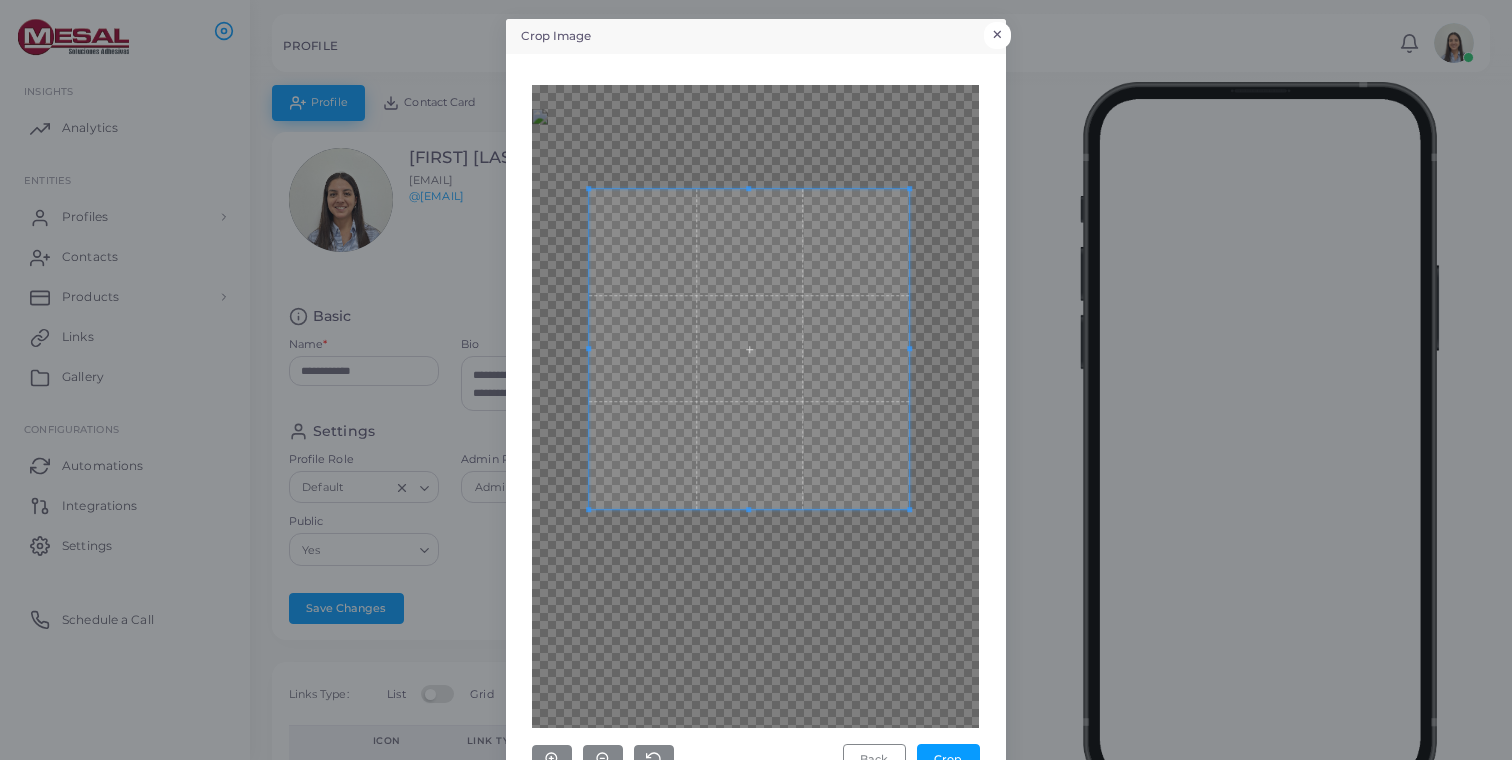 click on "×" at bounding box center [997, 35] 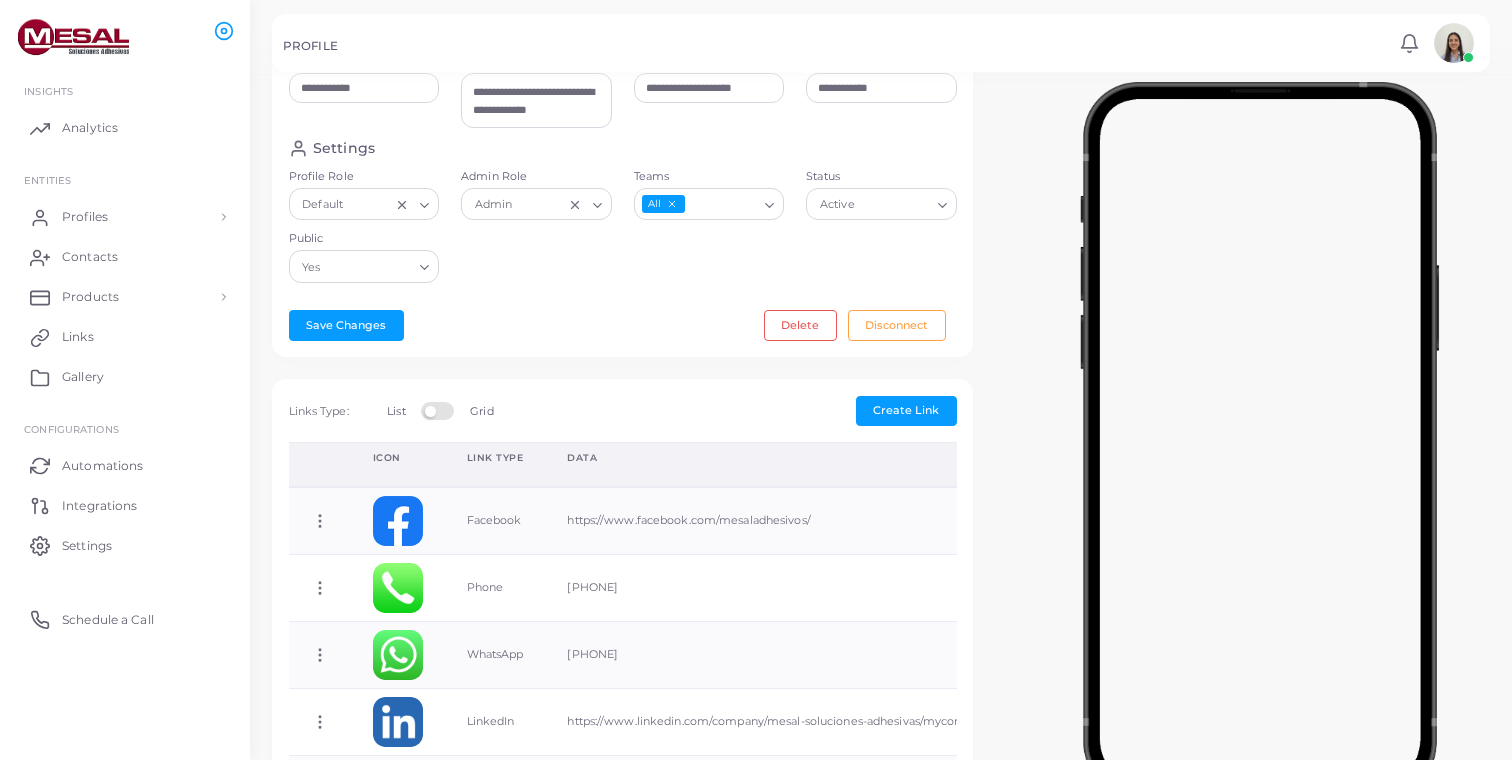scroll, scrollTop: 289, scrollLeft: 0, axis: vertical 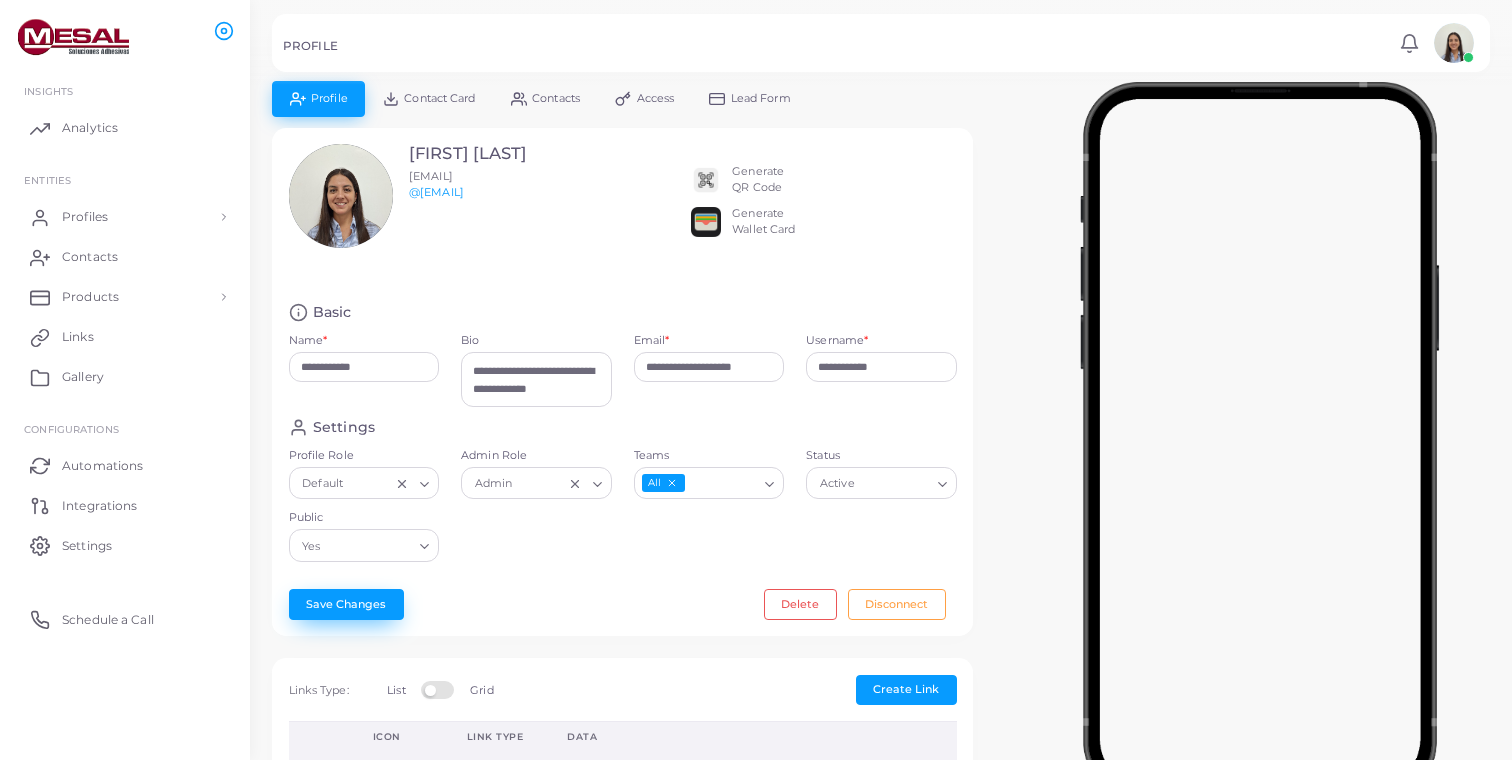 click on "Save Changes" at bounding box center (346, 604) 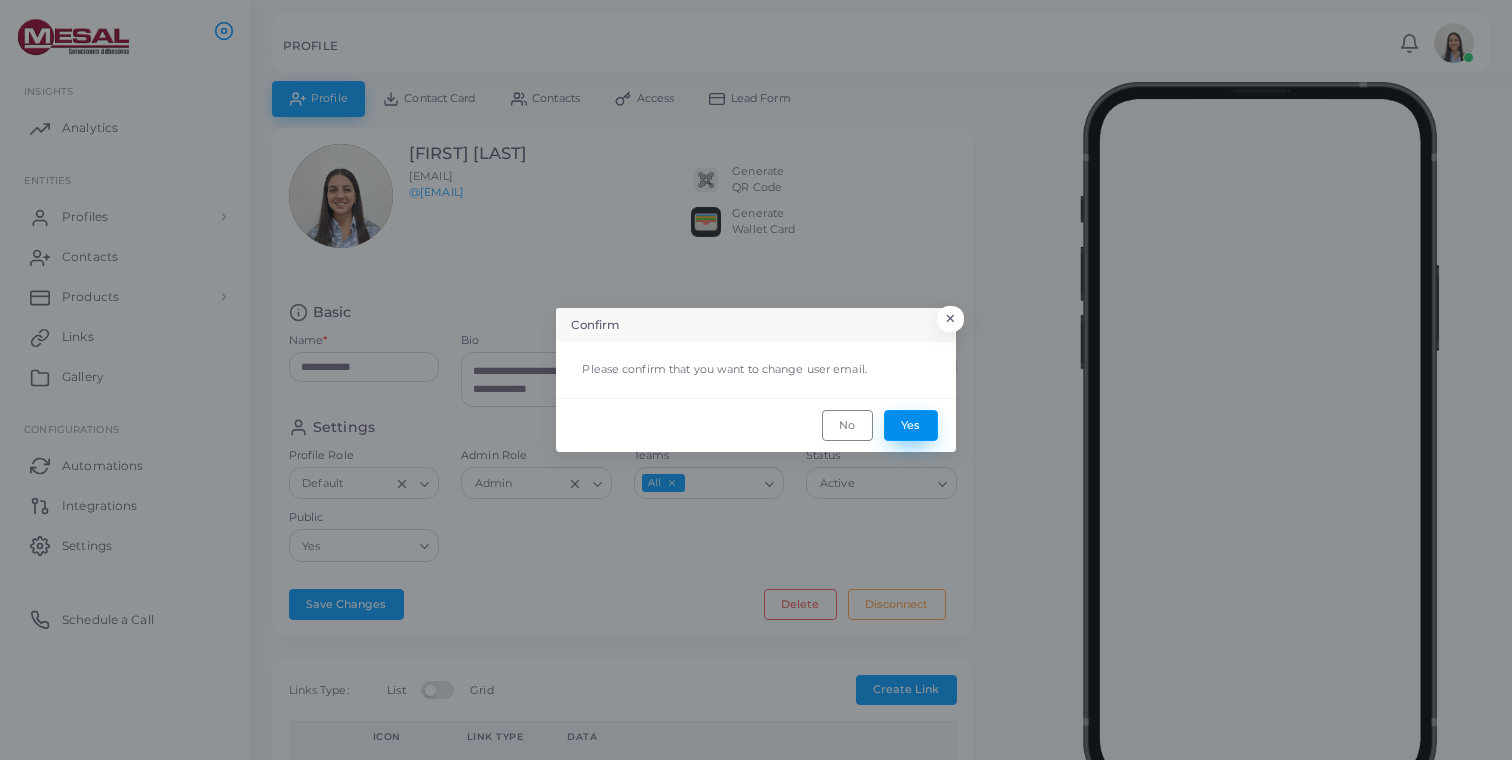click on "Yes" at bounding box center (911, 425) 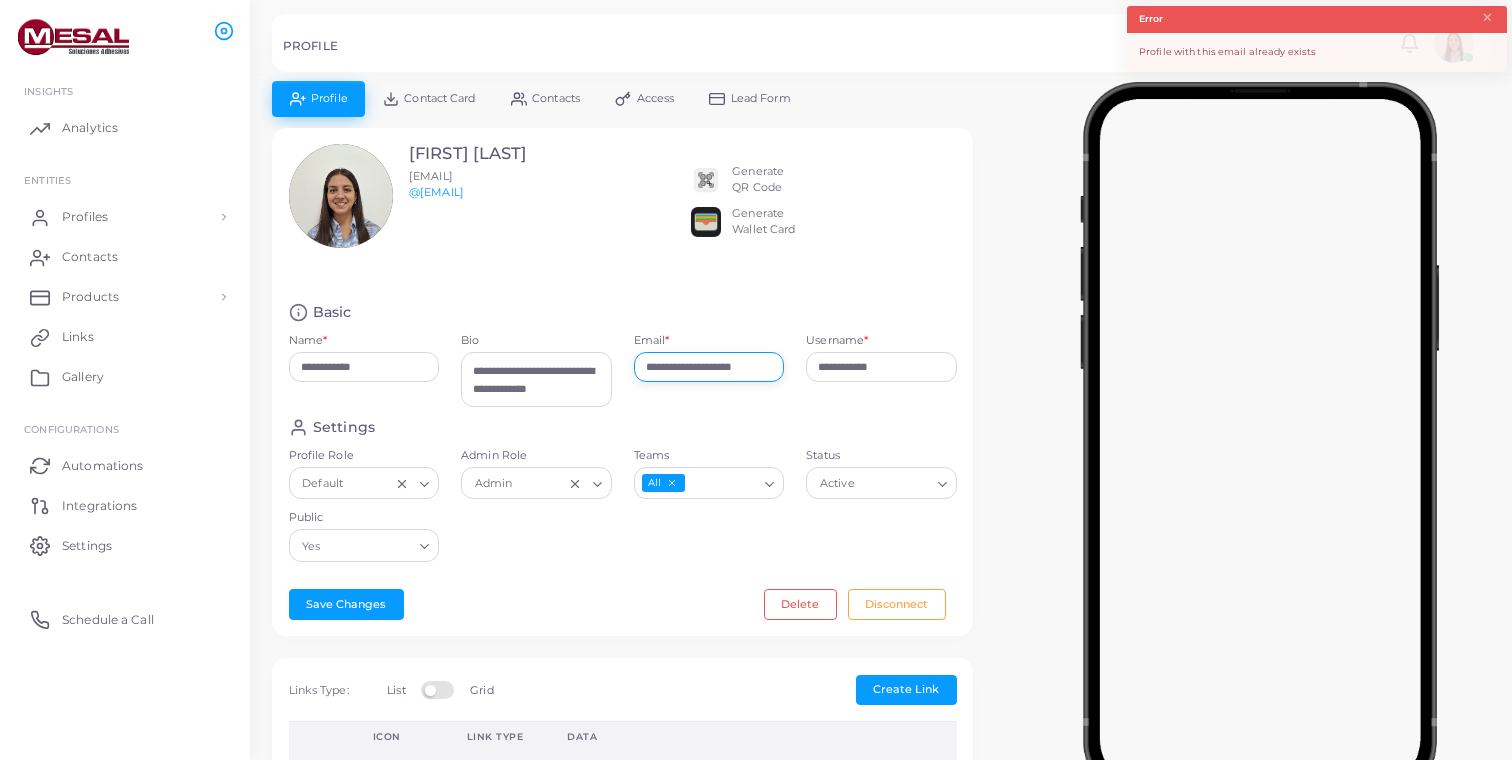 click on "**********" at bounding box center [709, 367] 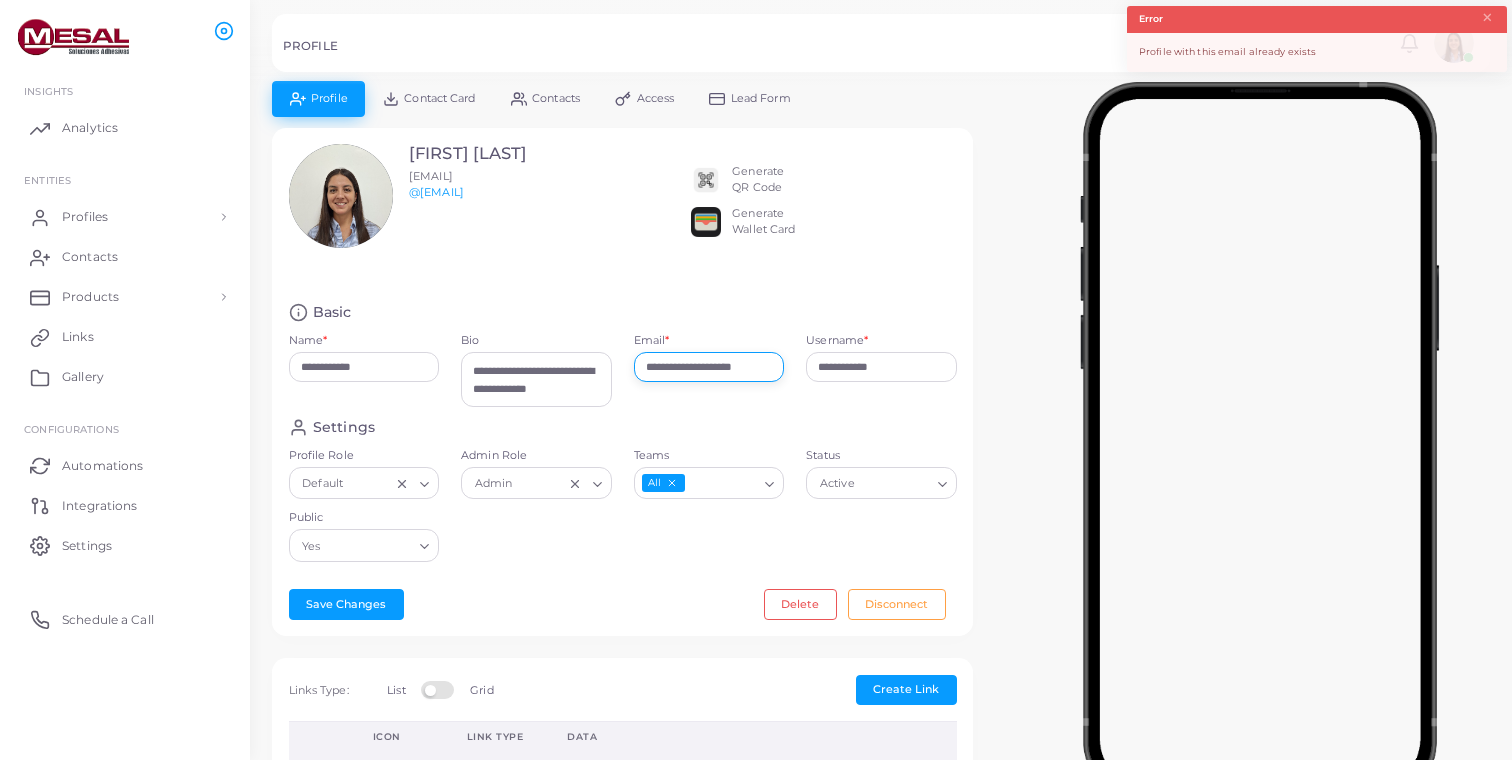scroll, scrollTop: 0, scrollLeft: 7, axis: horizontal 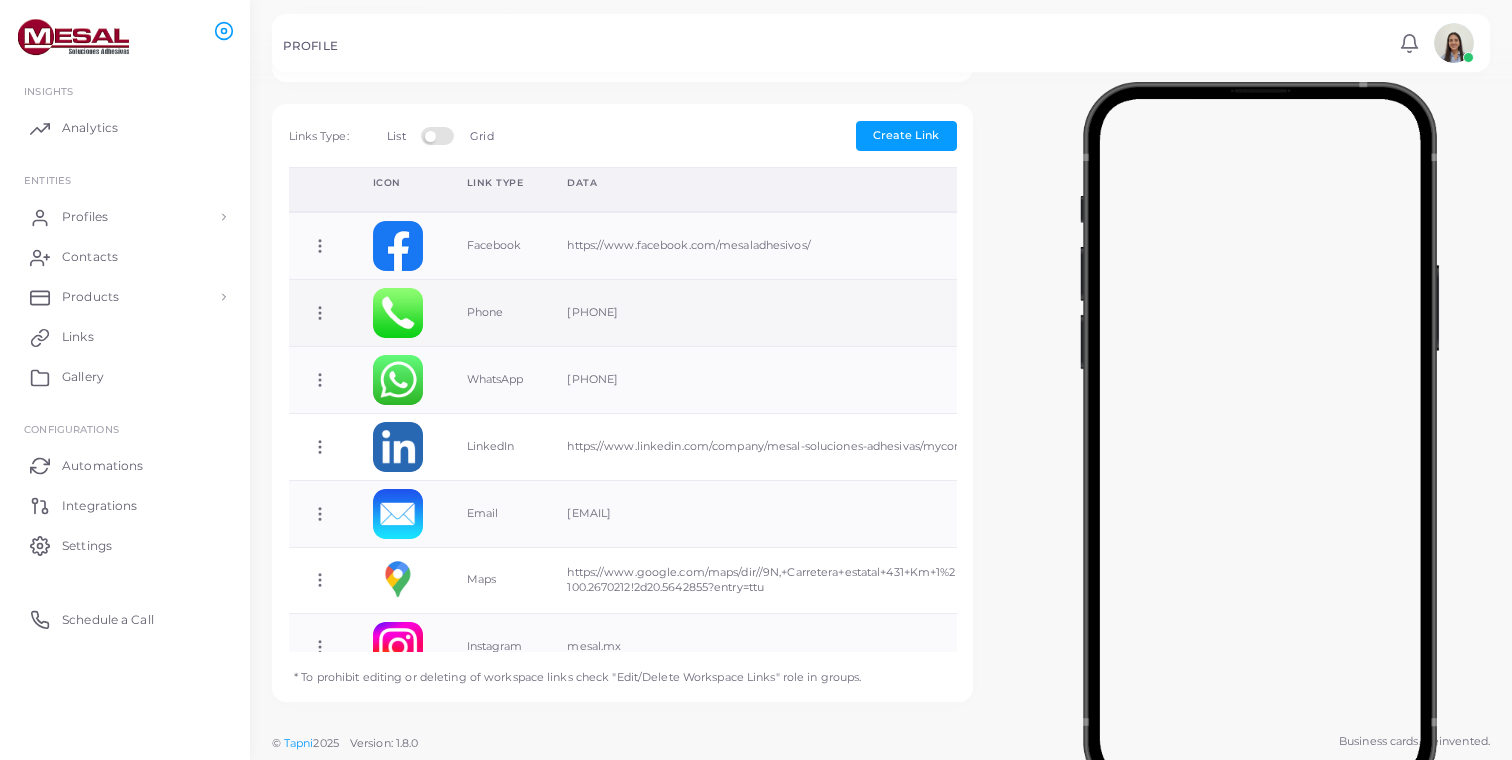 click on "[PHONE]" at bounding box center (1310, 313) 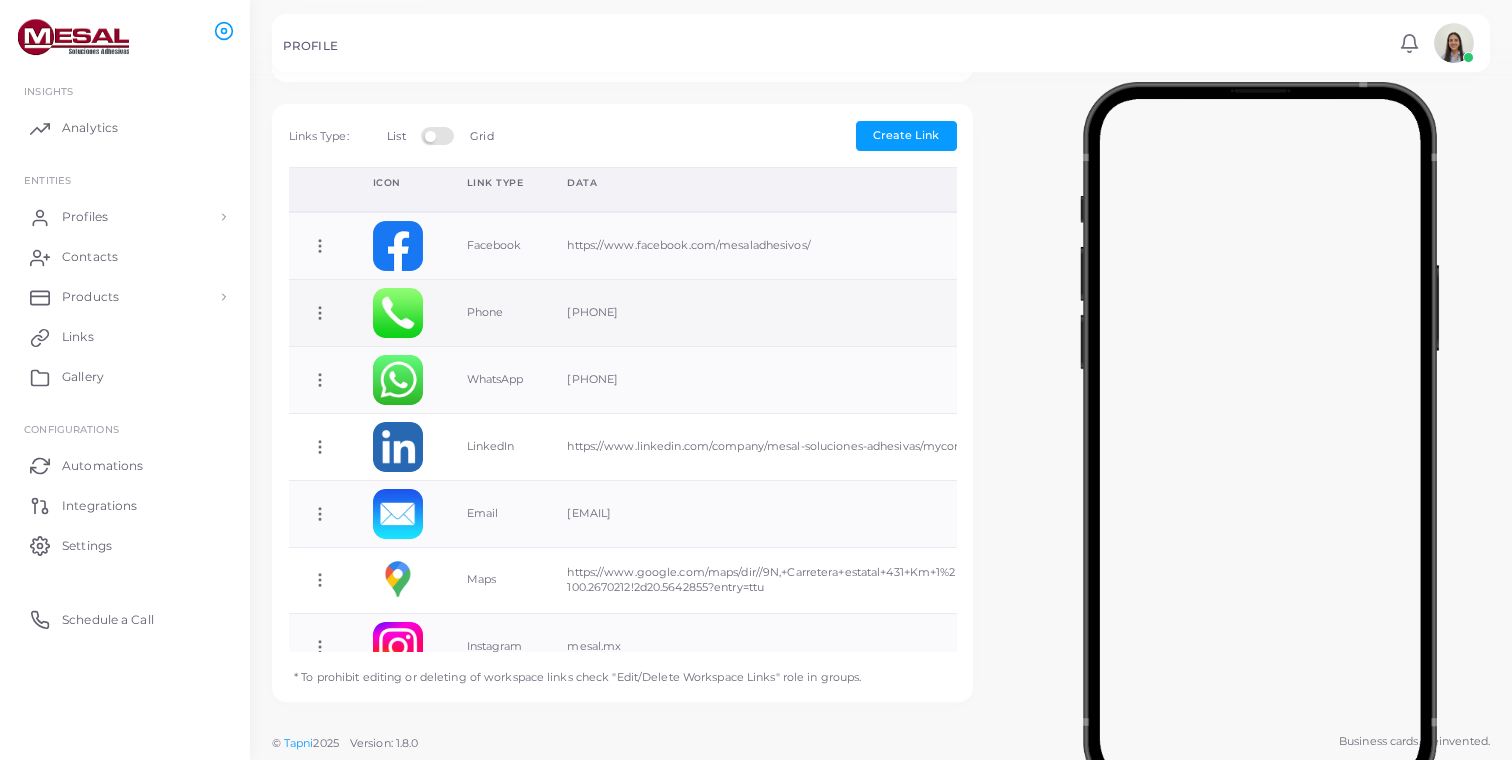 click on "[PHONE]" at bounding box center (1310, 313) 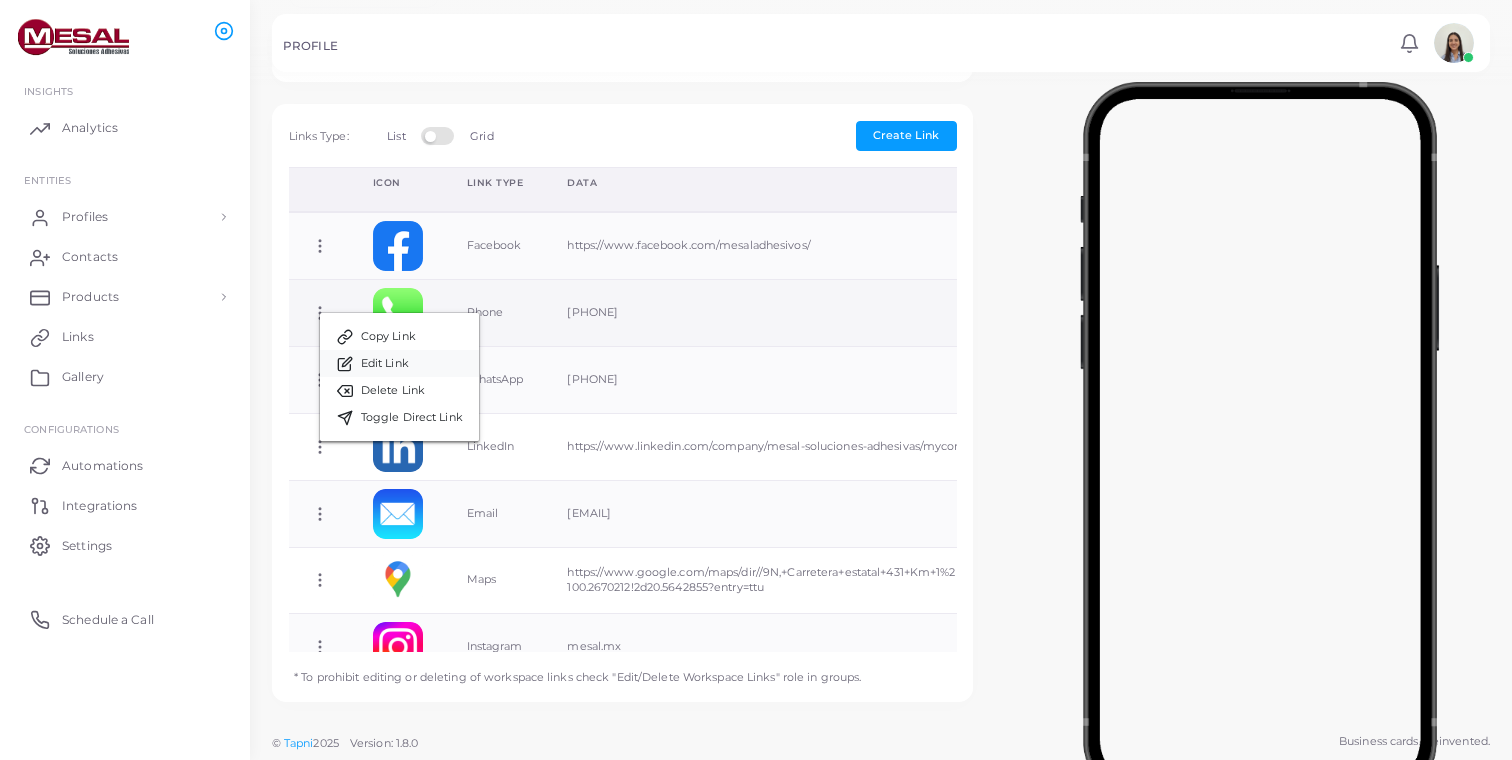 click on "Edit Link" at bounding box center [399, 363] 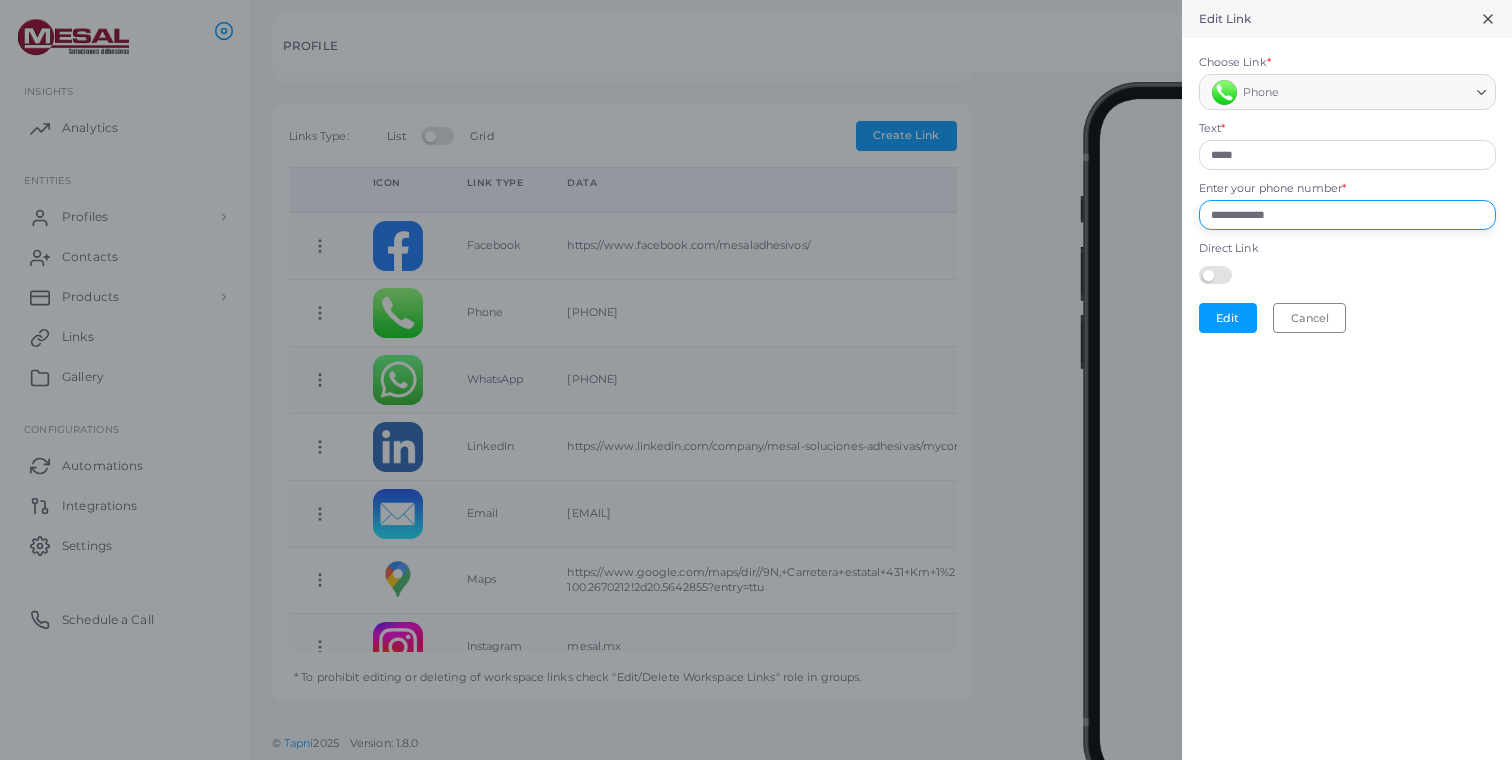 click on "**********" at bounding box center (1347, 215) 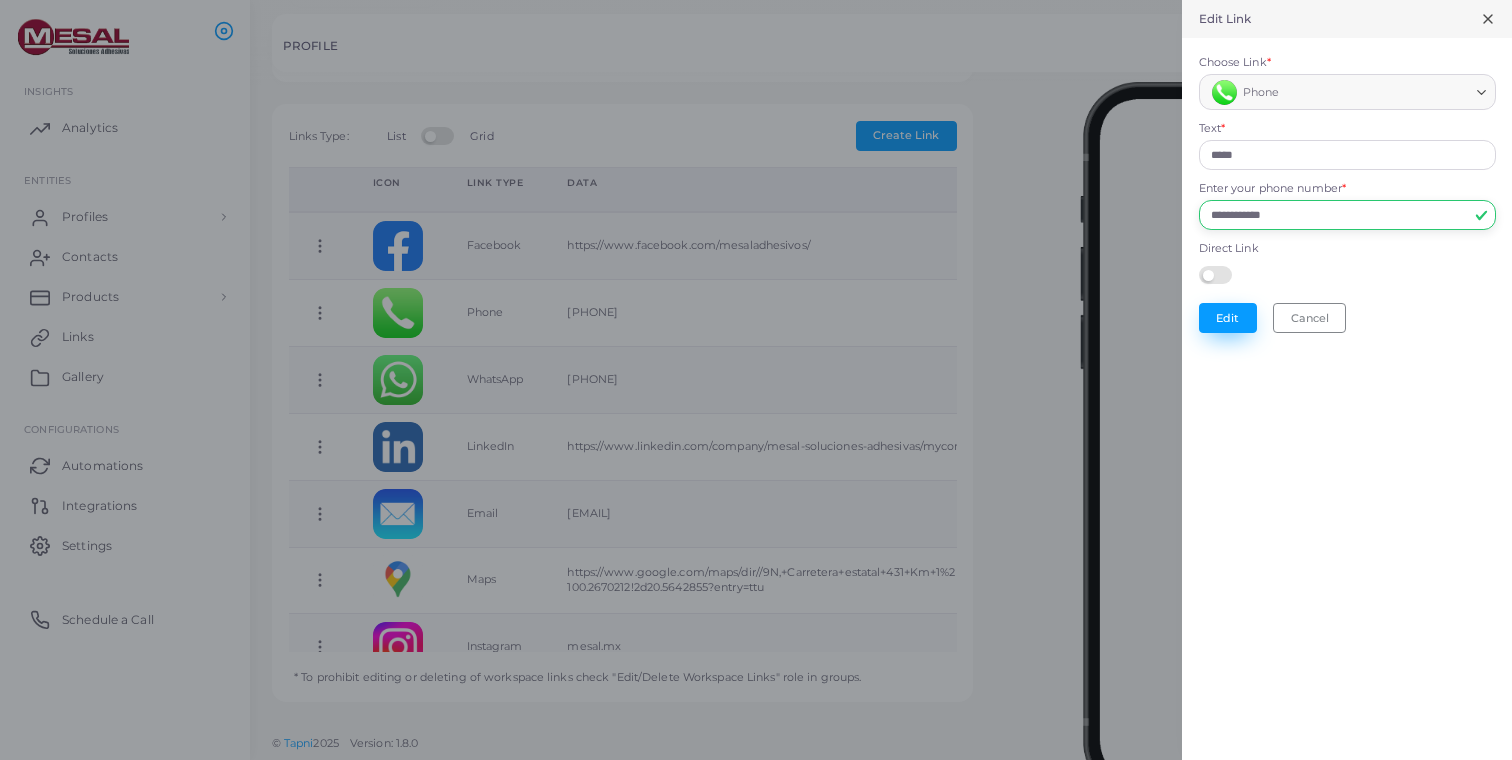 type on "**********" 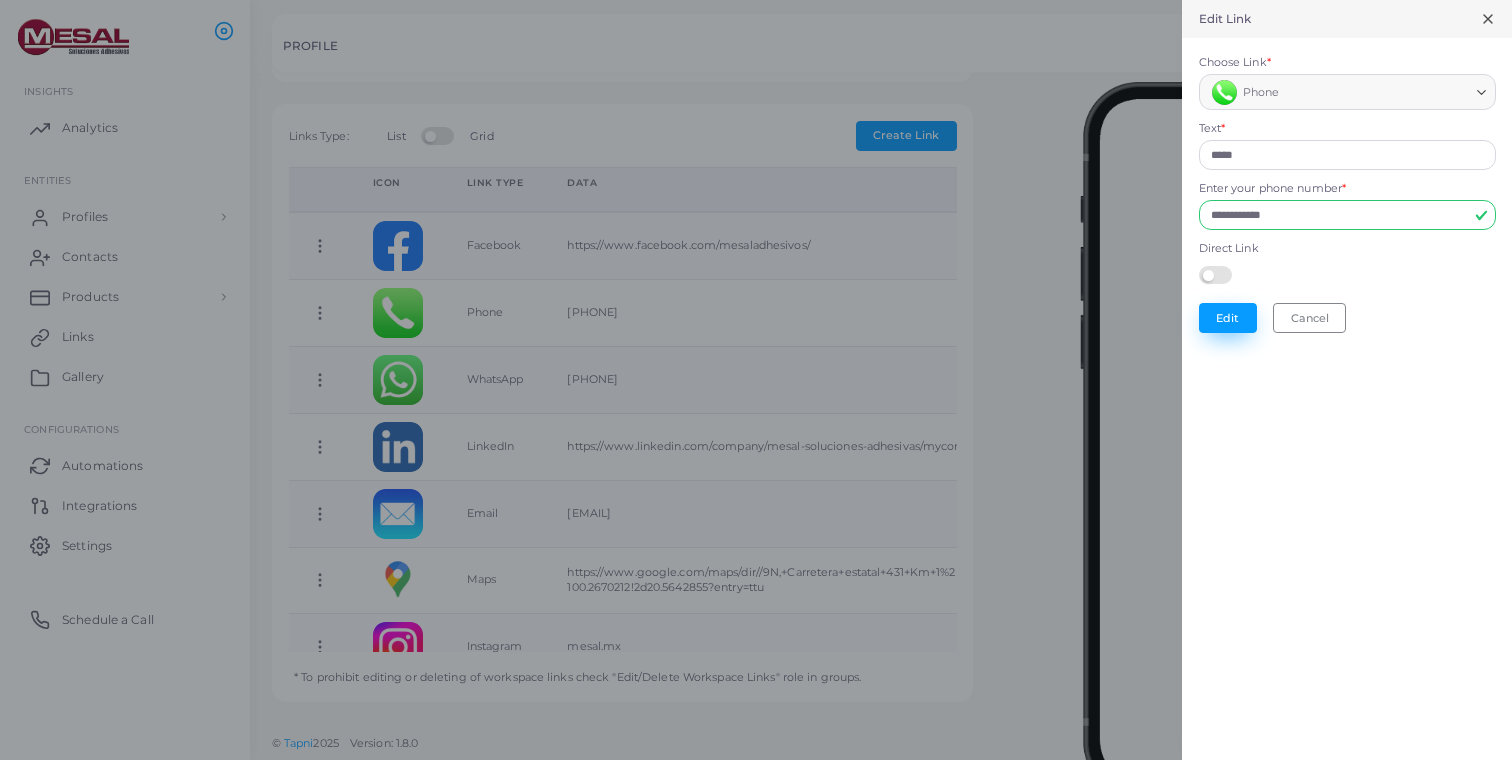 click on "Edit" at bounding box center (1228, 318) 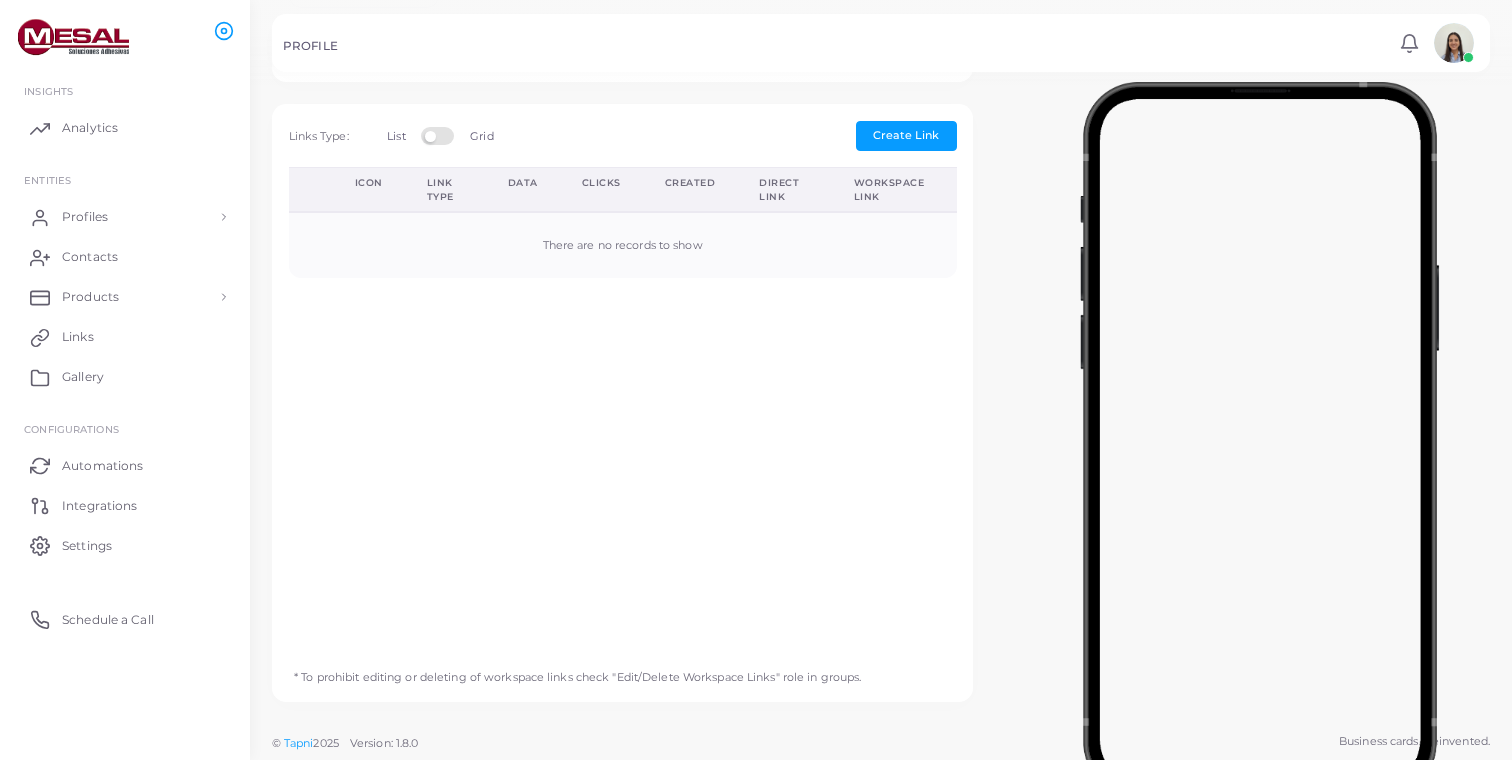 type on "**********" 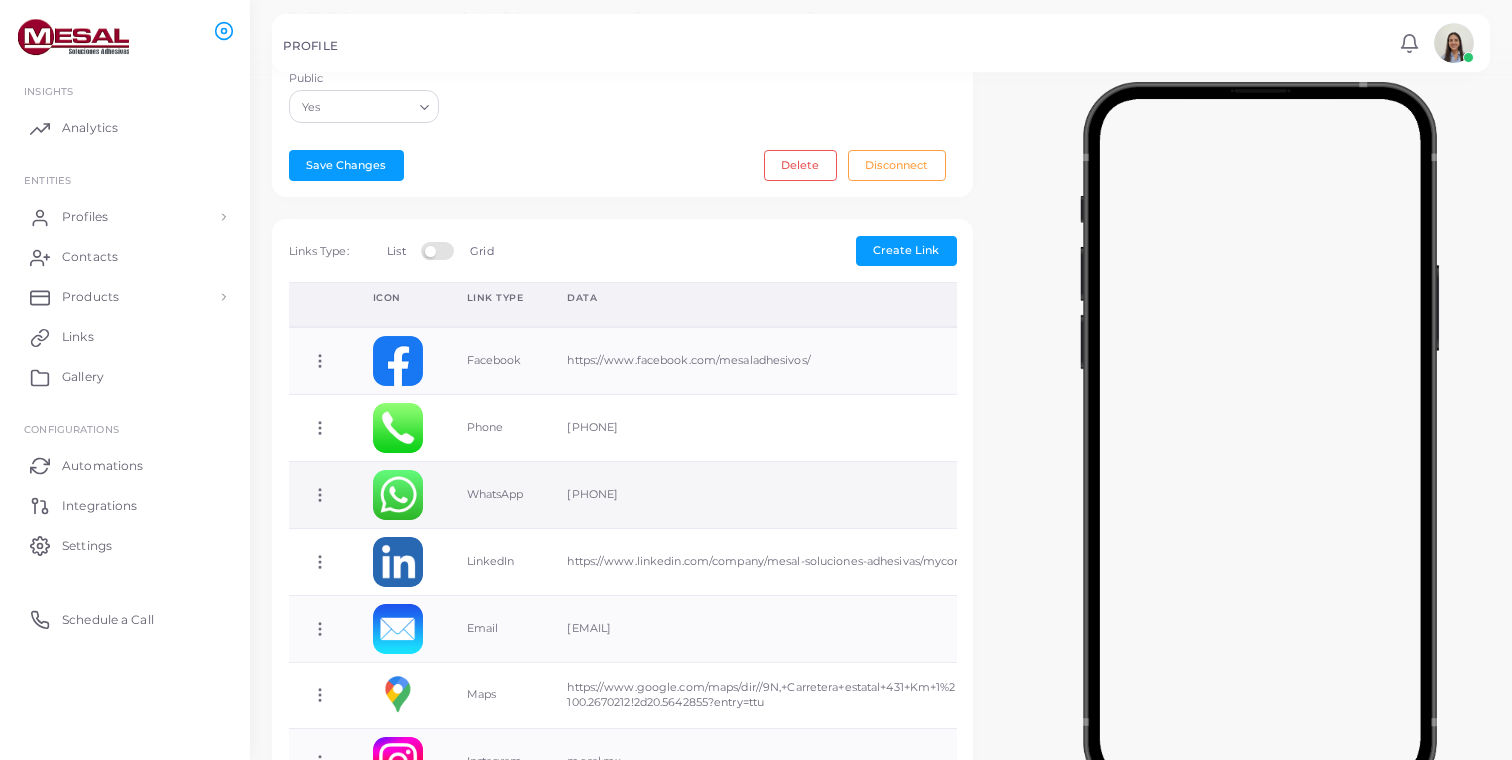 scroll, scrollTop: 469, scrollLeft: 0, axis: vertical 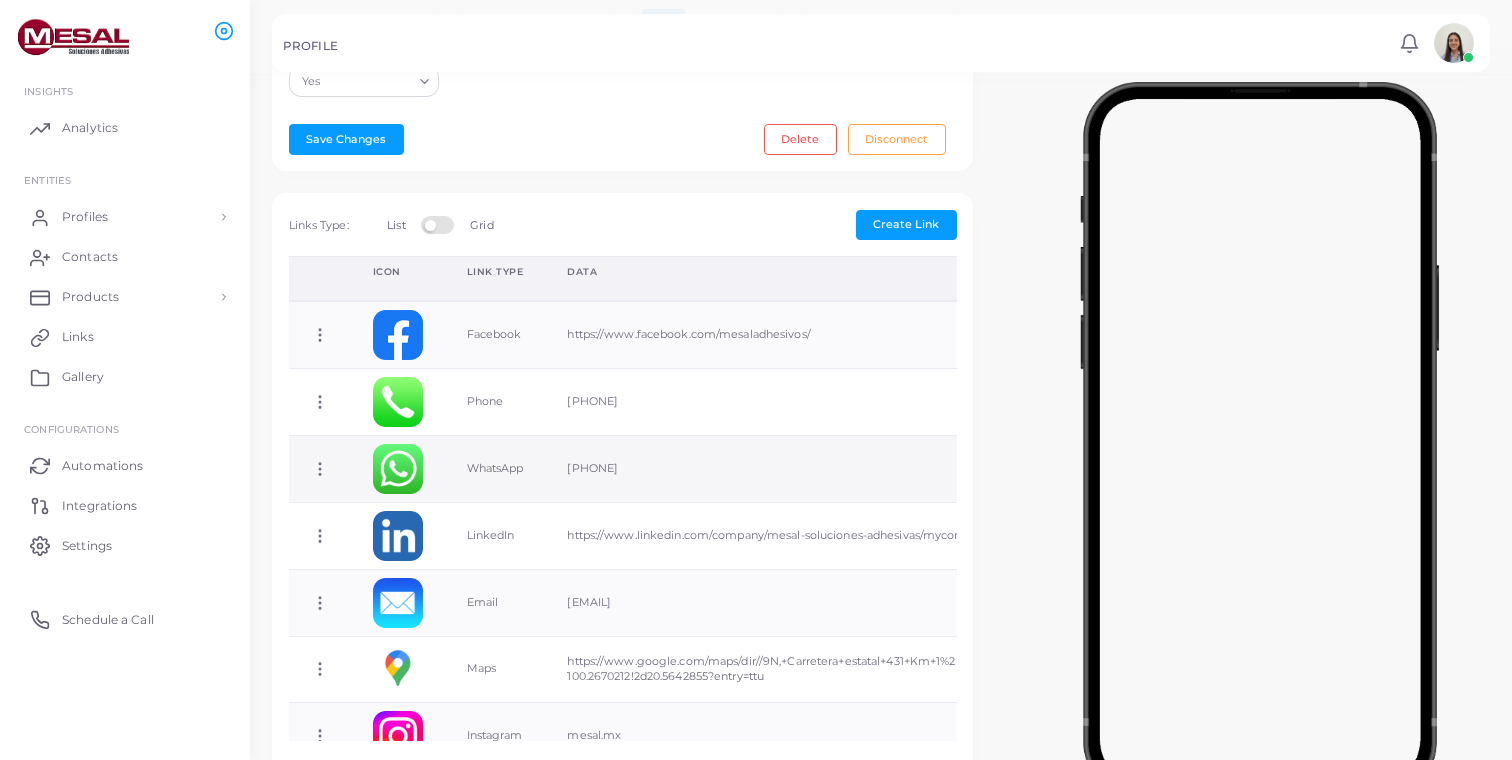 click 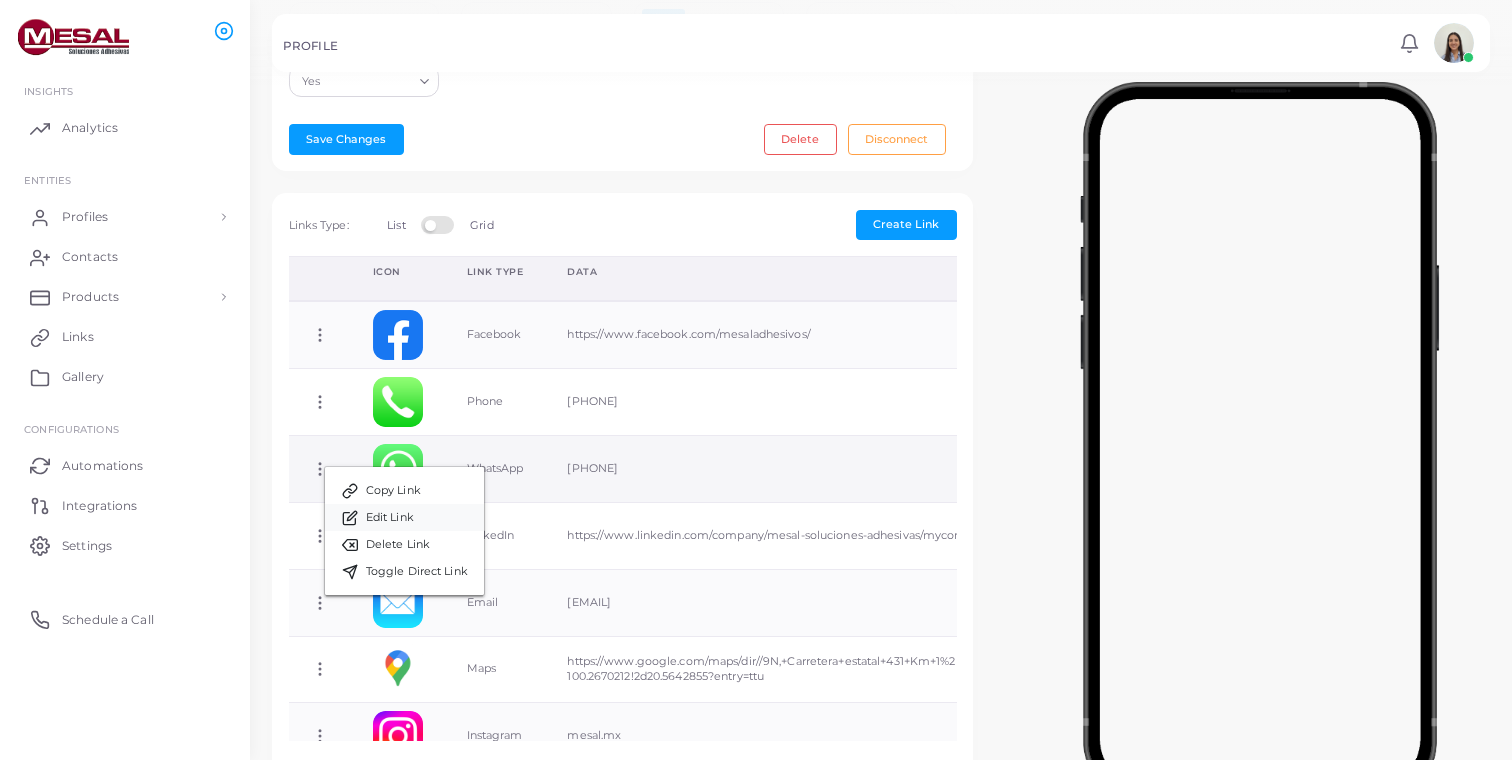 click on "Edit Link" at bounding box center [404, 517] 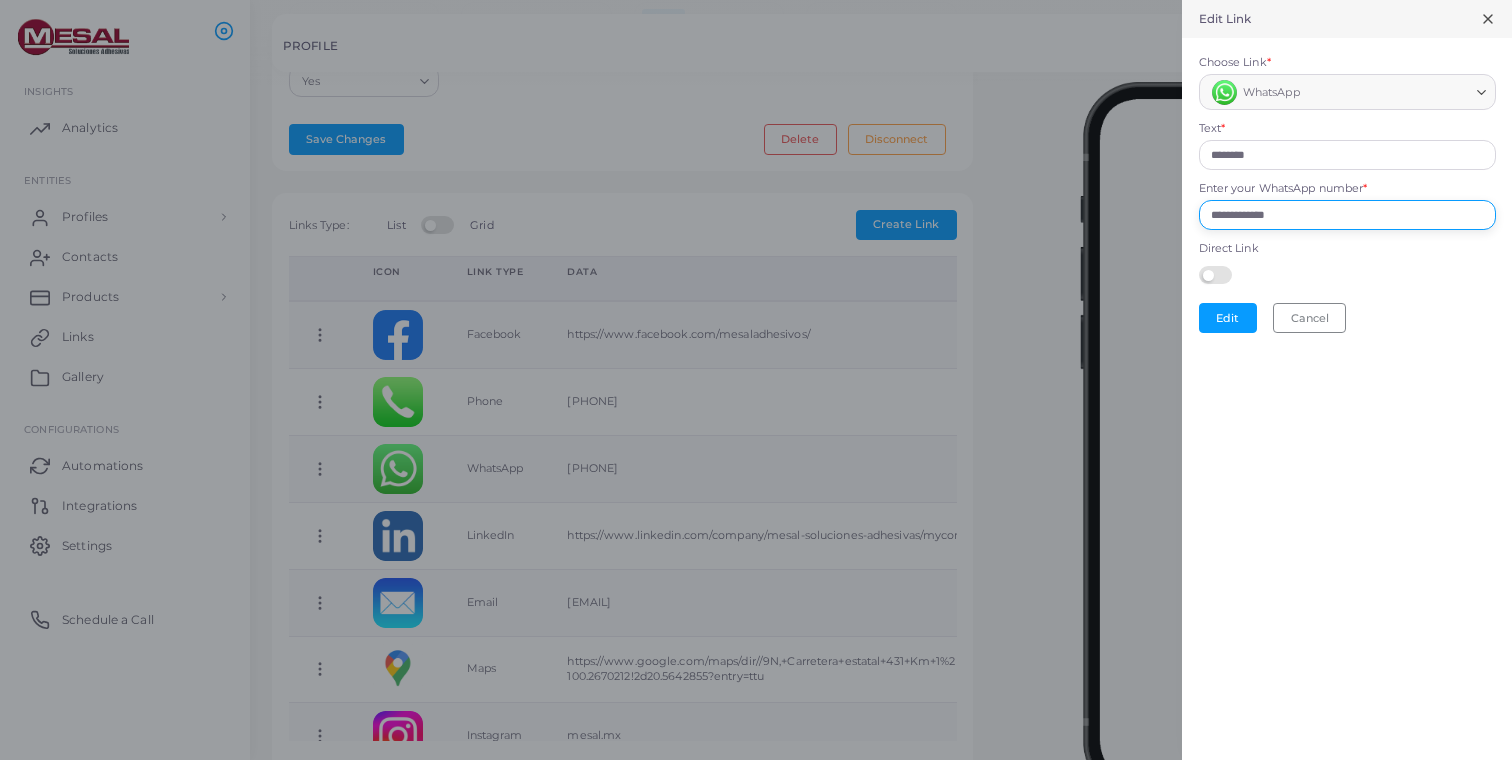 click on "**********" at bounding box center (1347, 215) 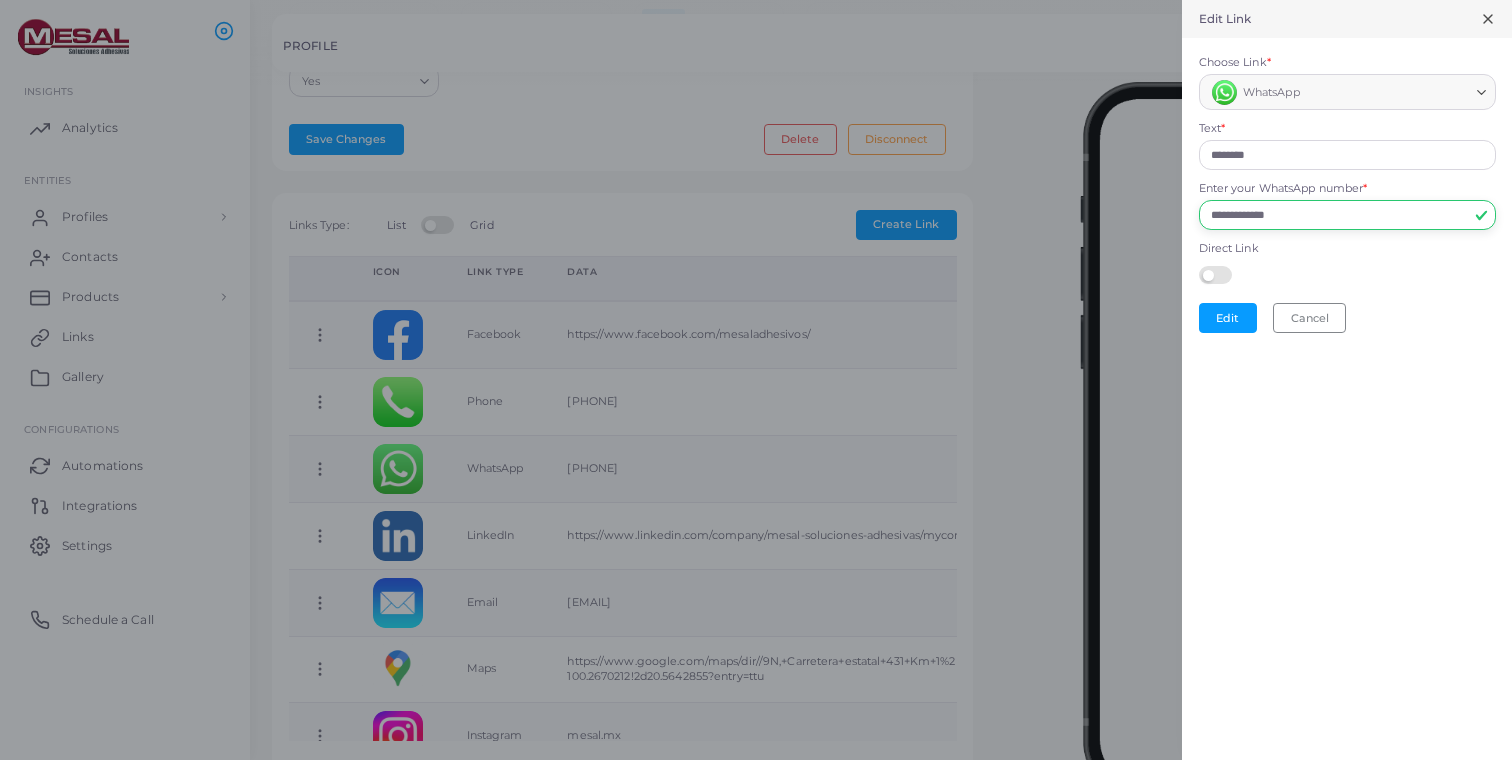 click on "**********" at bounding box center [1347, 215] 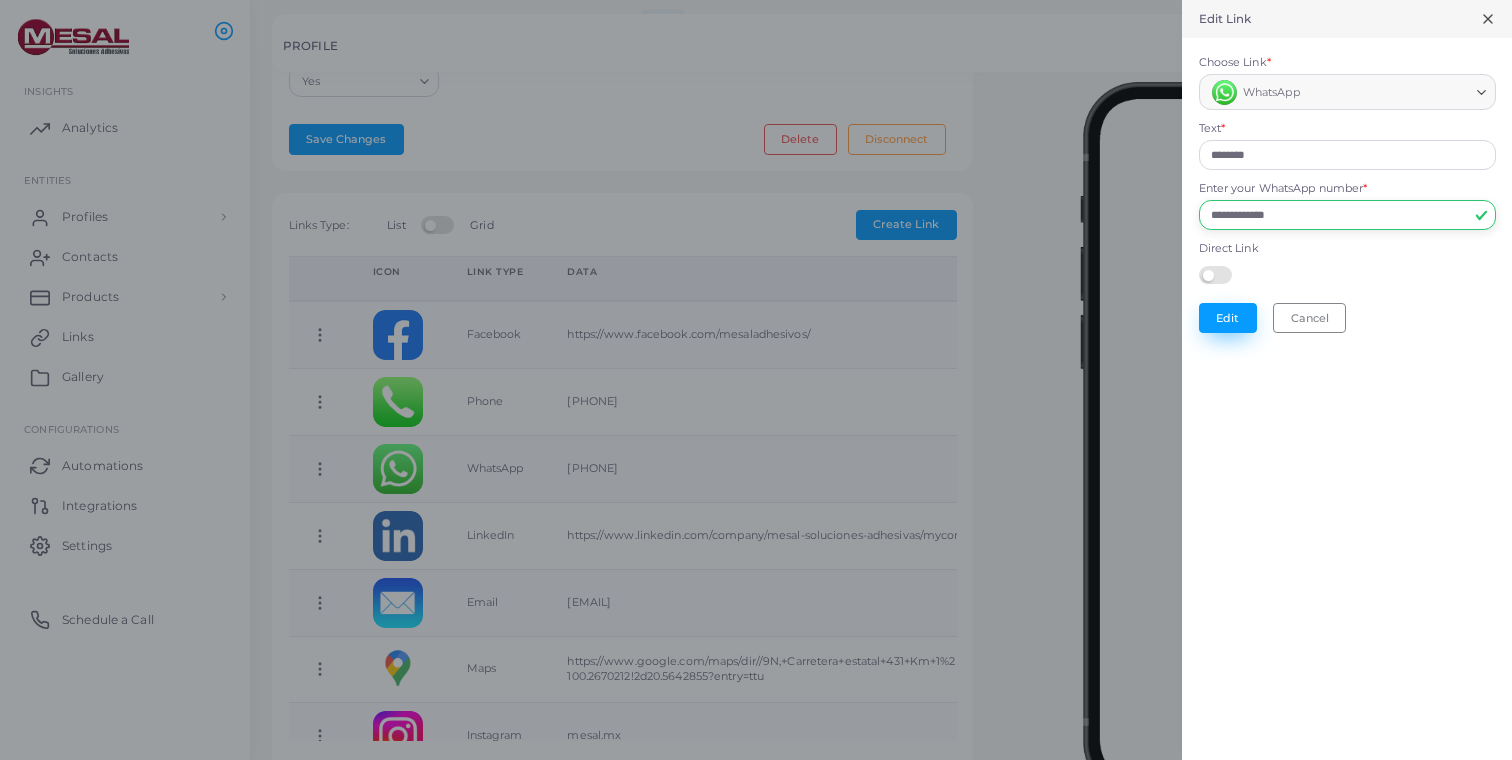 type on "**********" 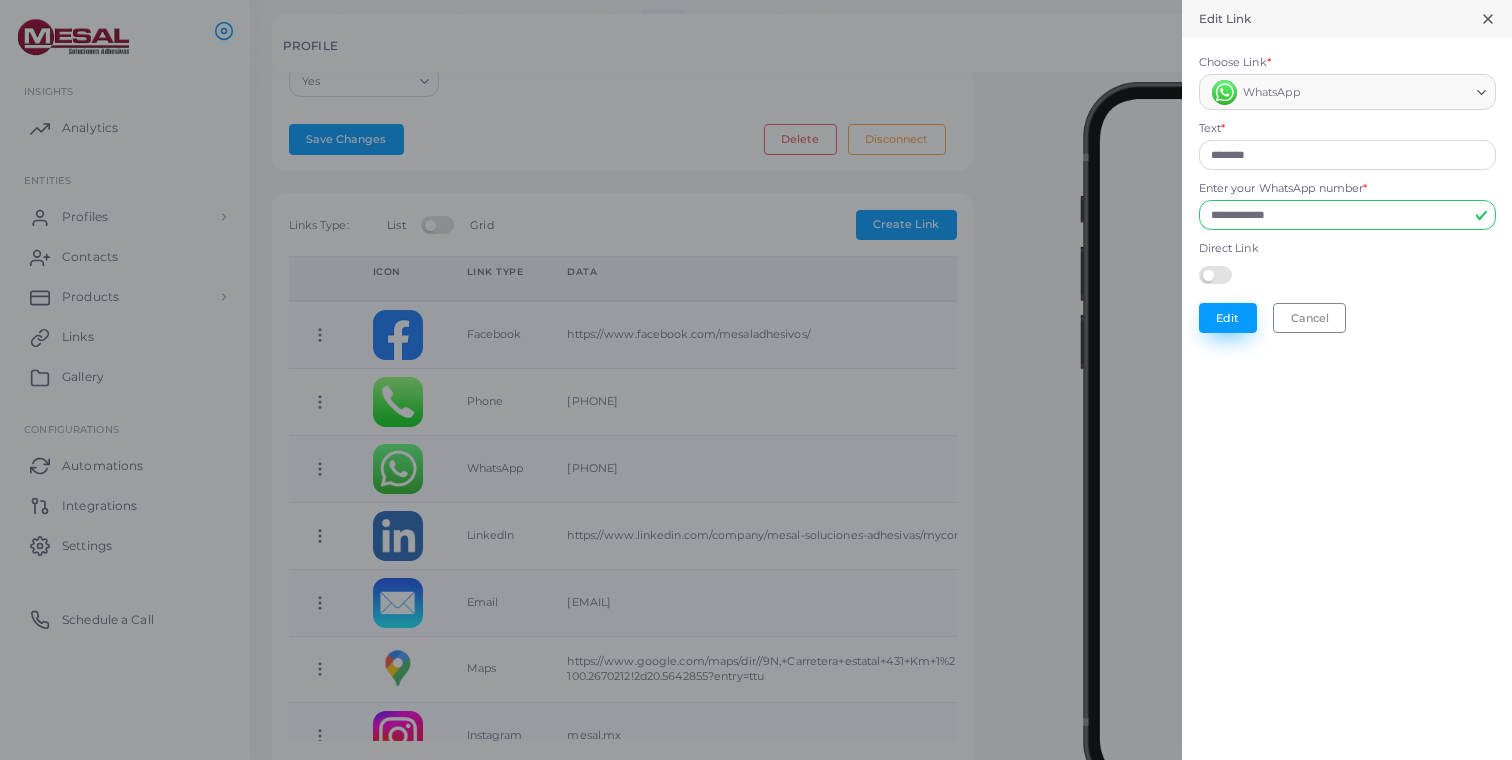 click on "Edit" at bounding box center (1228, 318) 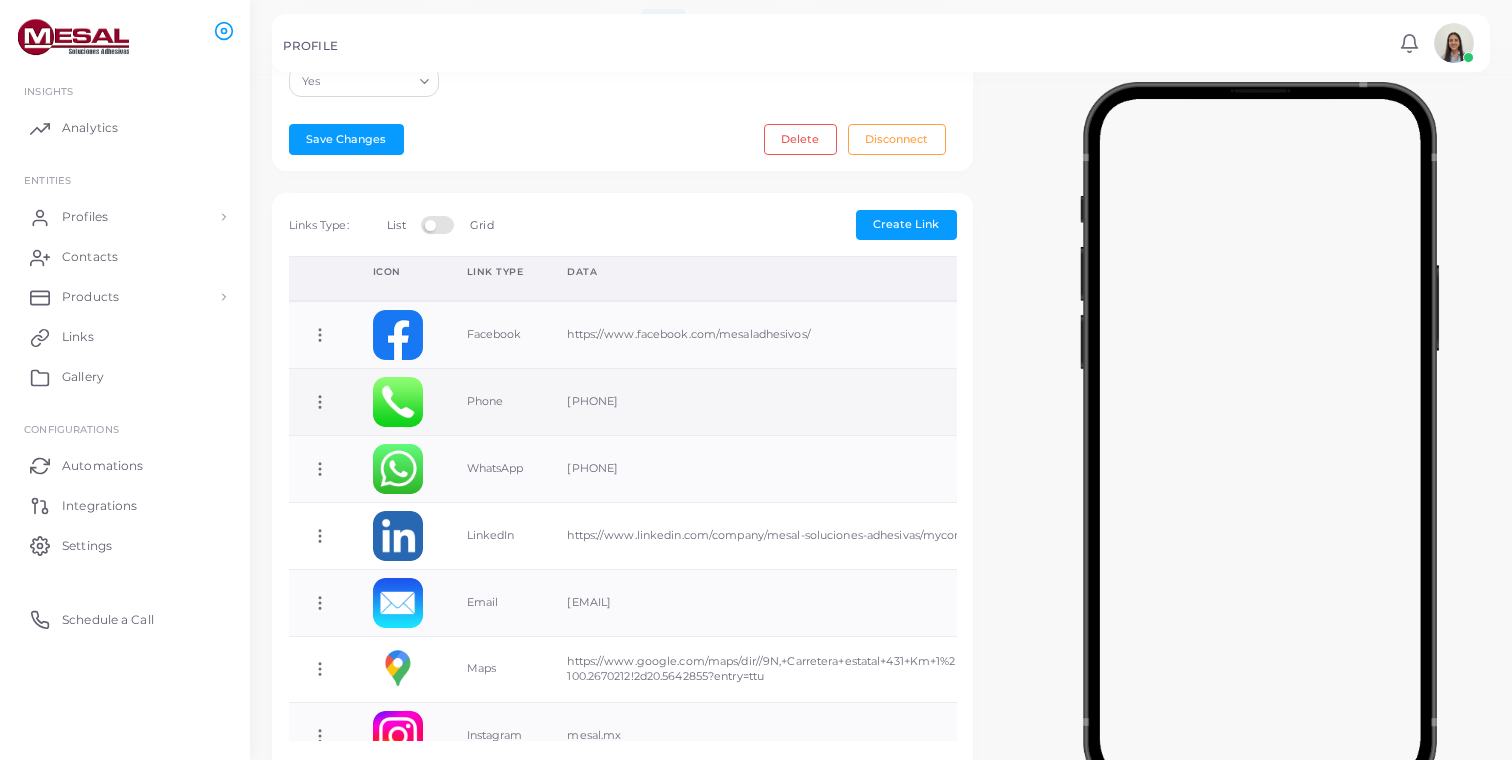 click on "Copy Link Edit Link Delete Link Toggle Direct Link" at bounding box center (320, 402) 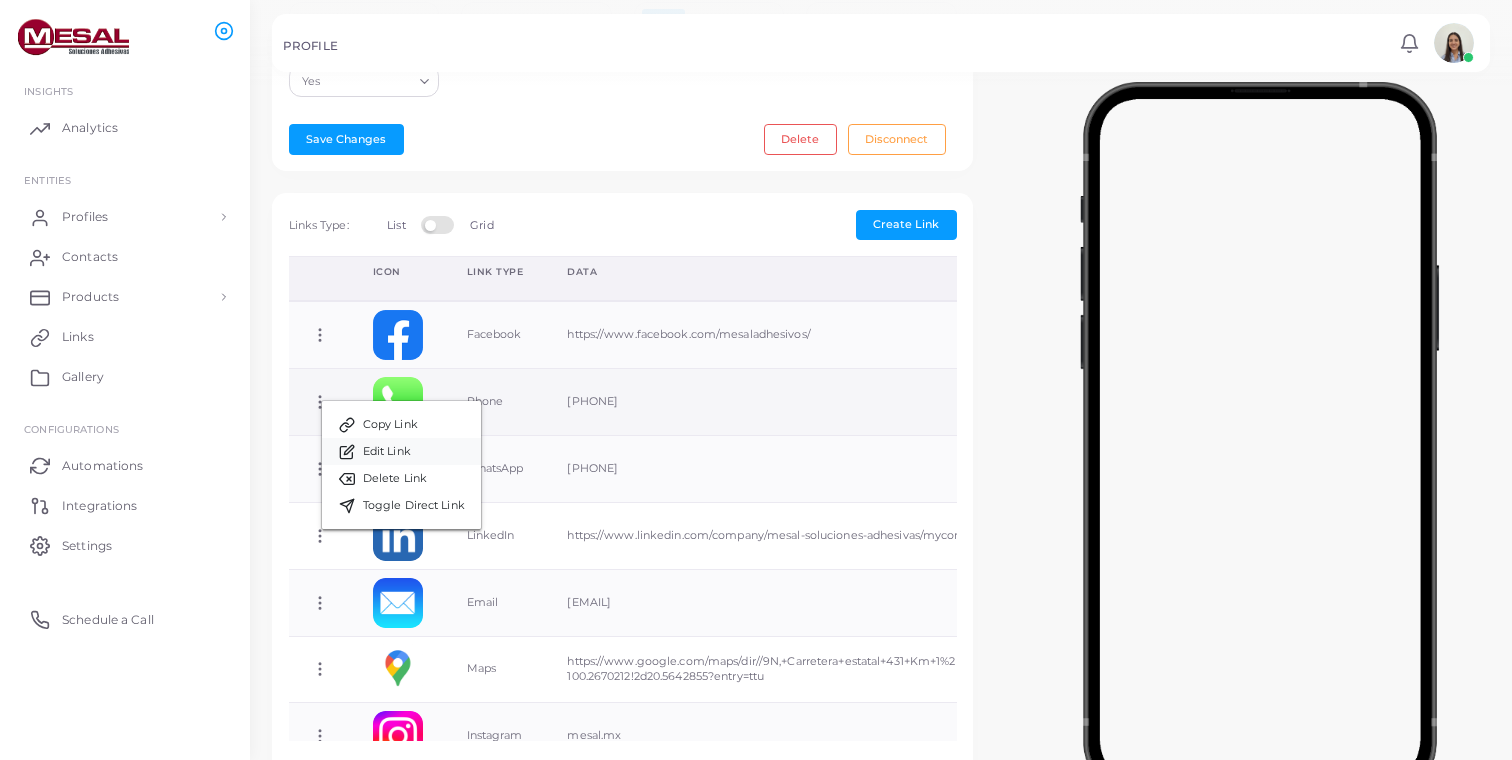 click on "Edit Link" at bounding box center [401, 451] 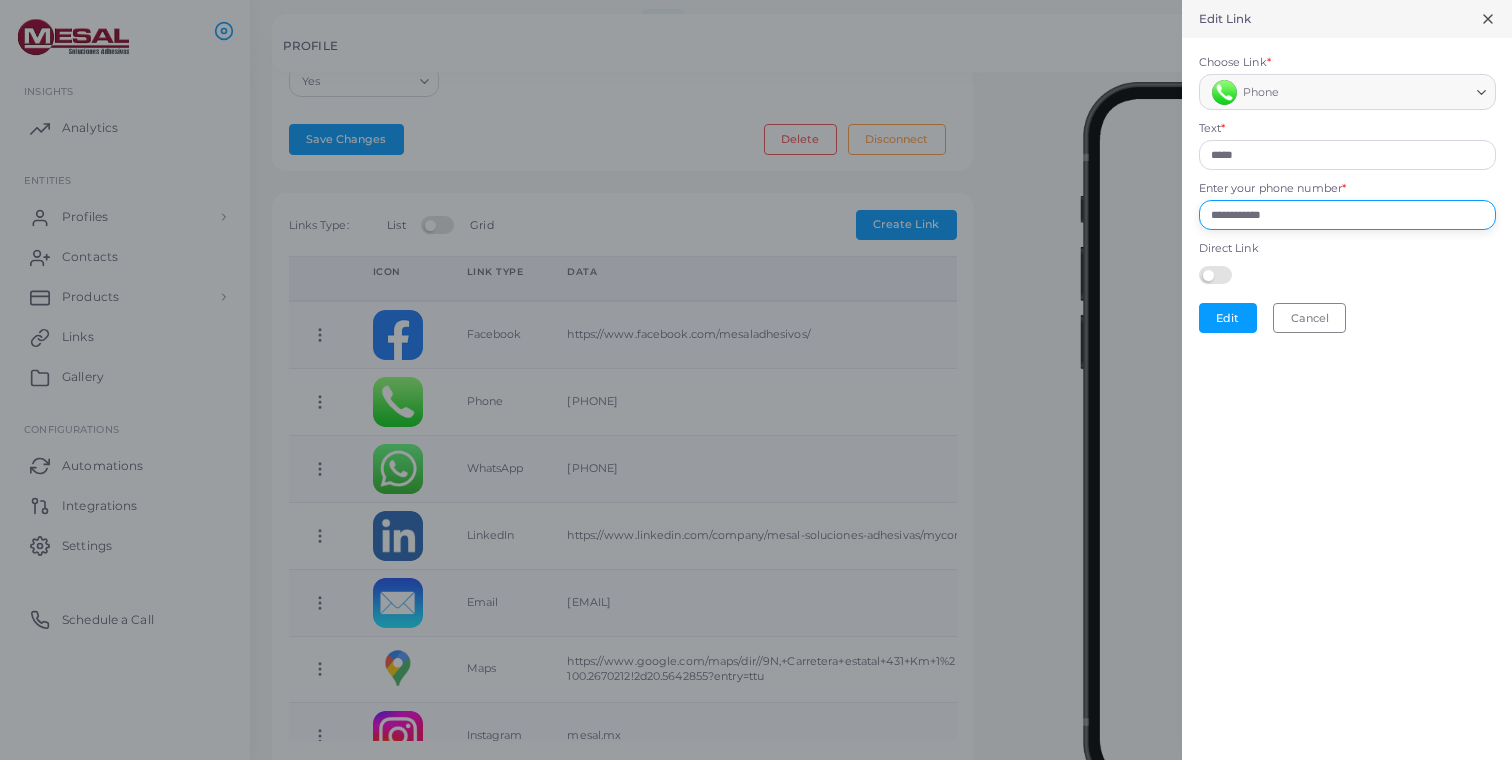 click on "**********" at bounding box center [1347, 215] 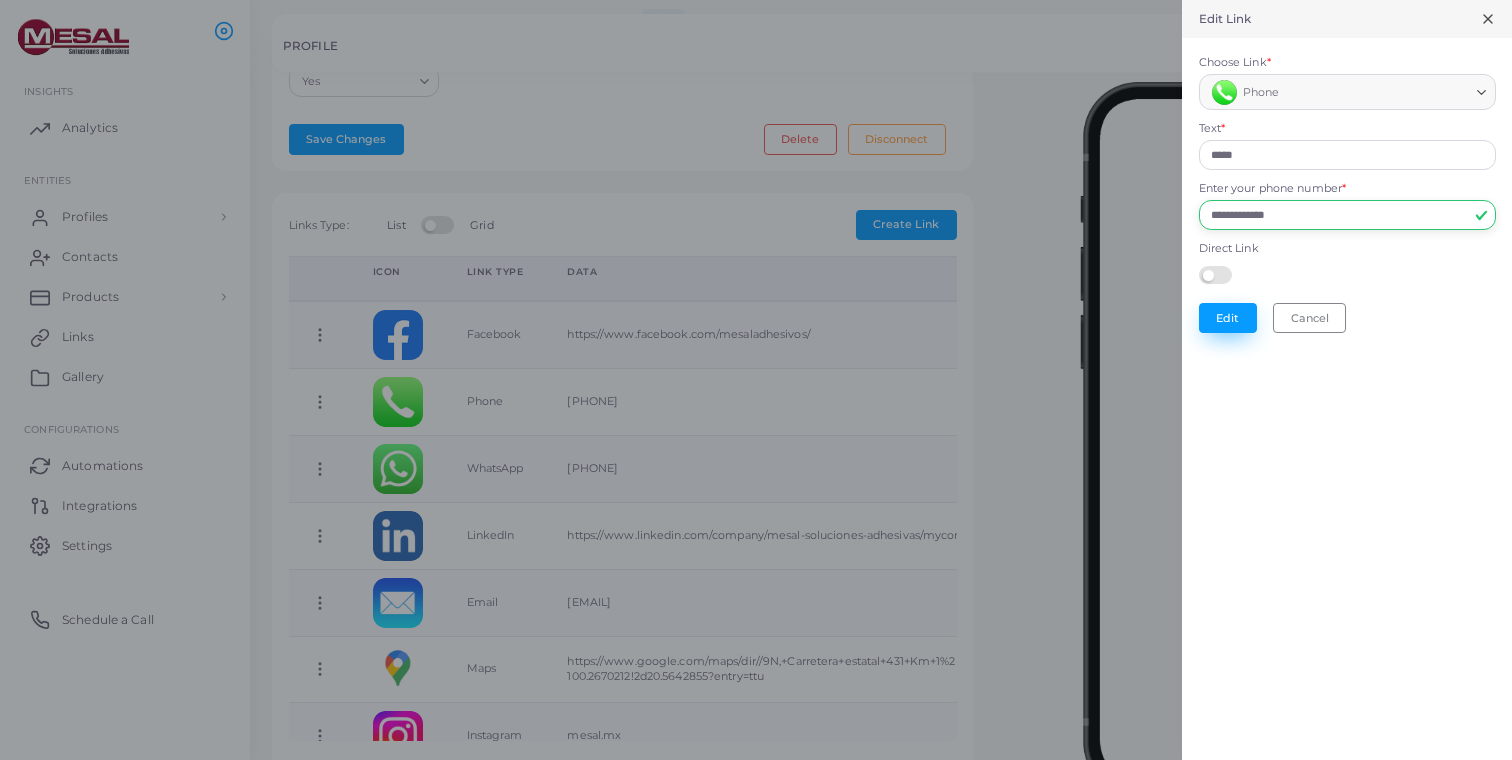 type on "**********" 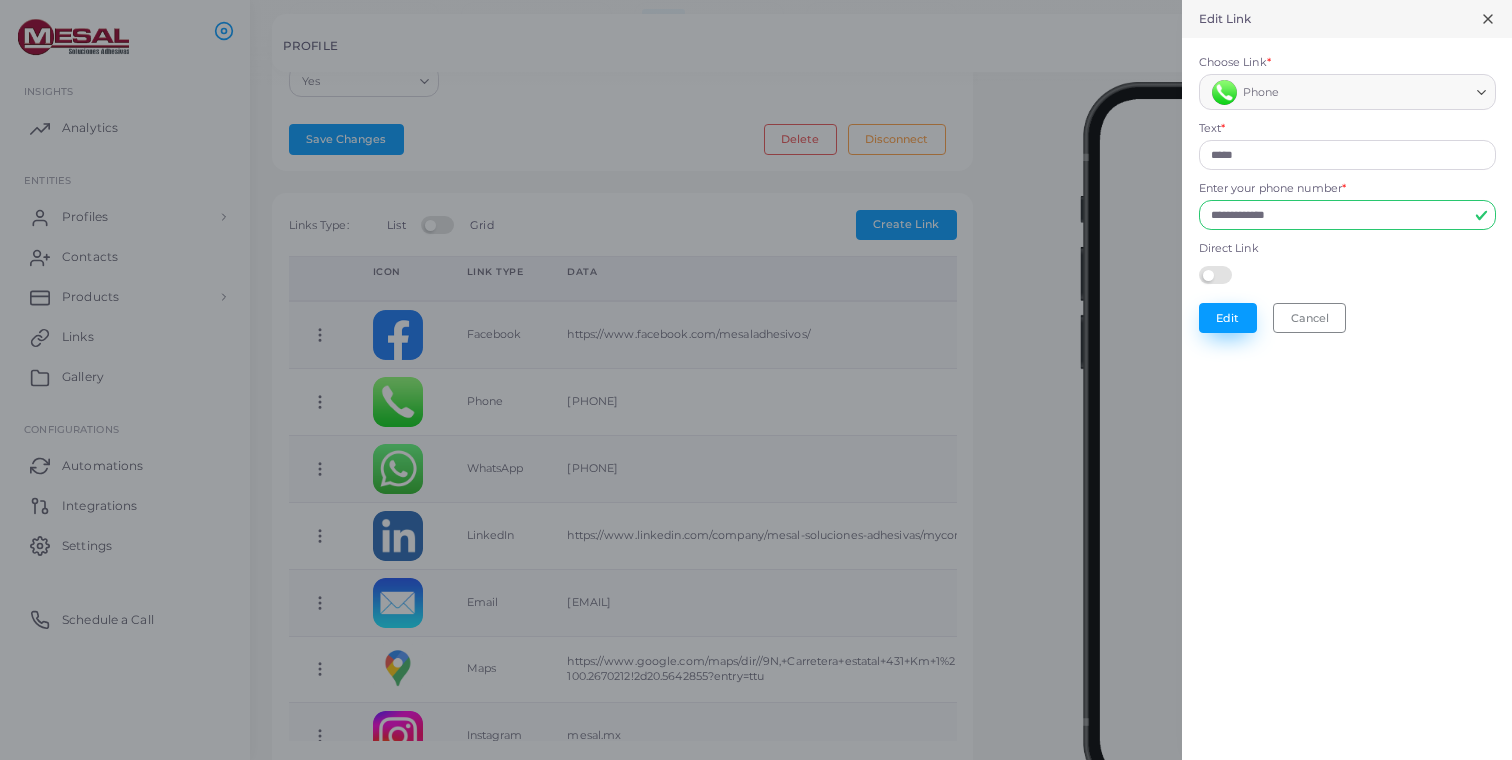 click on "Edit" at bounding box center (1228, 318) 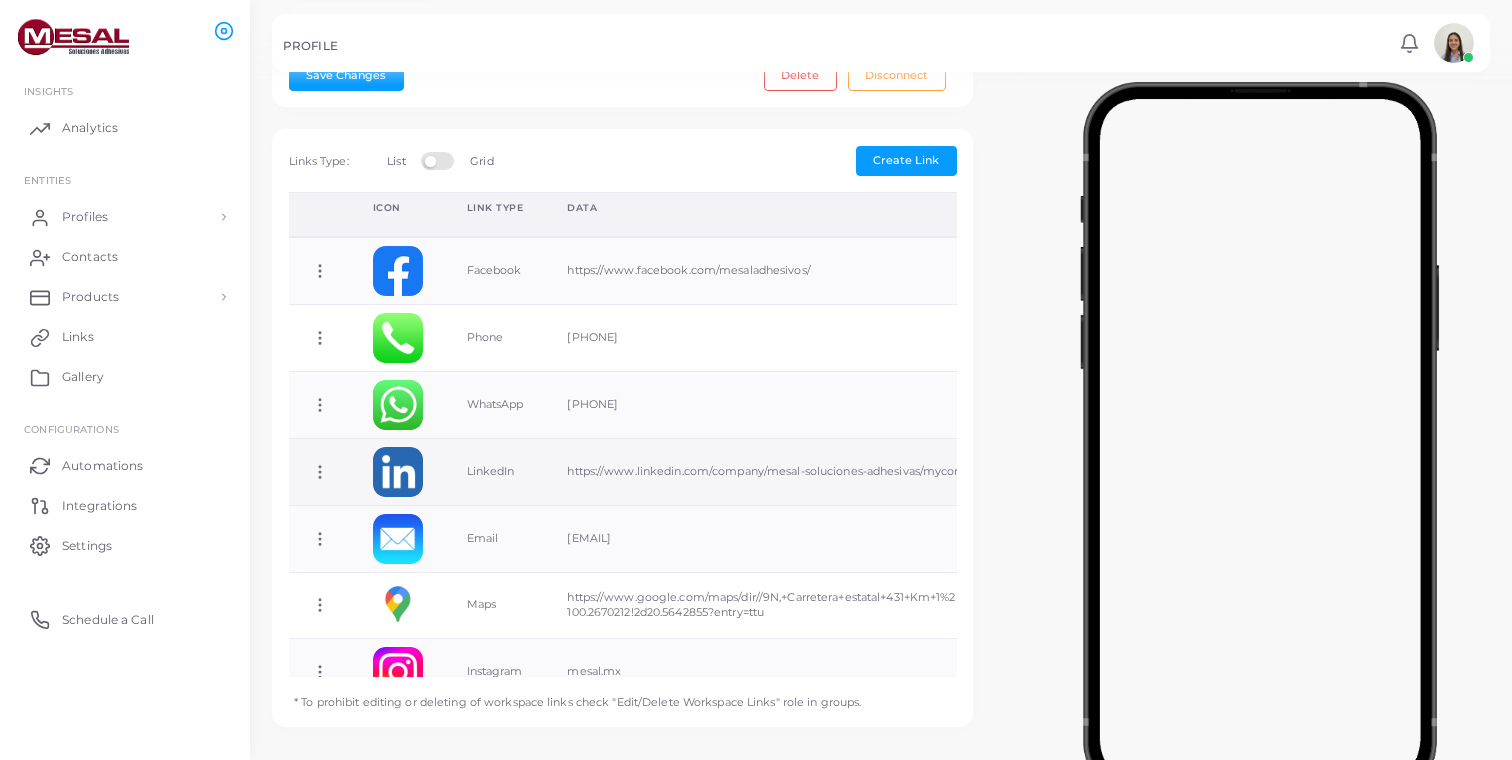 scroll, scrollTop: 539, scrollLeft: 0, axis: vertical 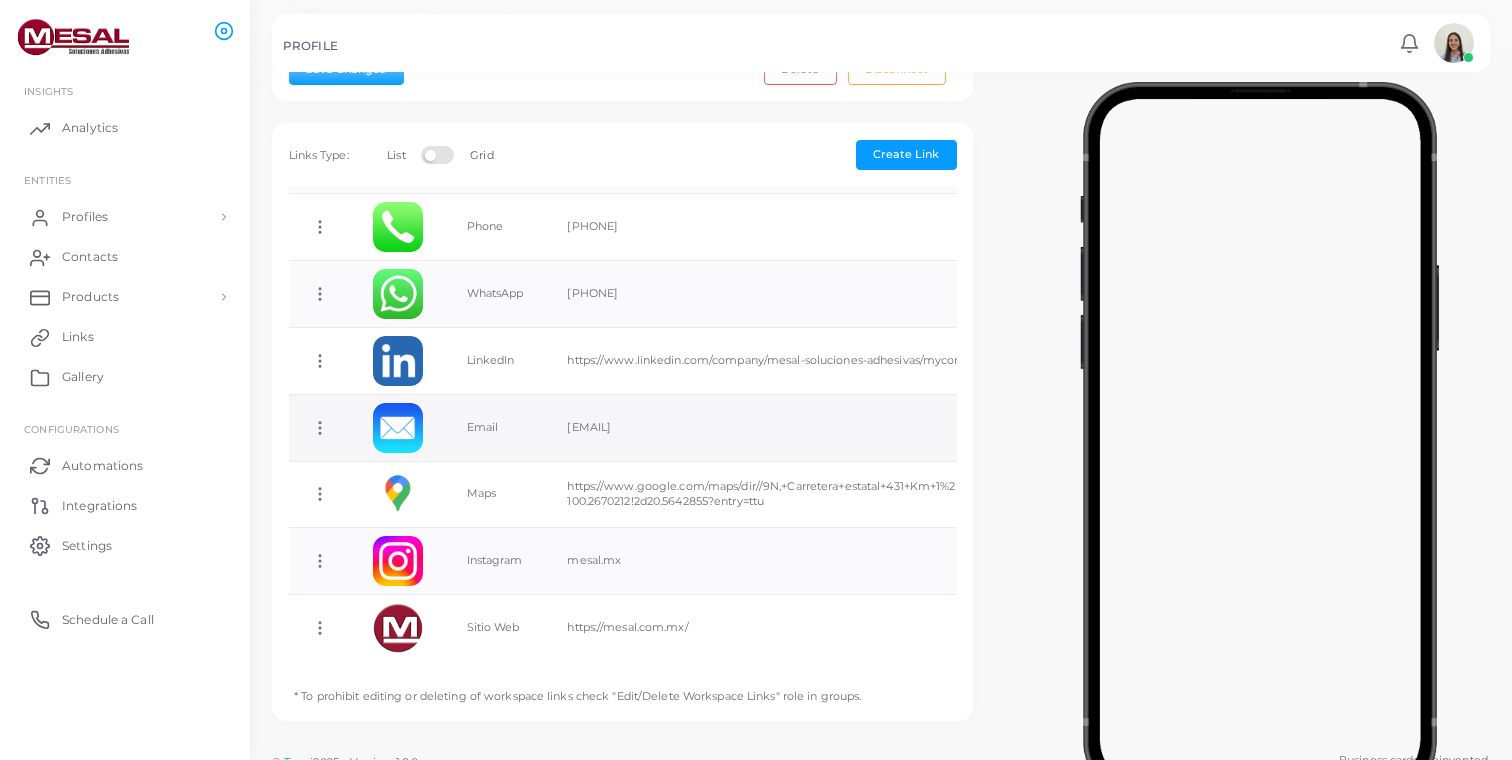 click 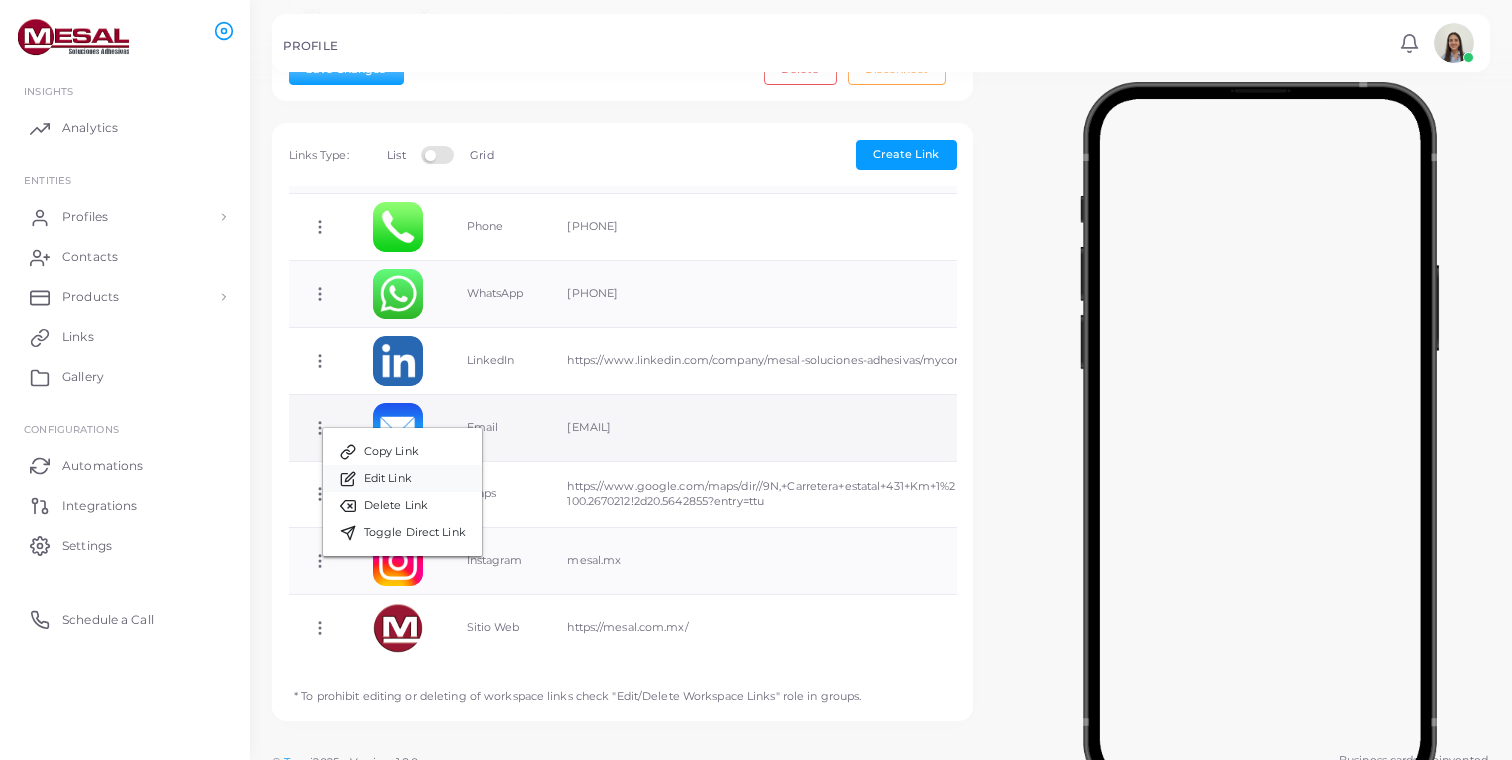 click on "Edit Link" at bounding box center (388, 479) 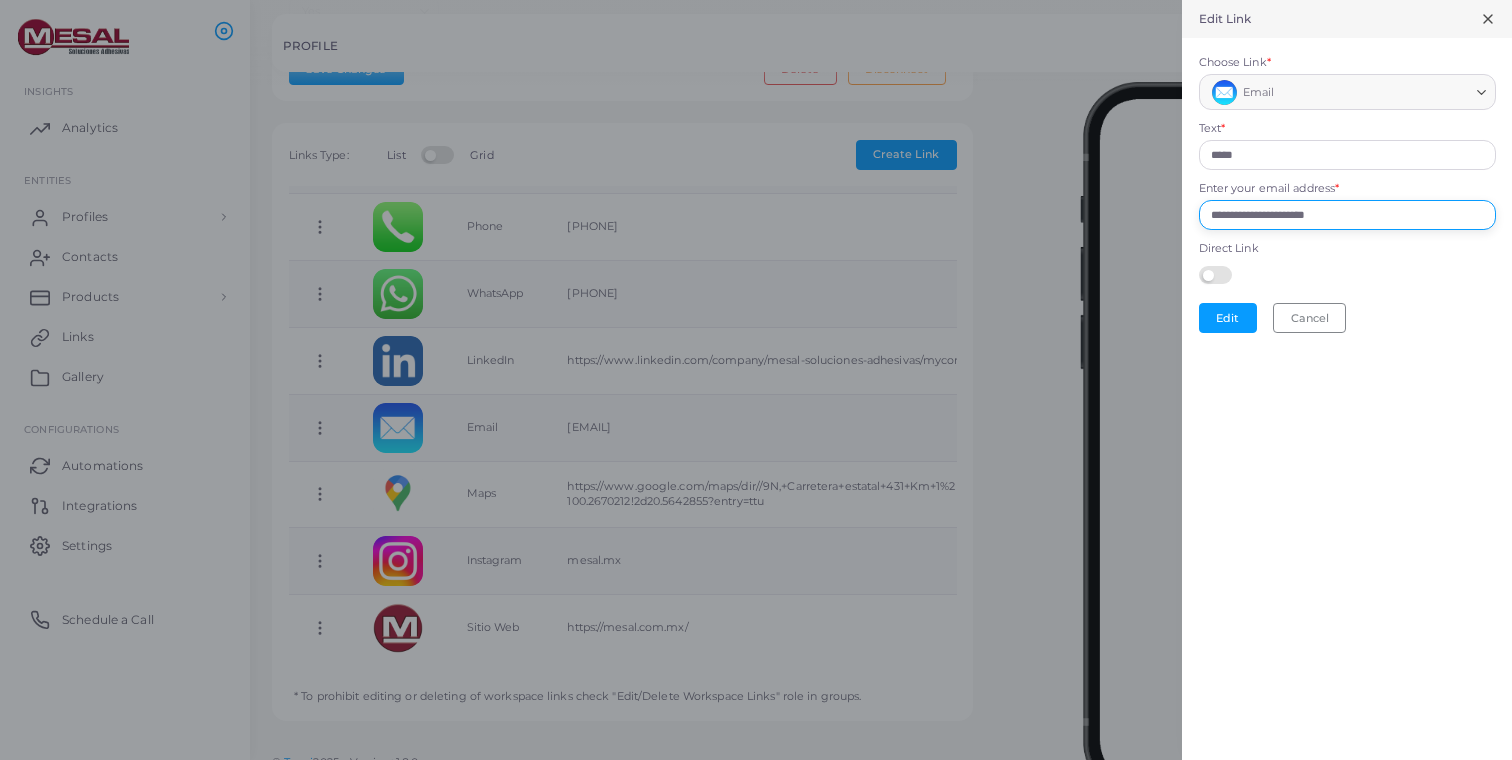 click on "**********" at bounding box center (1347, 215) 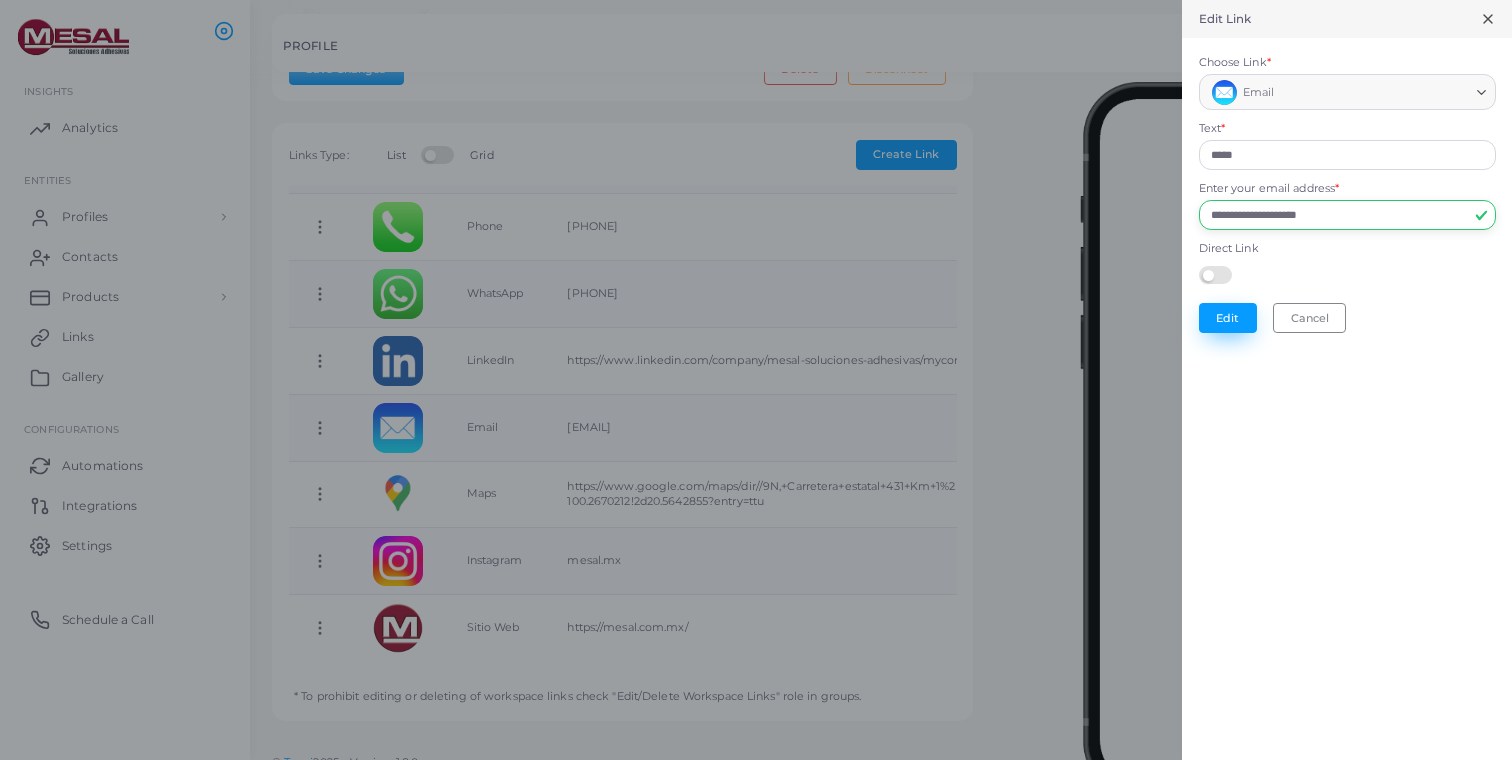 type on "**********" 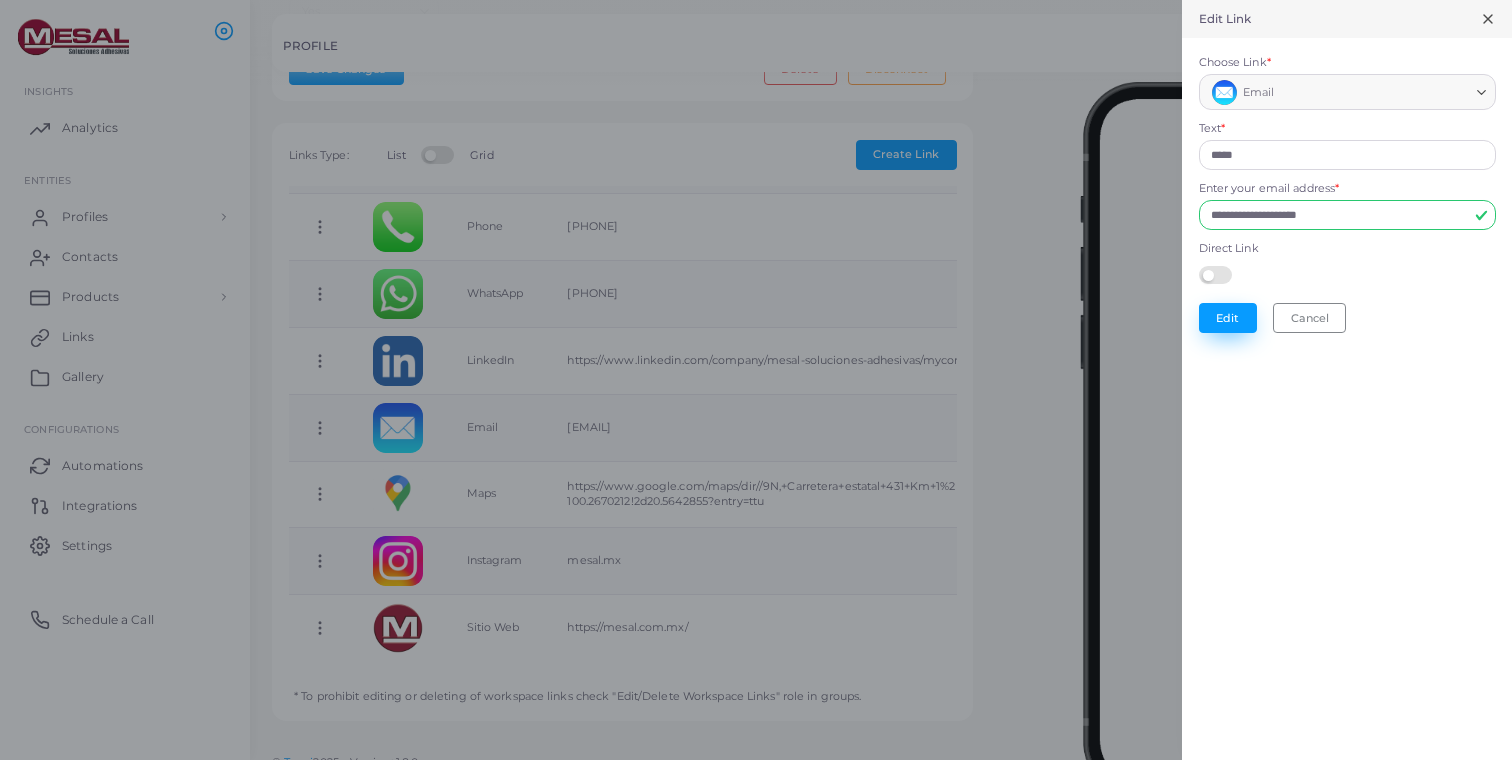 click on "Edit" at bounding box center [1228, 318] 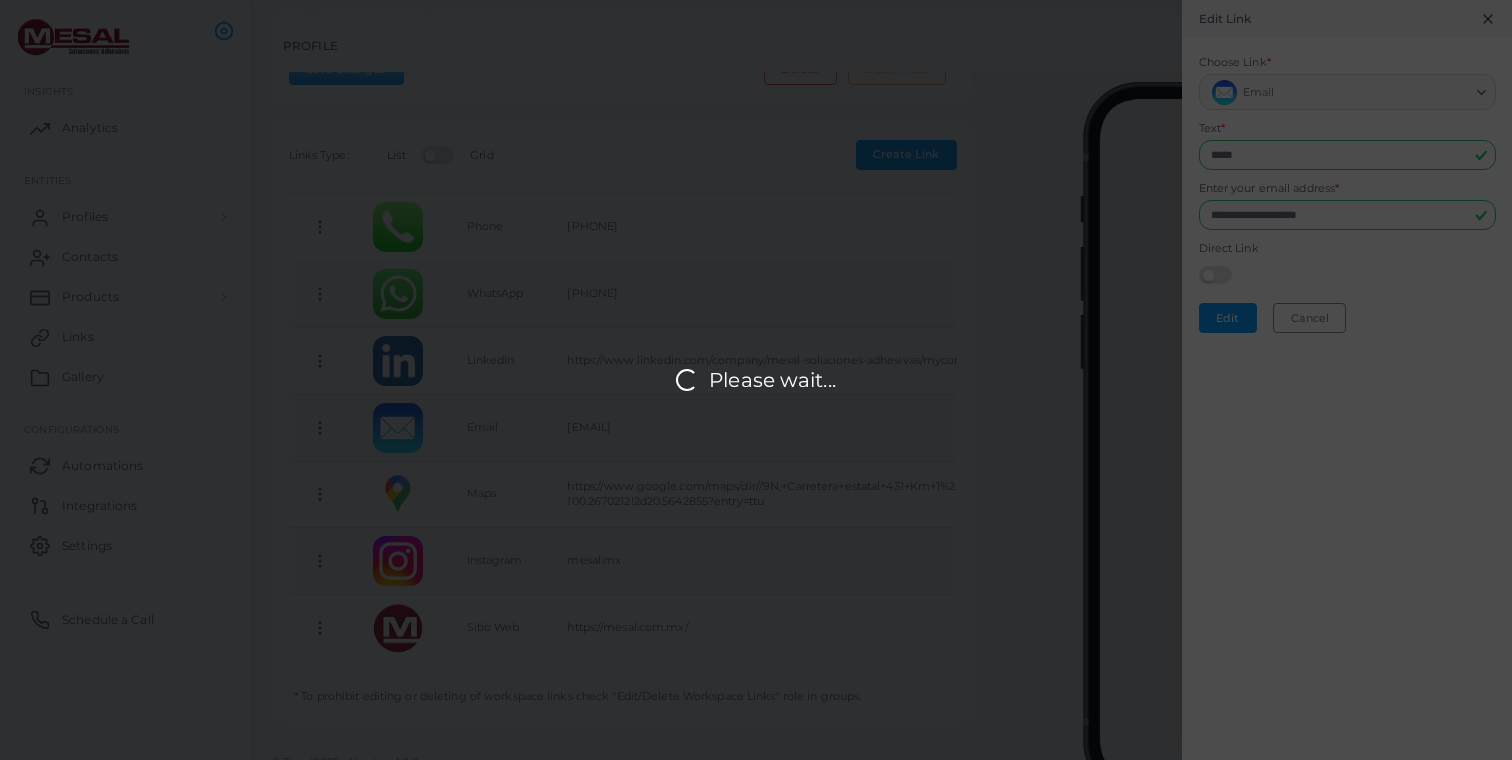 scroll, scrollTop: 0, scrollLeft: 0, axis: both 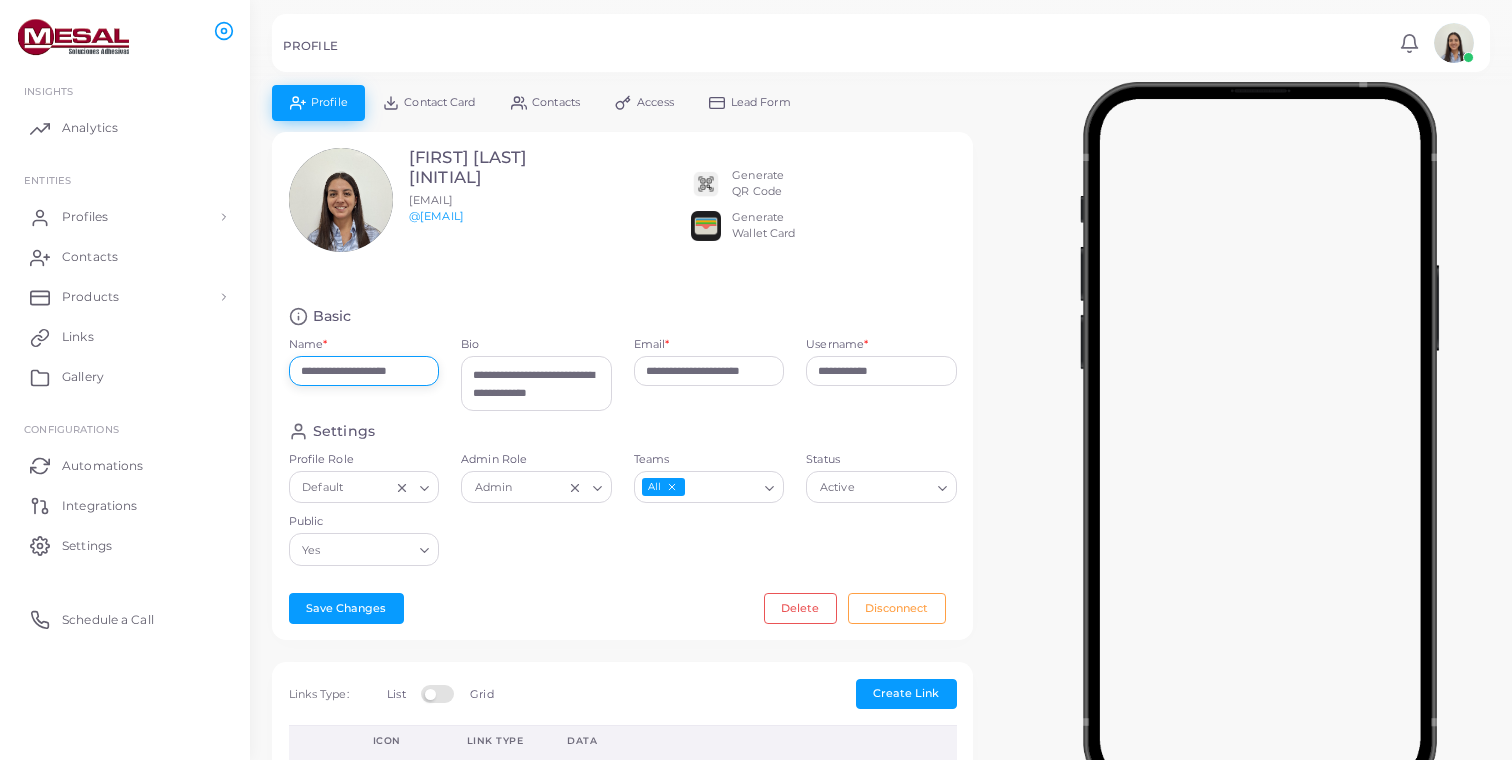click on "**********" at bounding box center (364, 371) 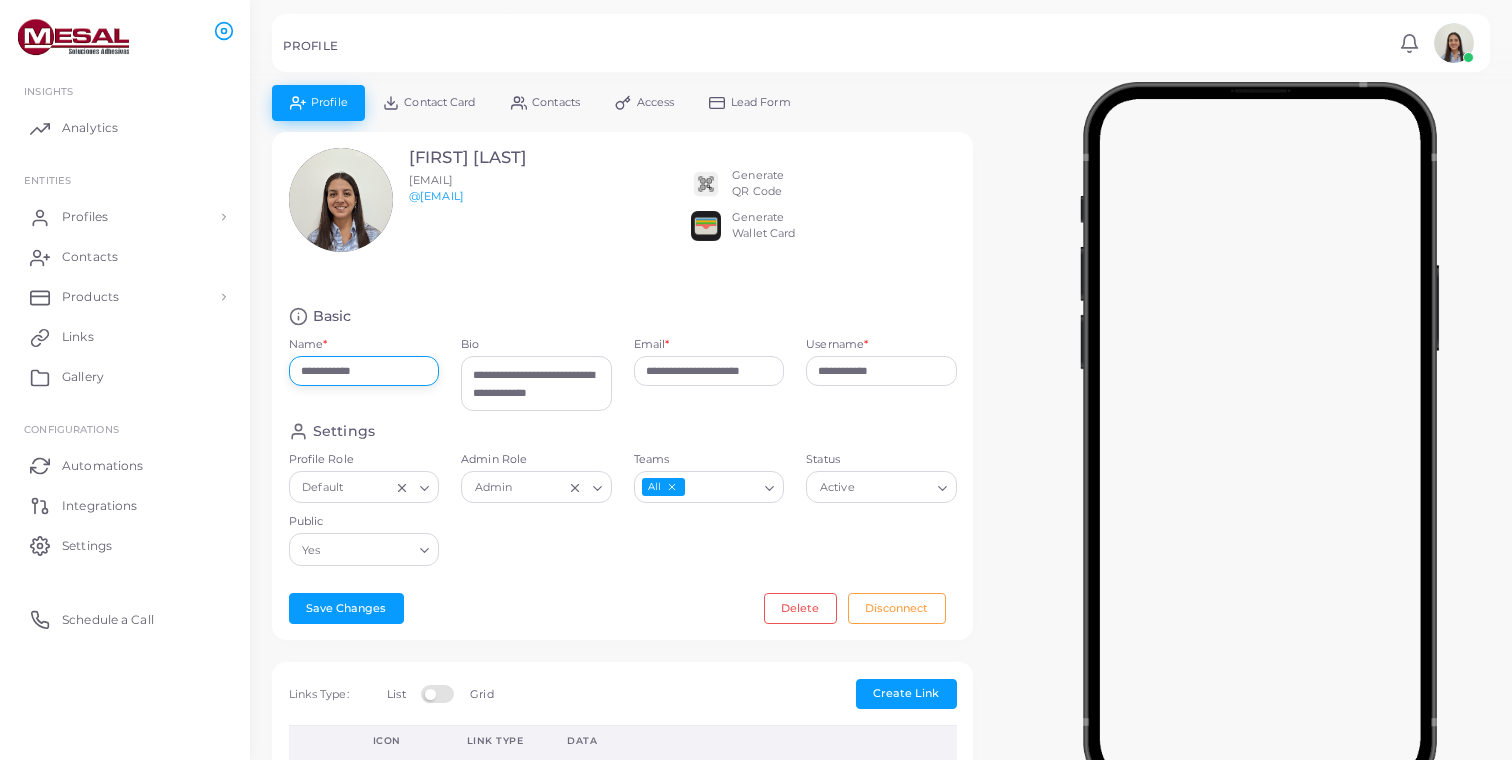 type on "**********" 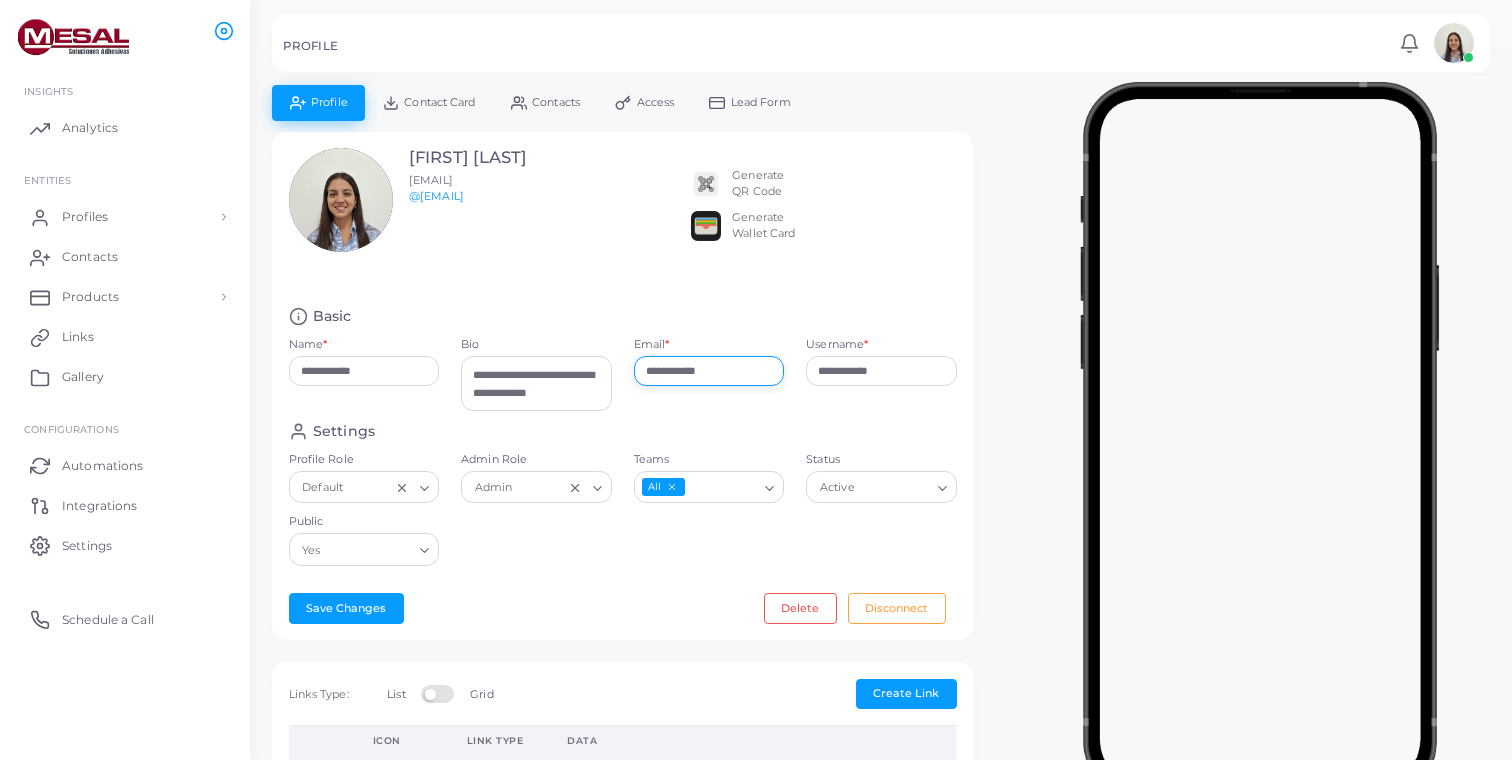 click on "**********" at bounding box center (709, 371) 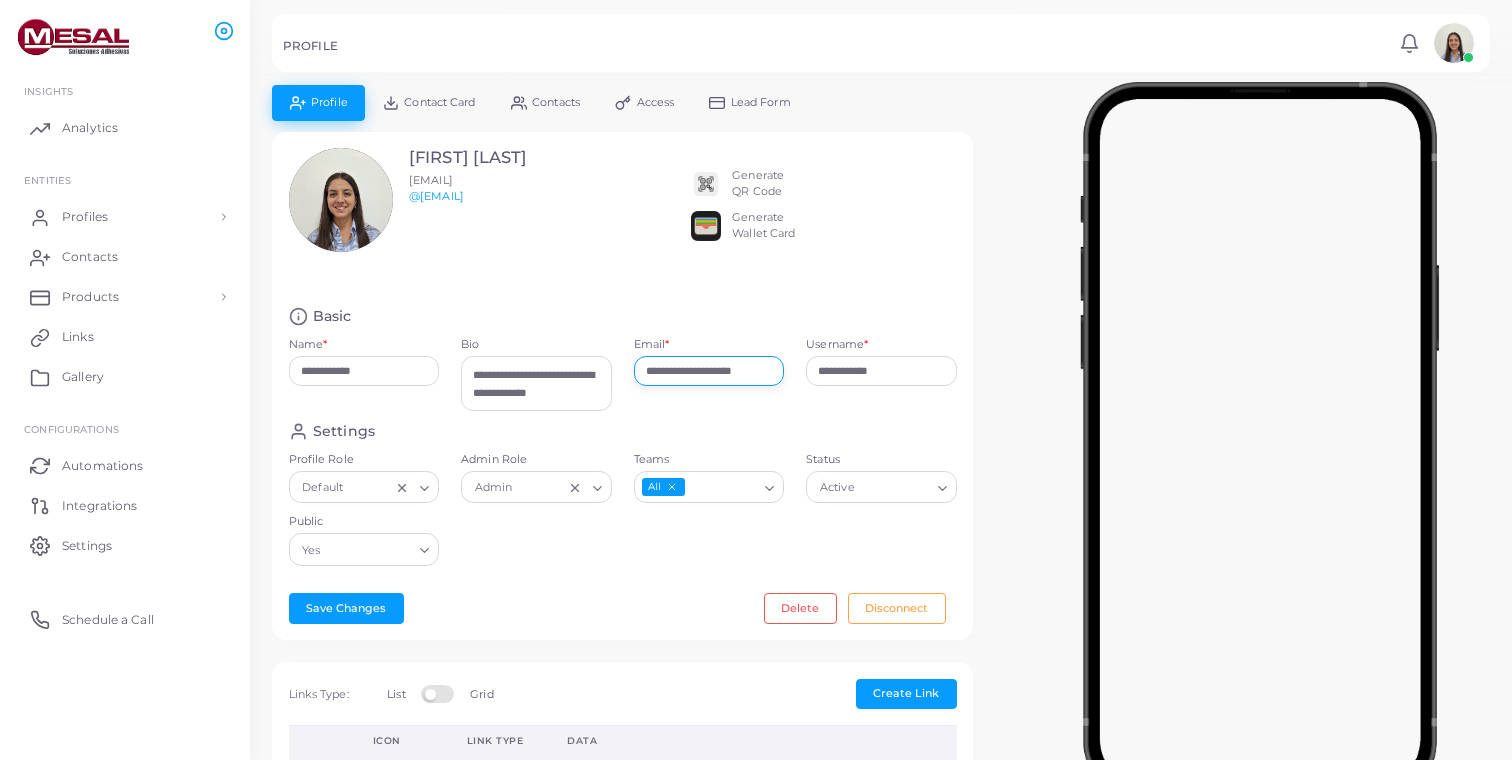 scroll, scrollTop: 0, scrollLeft: 7, axis: horizontal 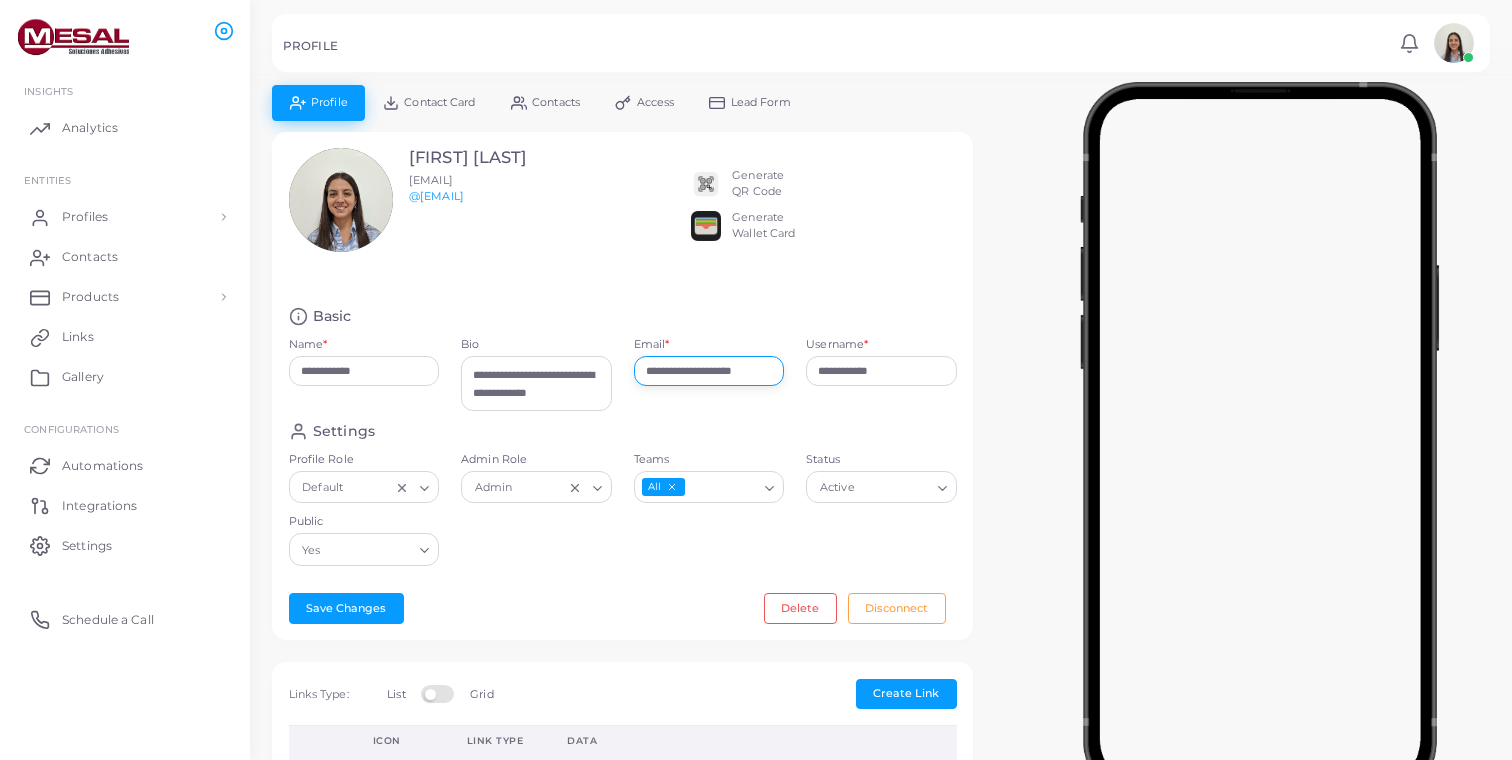 type on "**********" 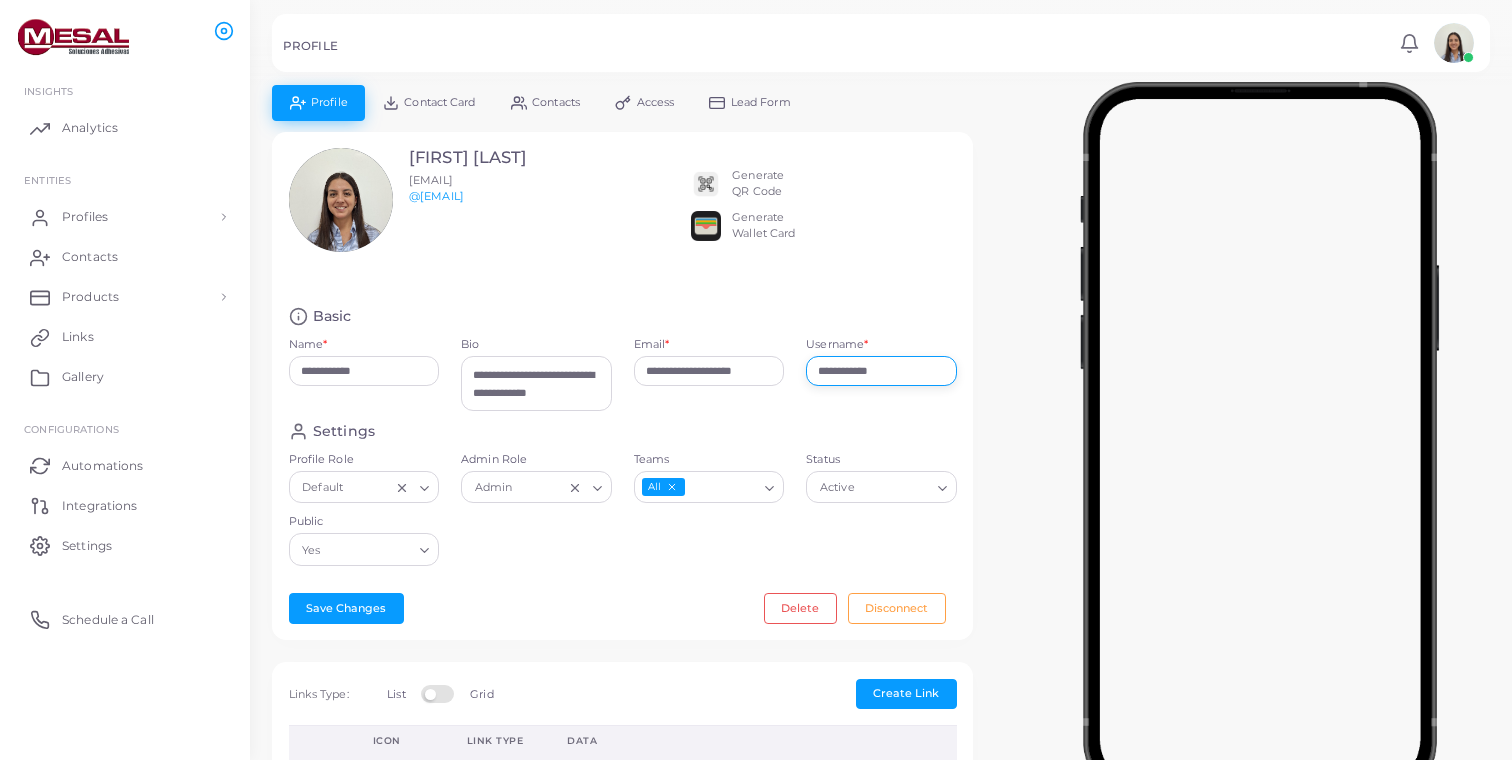 scroll, scrollTop: 0, scrollLeft: 0, axis: both 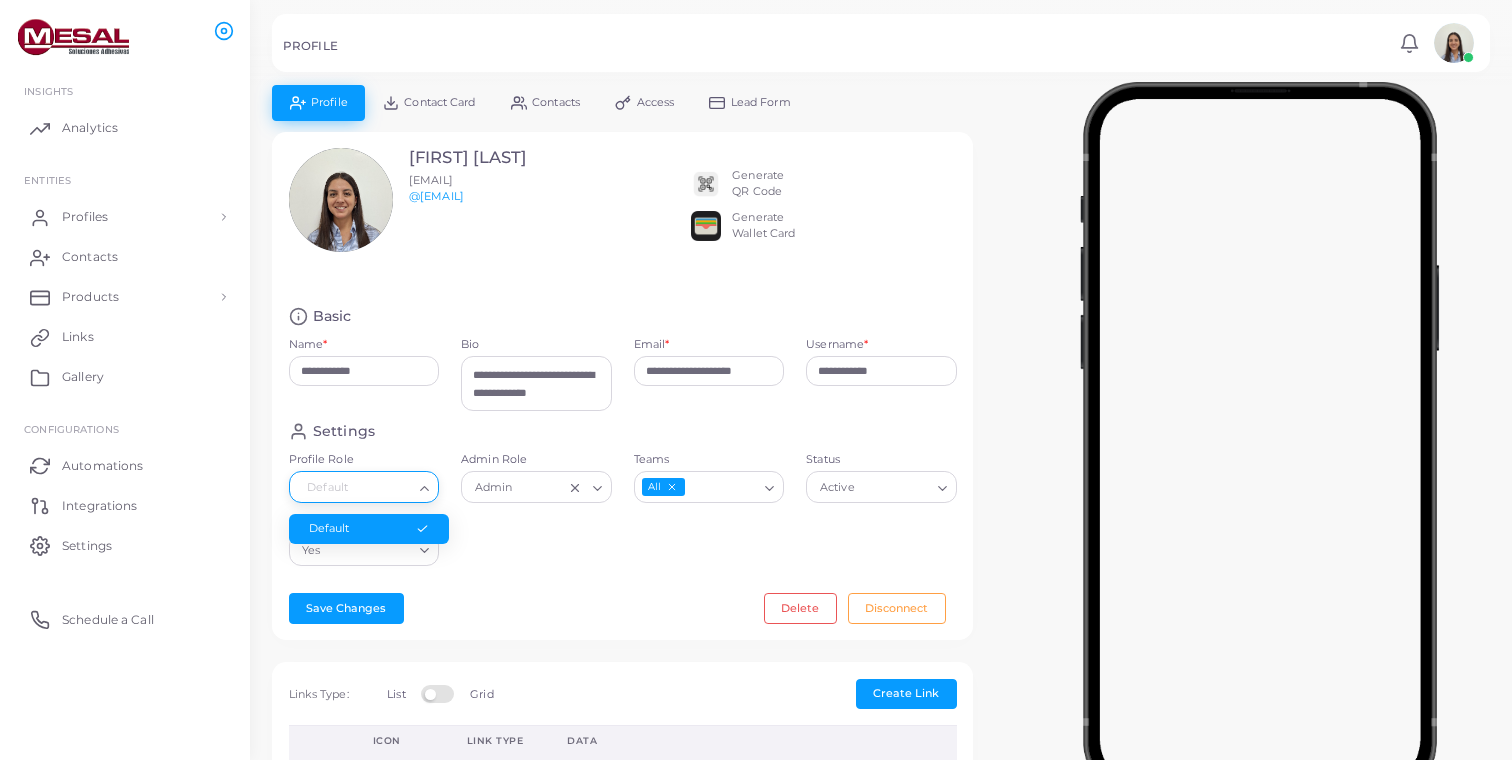 click on "Settings  Profile Role
Default
Loading...
Default
Admin Role
Admin
Loading...     Teams
All
Loading...     Status
Active
Loading...     Public
Yes
Loading..." at bounding box center [623, 499] 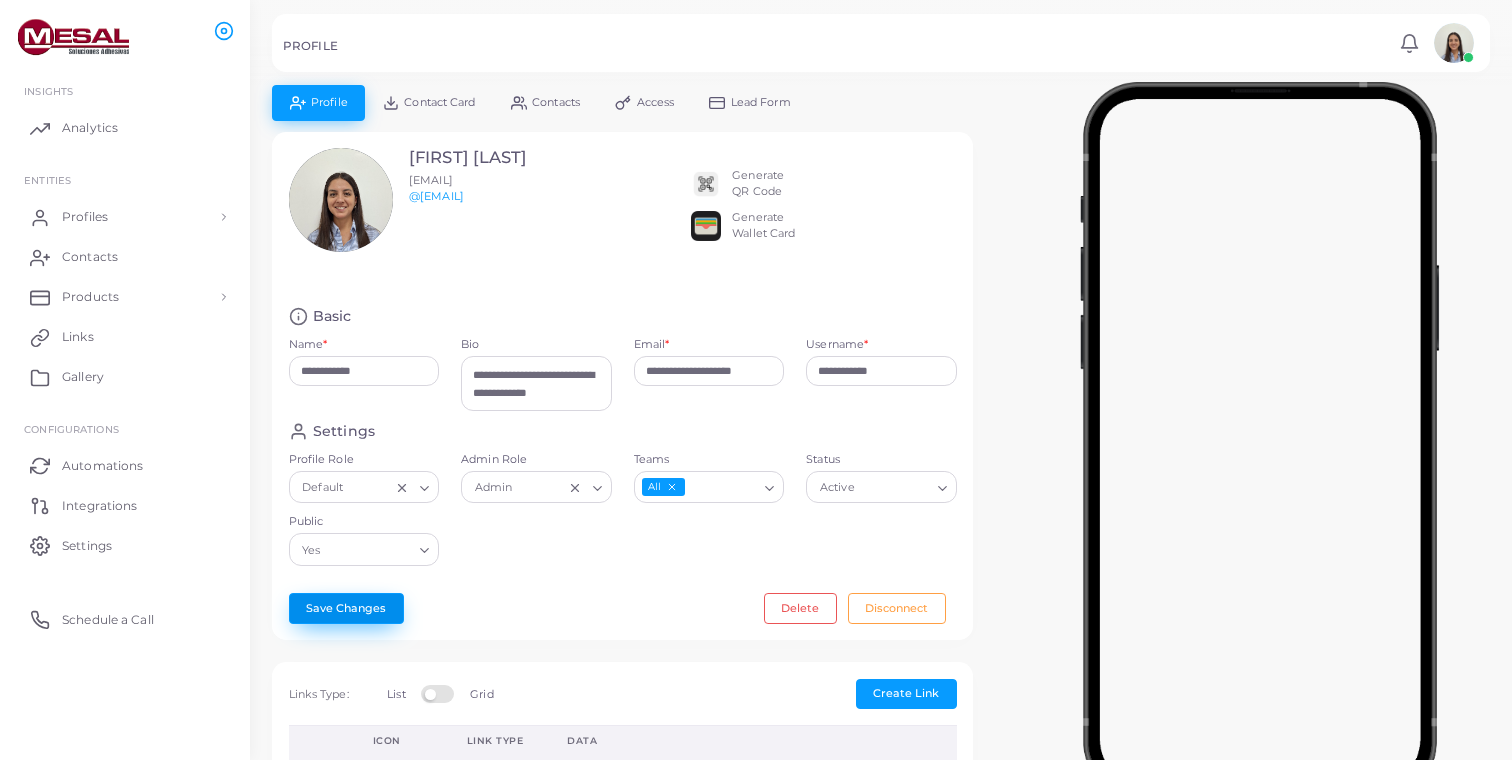 click on "Save Changes" at bounding box center [346, 608] 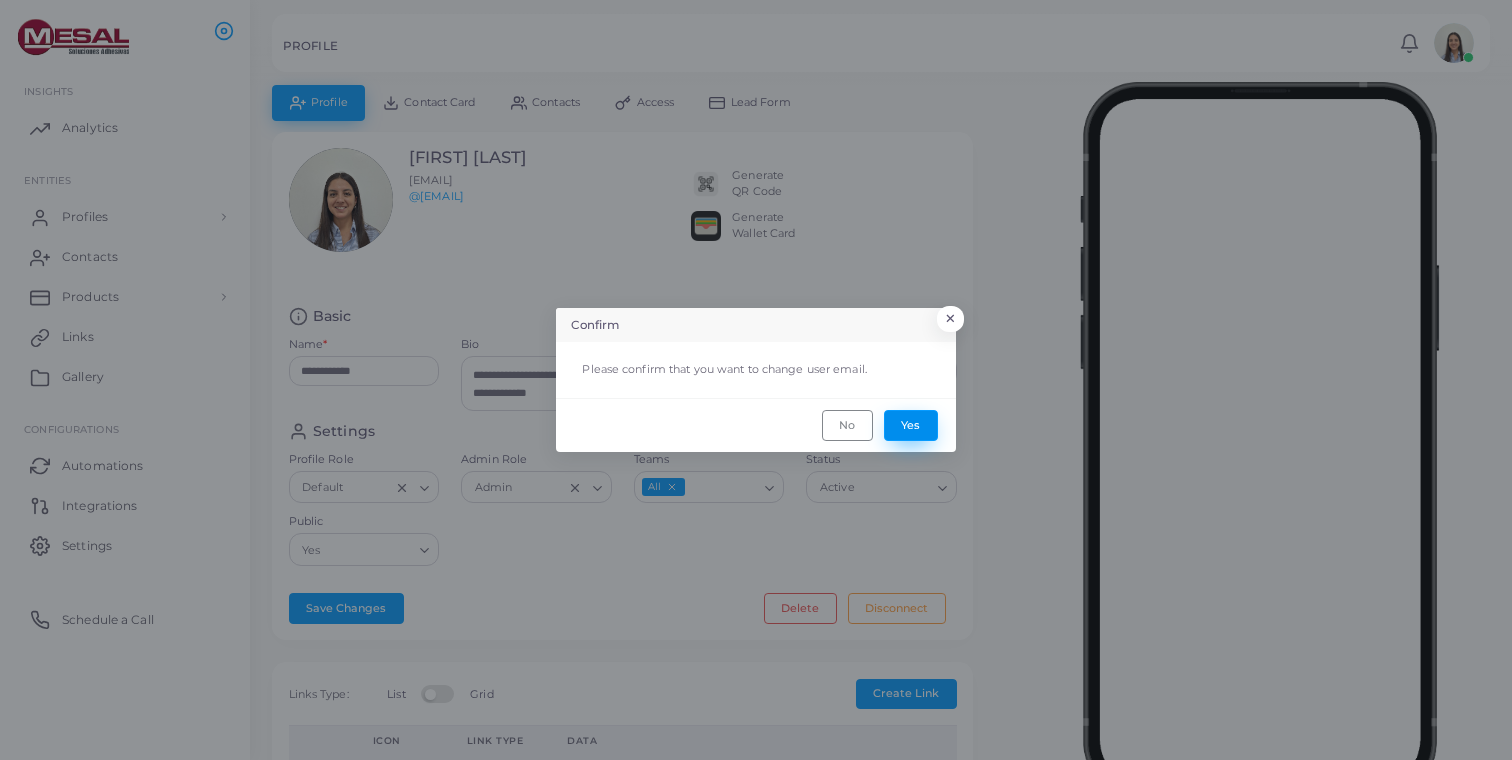 click on "Yes" at bounding box center [911, 425] 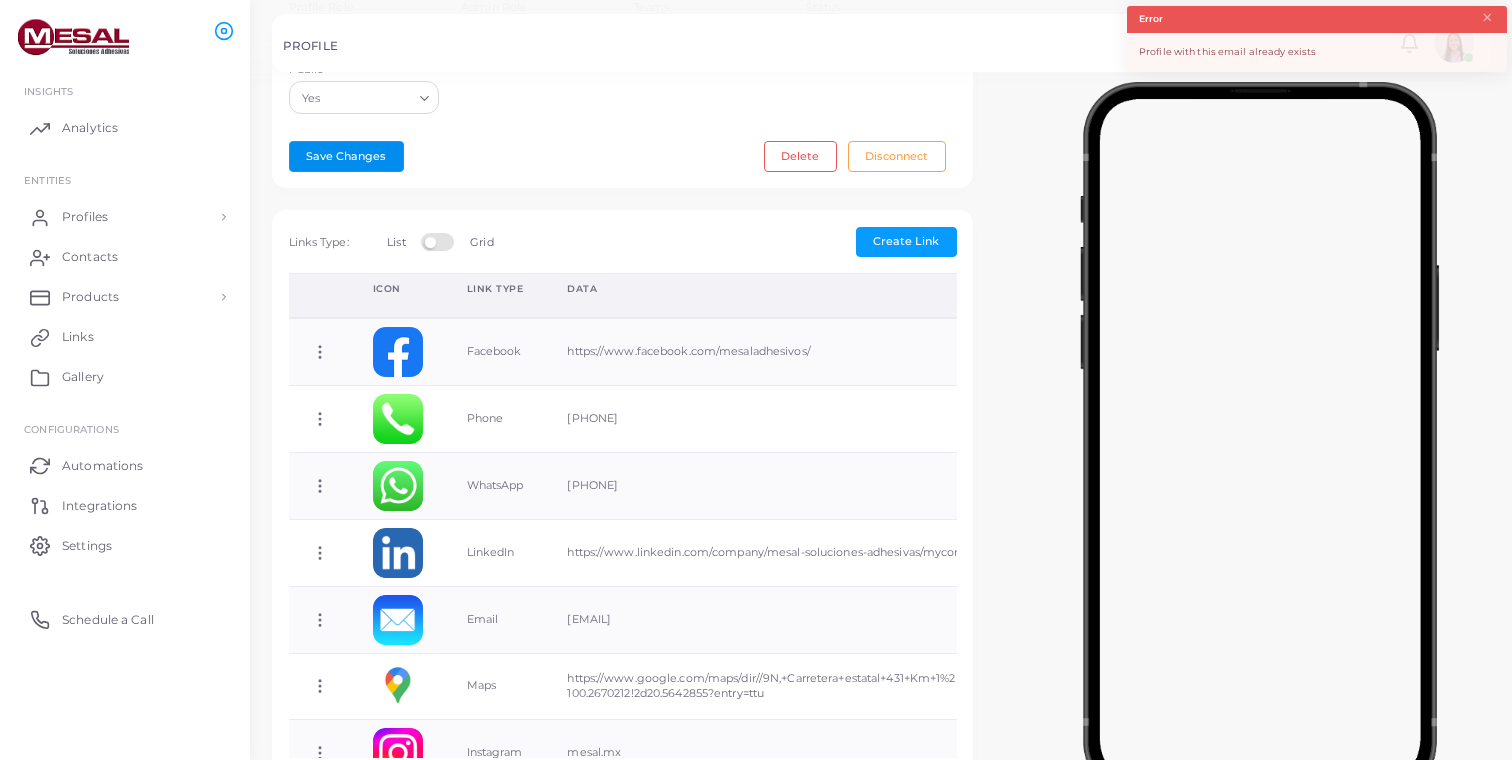 scroll, scrollTop: 558, scrollLeft: 0, axis: vertical 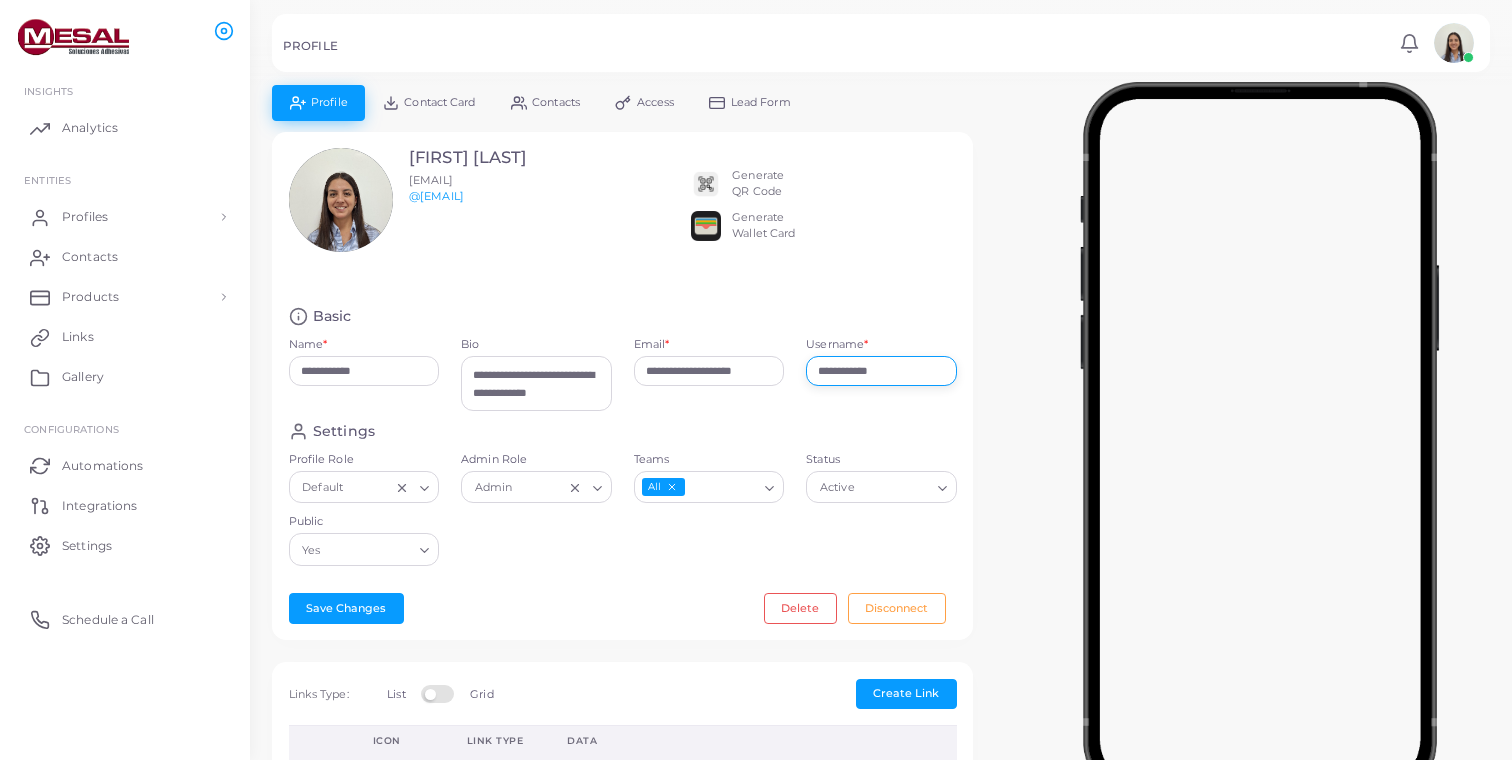 click on "**********" at bounding box center (881, 371) 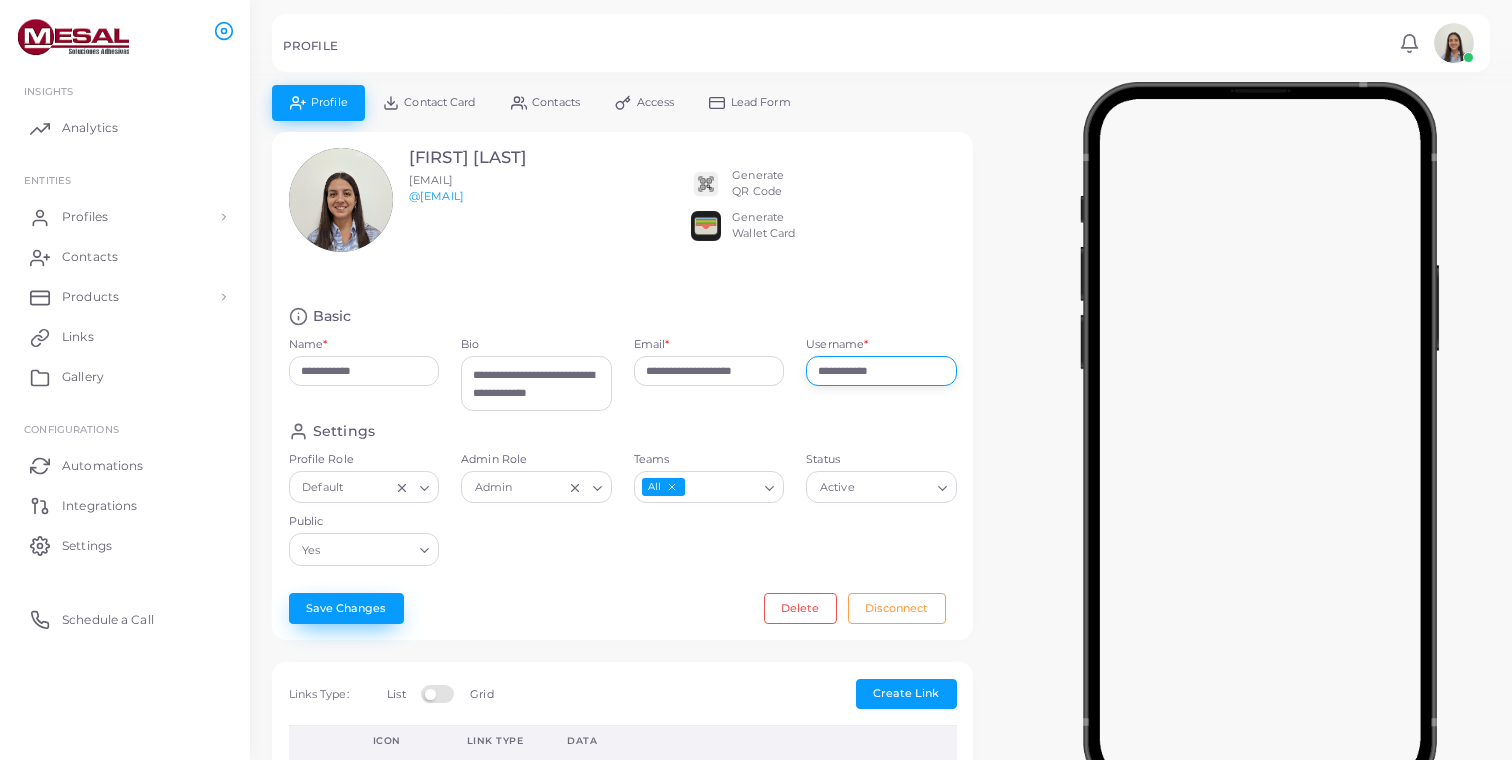 type on "**********" 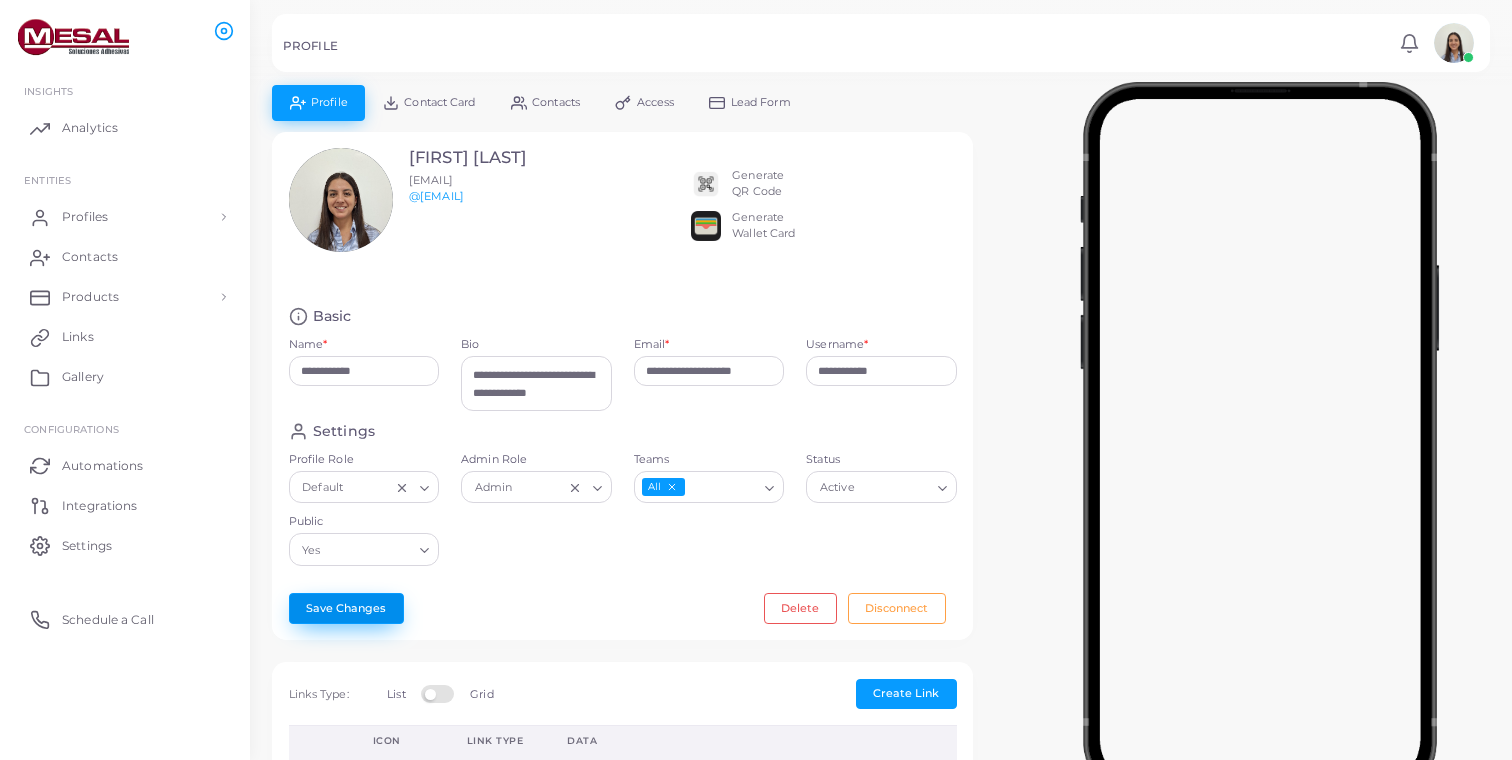 click on "Save Changes" at bounding box center (346, 608) 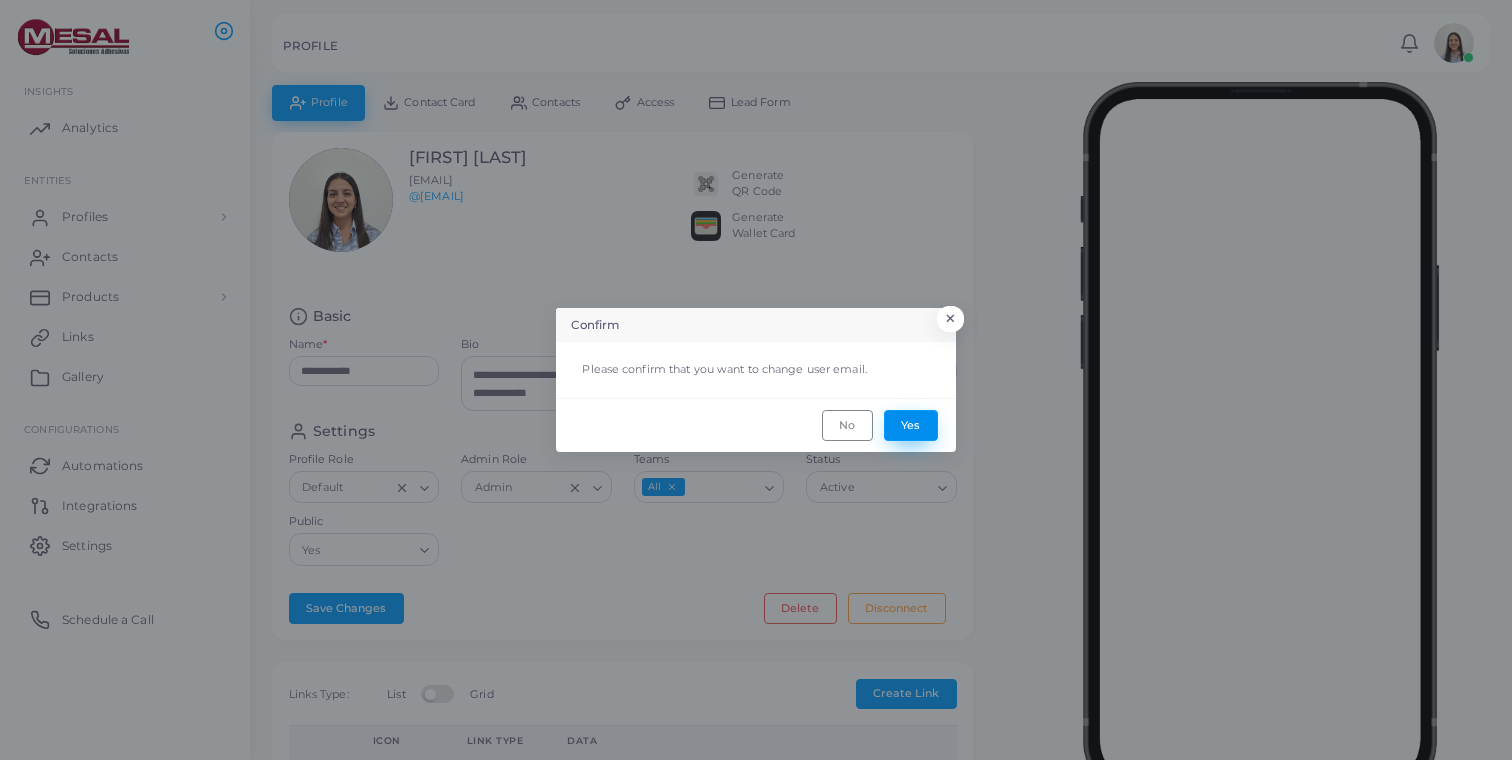 click on "Yes" at bounding box center (911, 425) 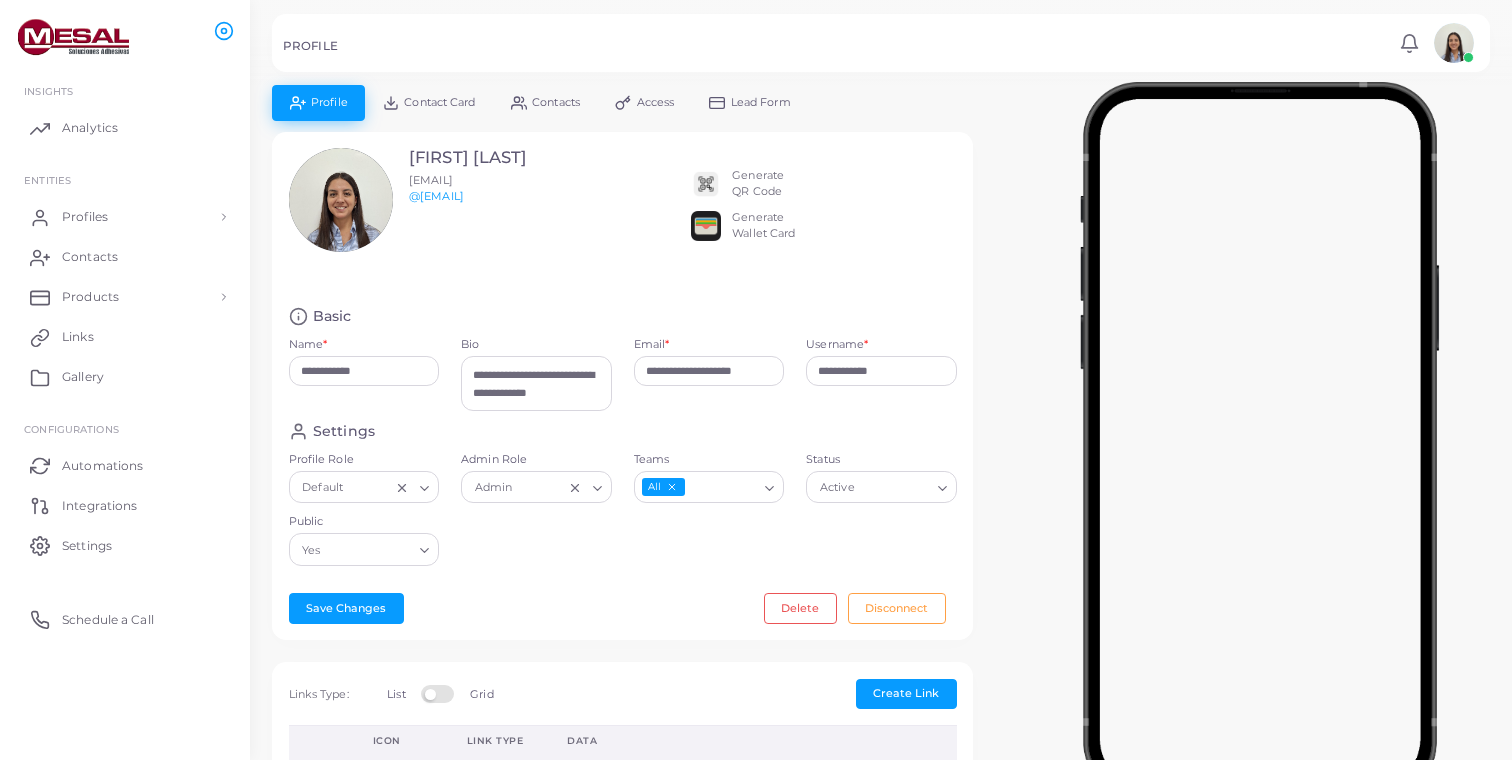 click on "**********" at bounding box center [881, 683] 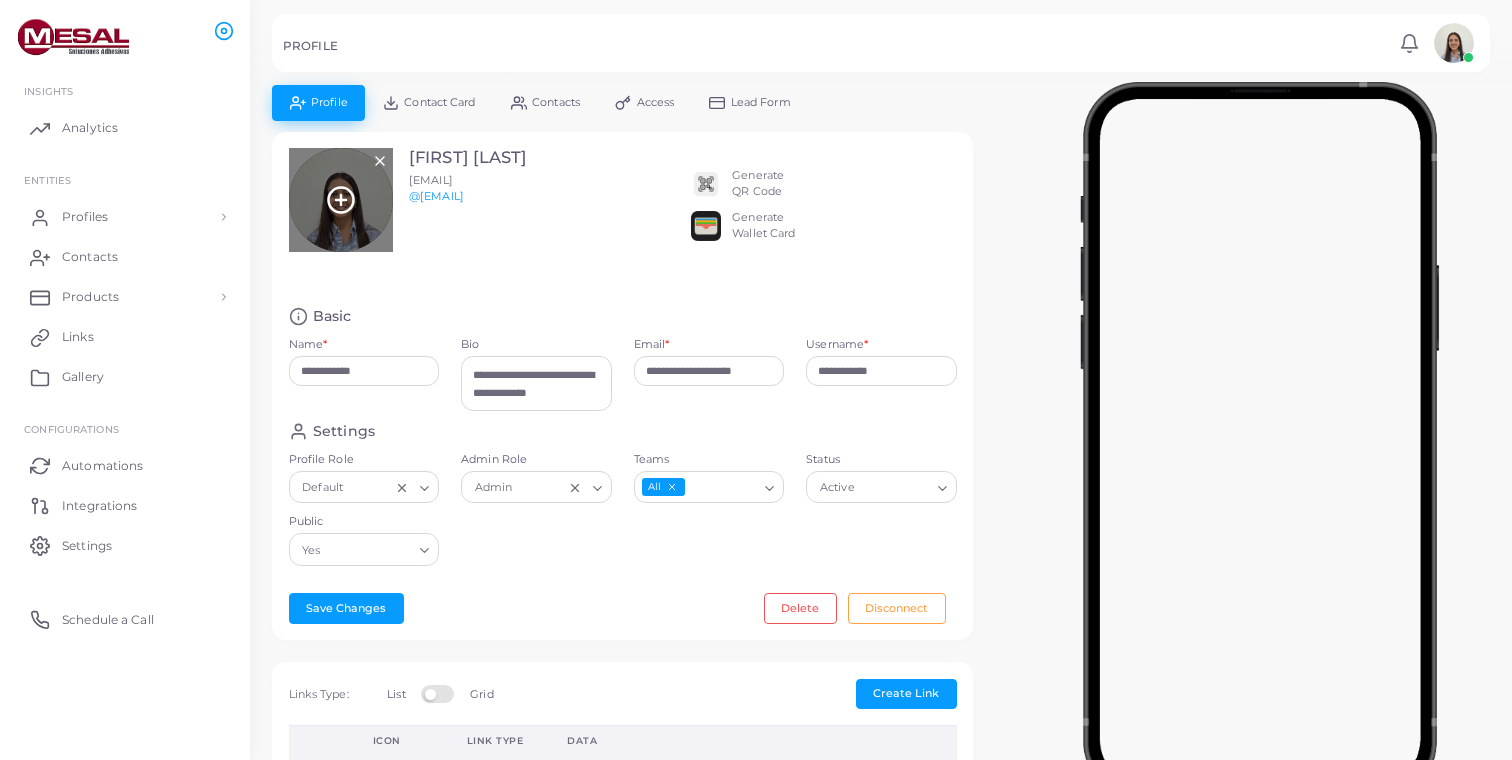 click 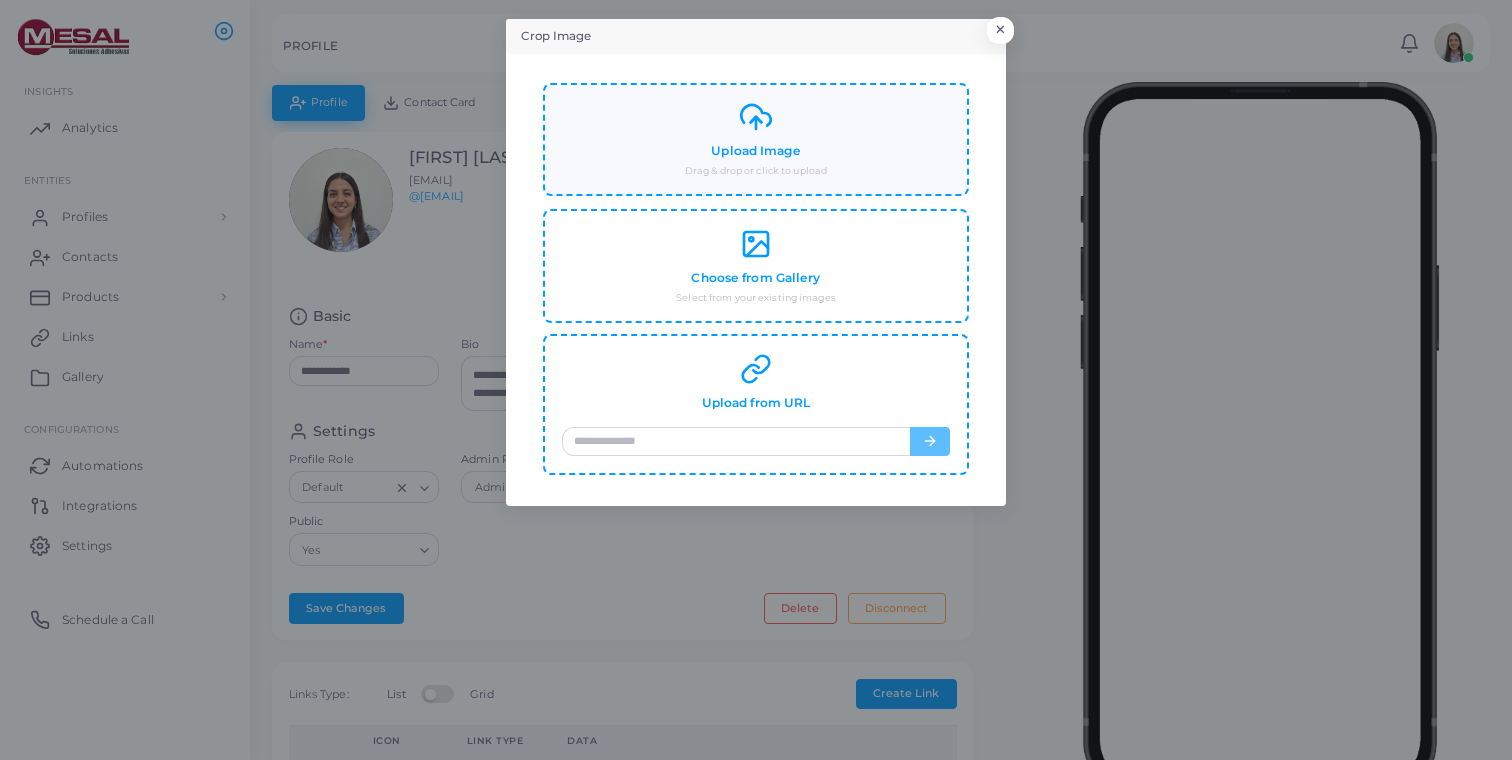 click on "Drag & drop or click to upload" at bounding box center [756, 171] 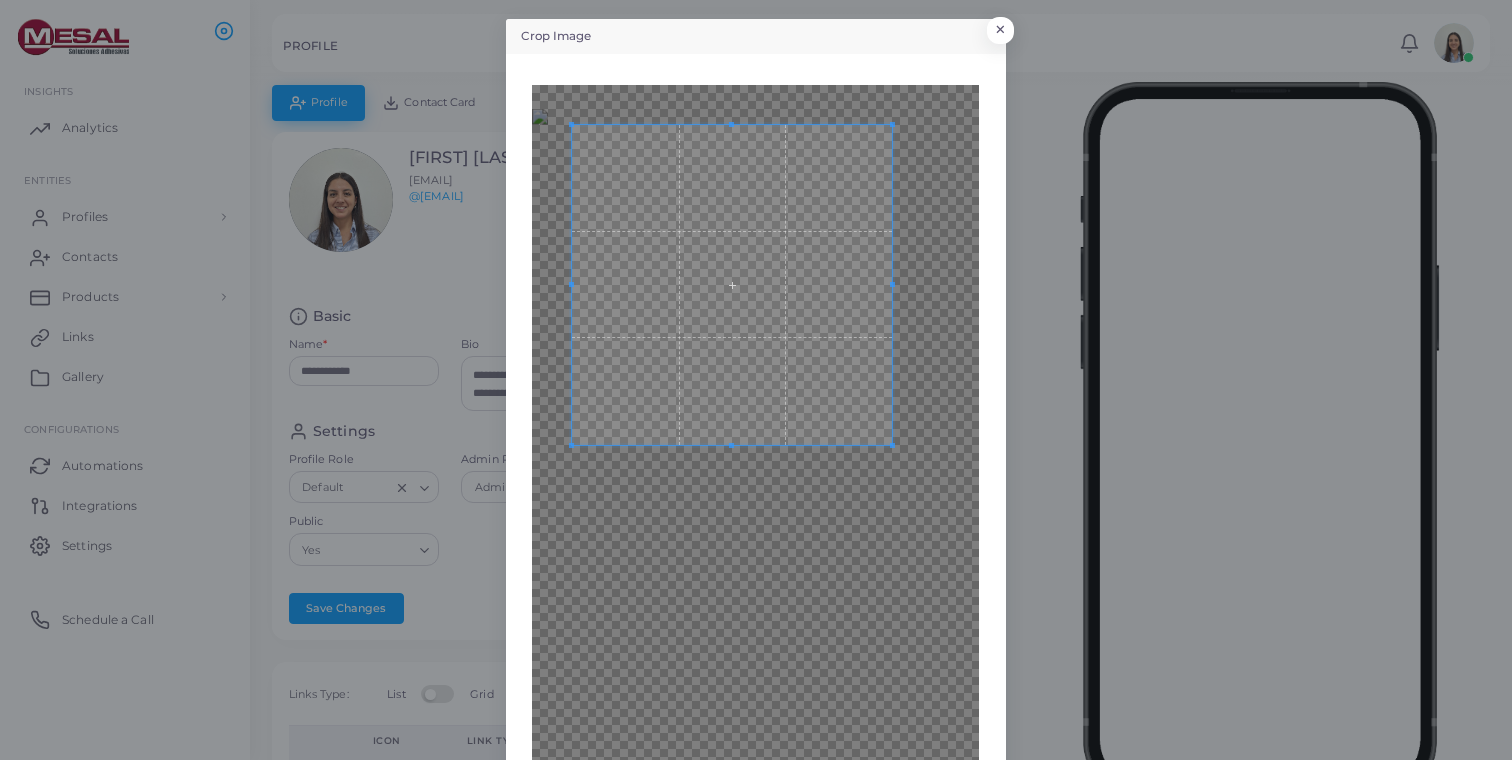 click at bounding box center (732, 285) 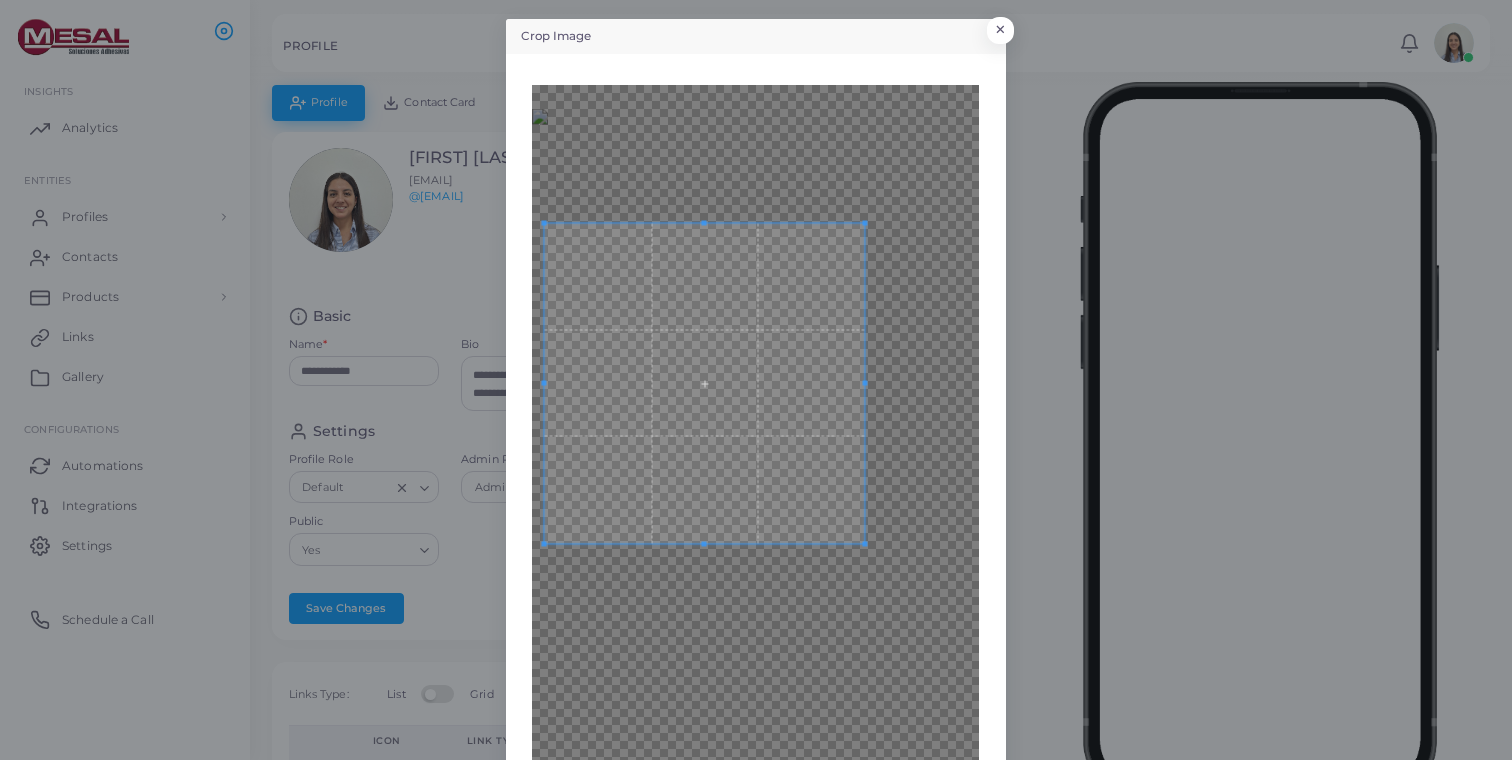 click at bounding box center [705, 383] 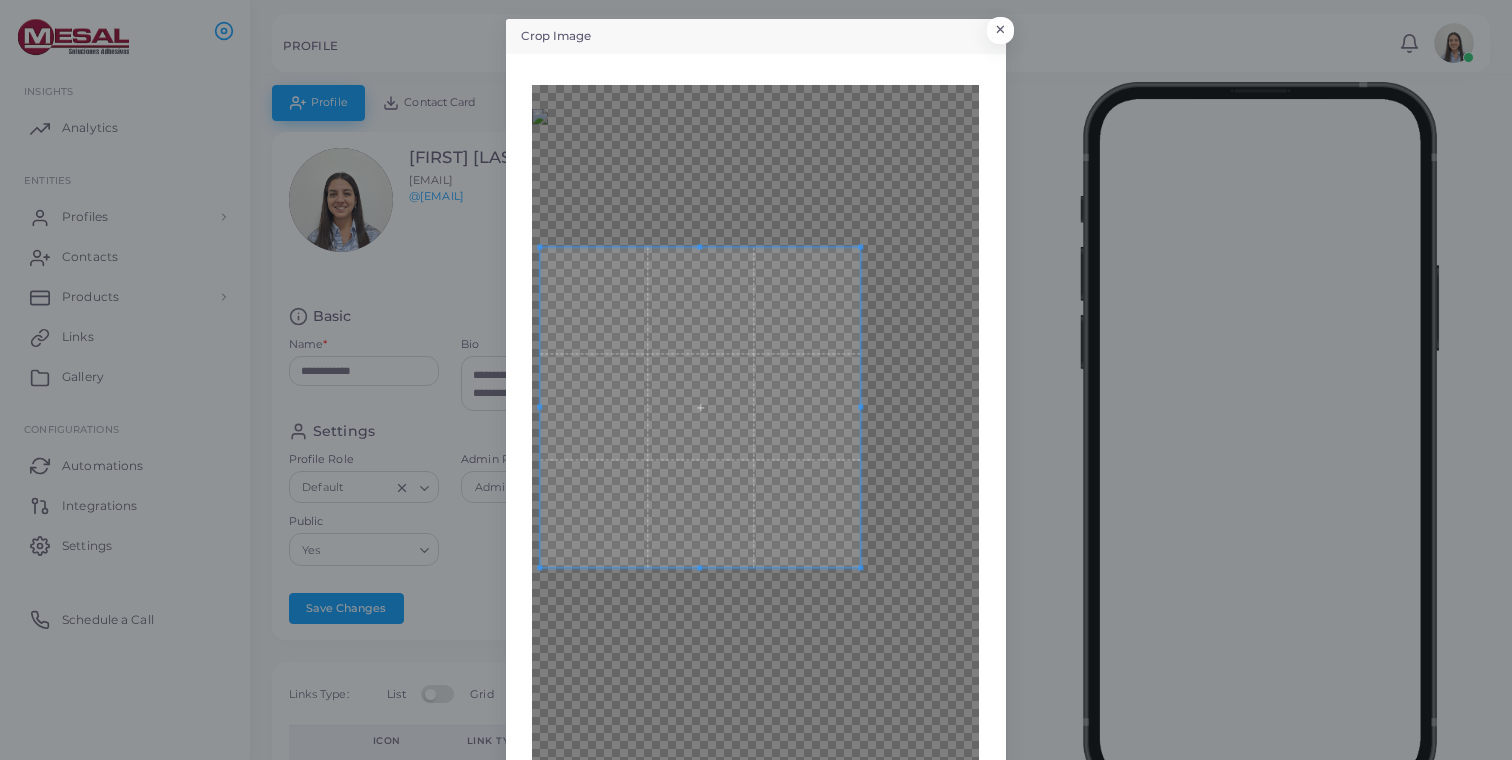 click at bounding box center [701, 407] 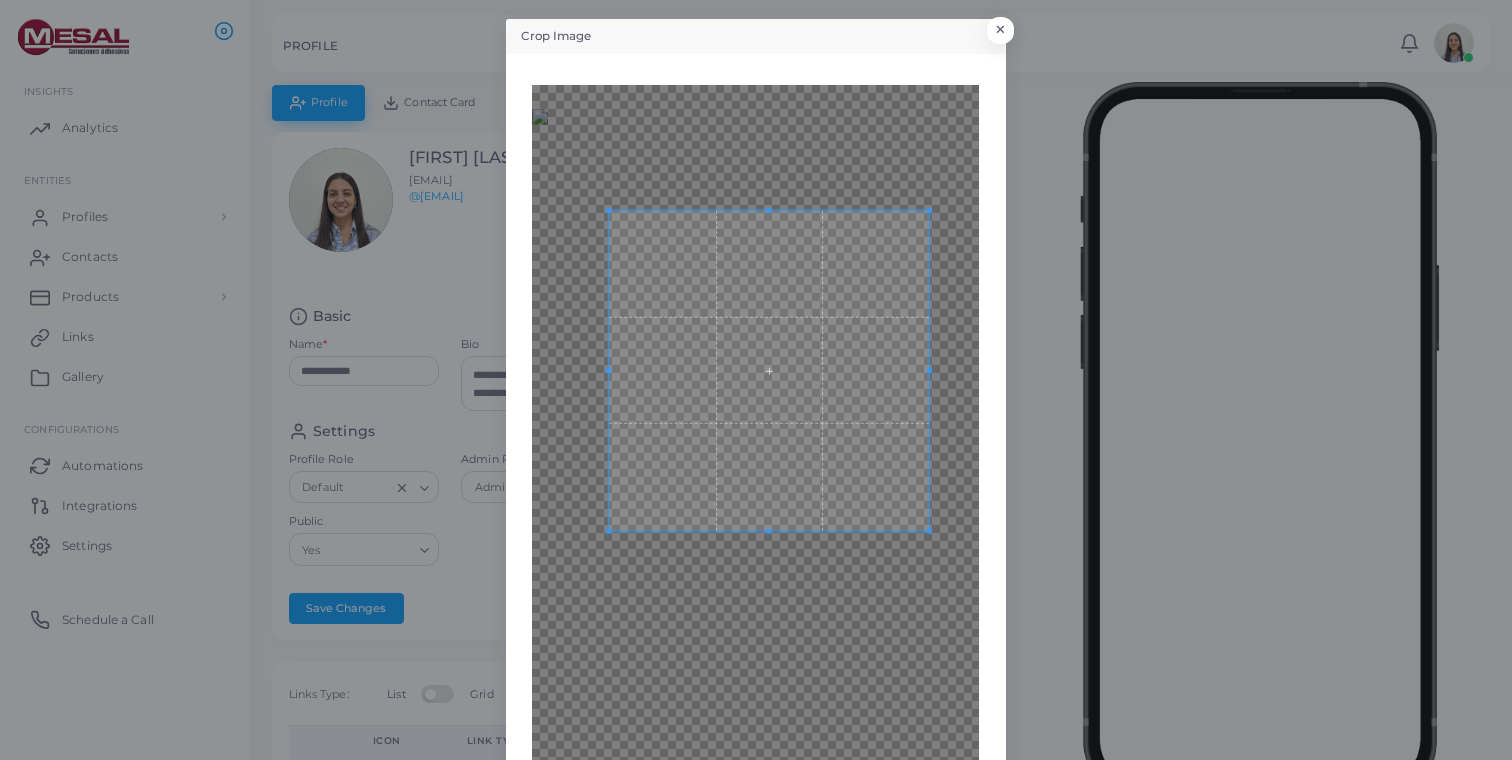 click at bounding box center [769, 370] 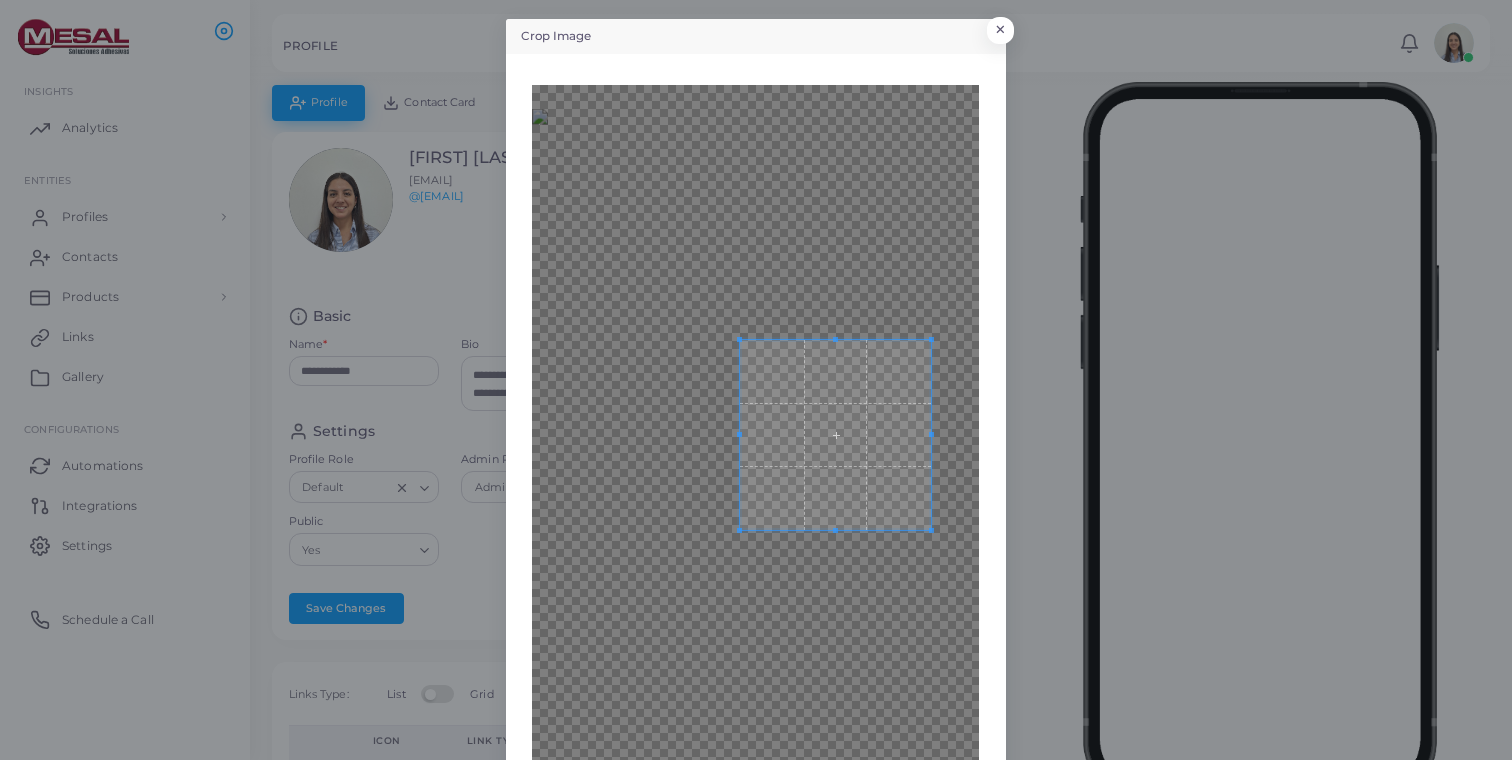click at bounding box center [755, 506] 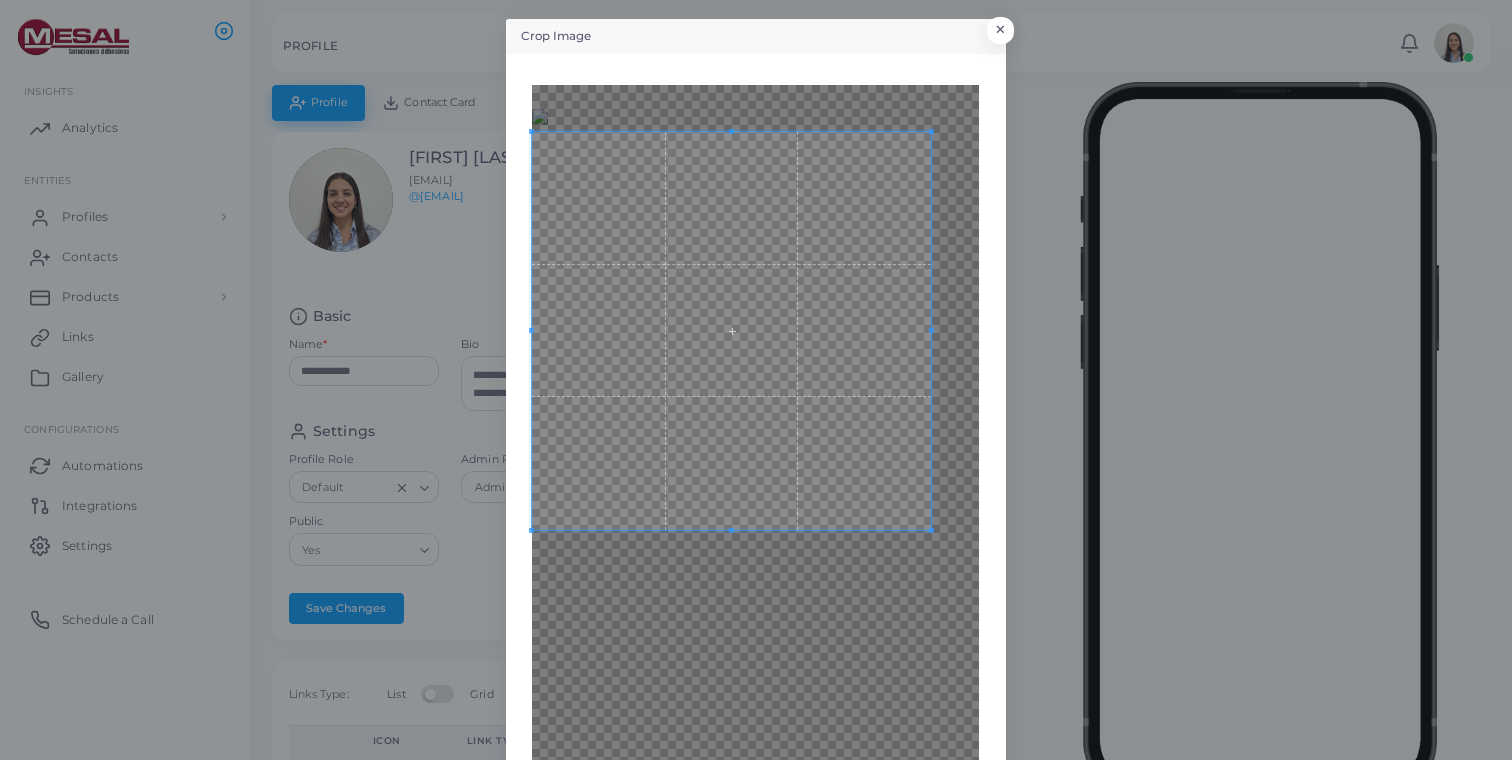 click at bounding box center [755, 506] 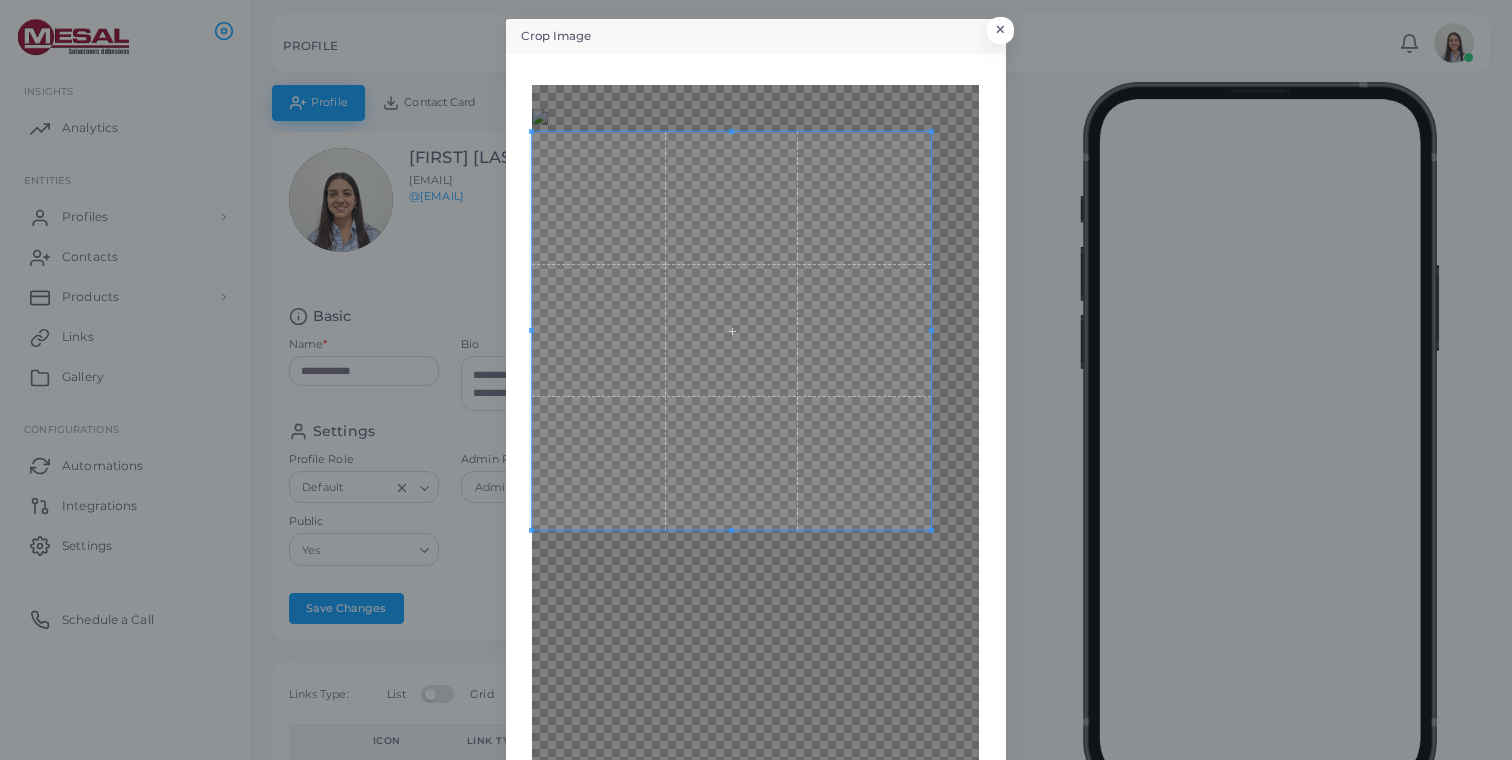 click at bounding box center (755, 506) 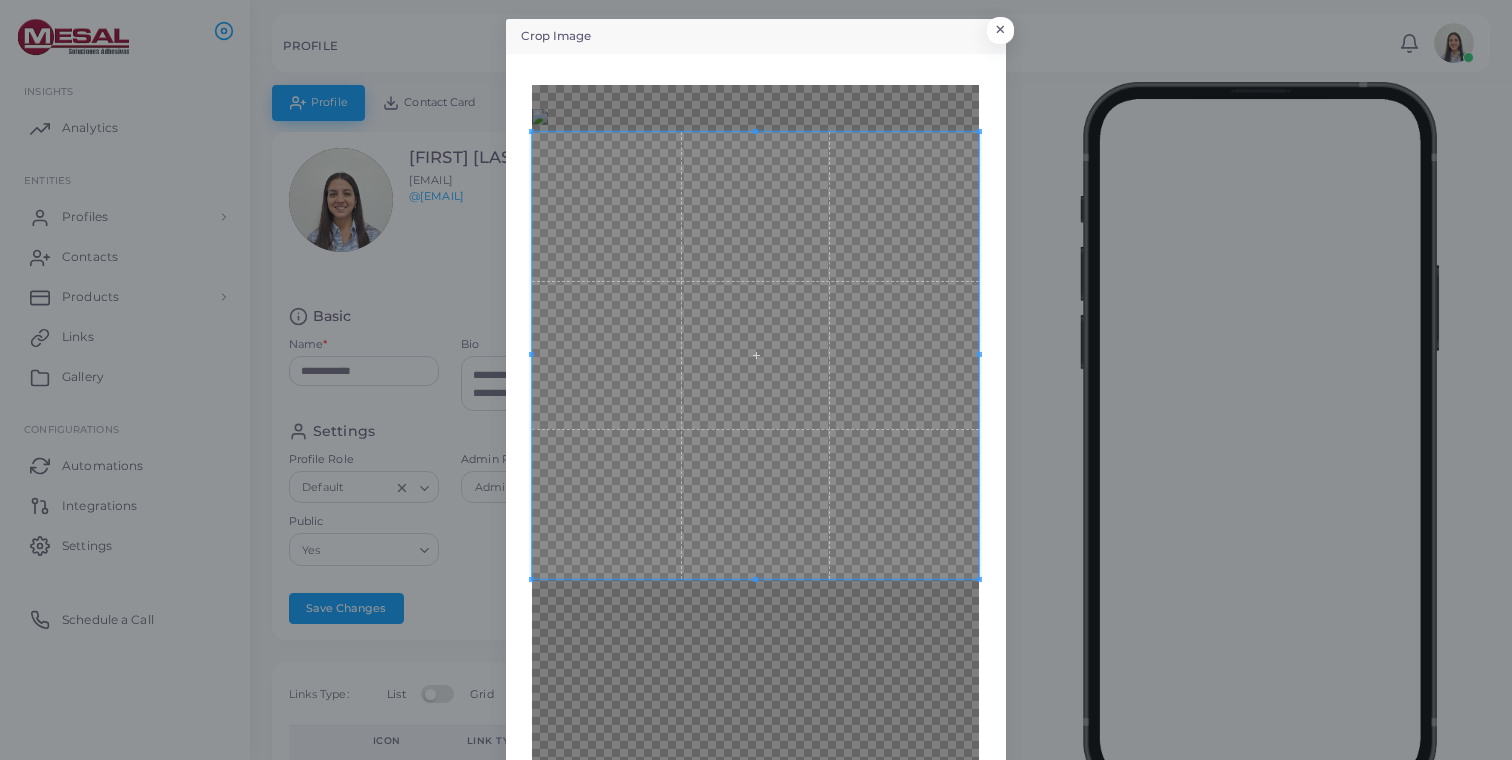 click on "Crop Image ×  Back   Crop" at bounding box center [756, 380] 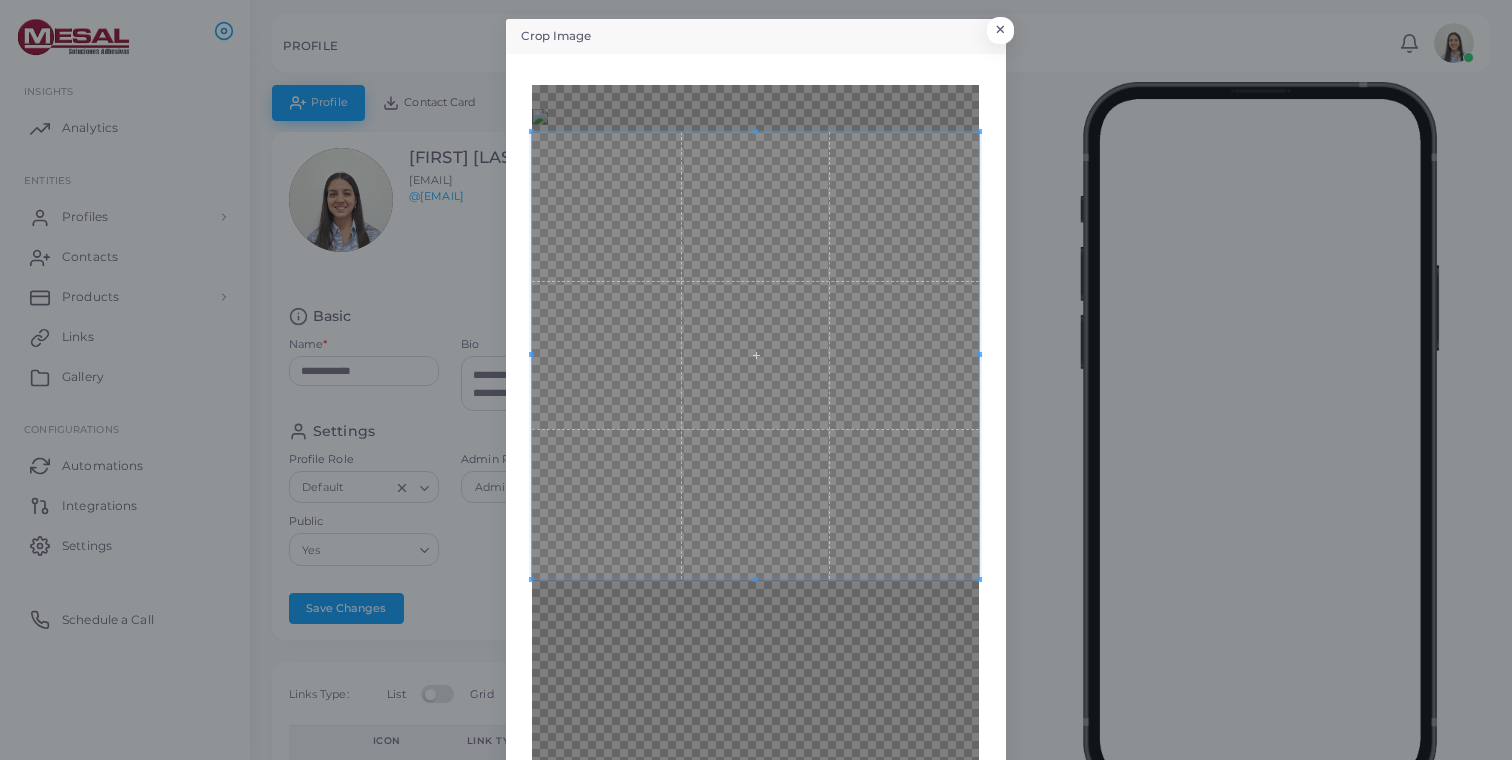 click on "Crop Image ×  Back   Crop" at bounding box center (756, 380) 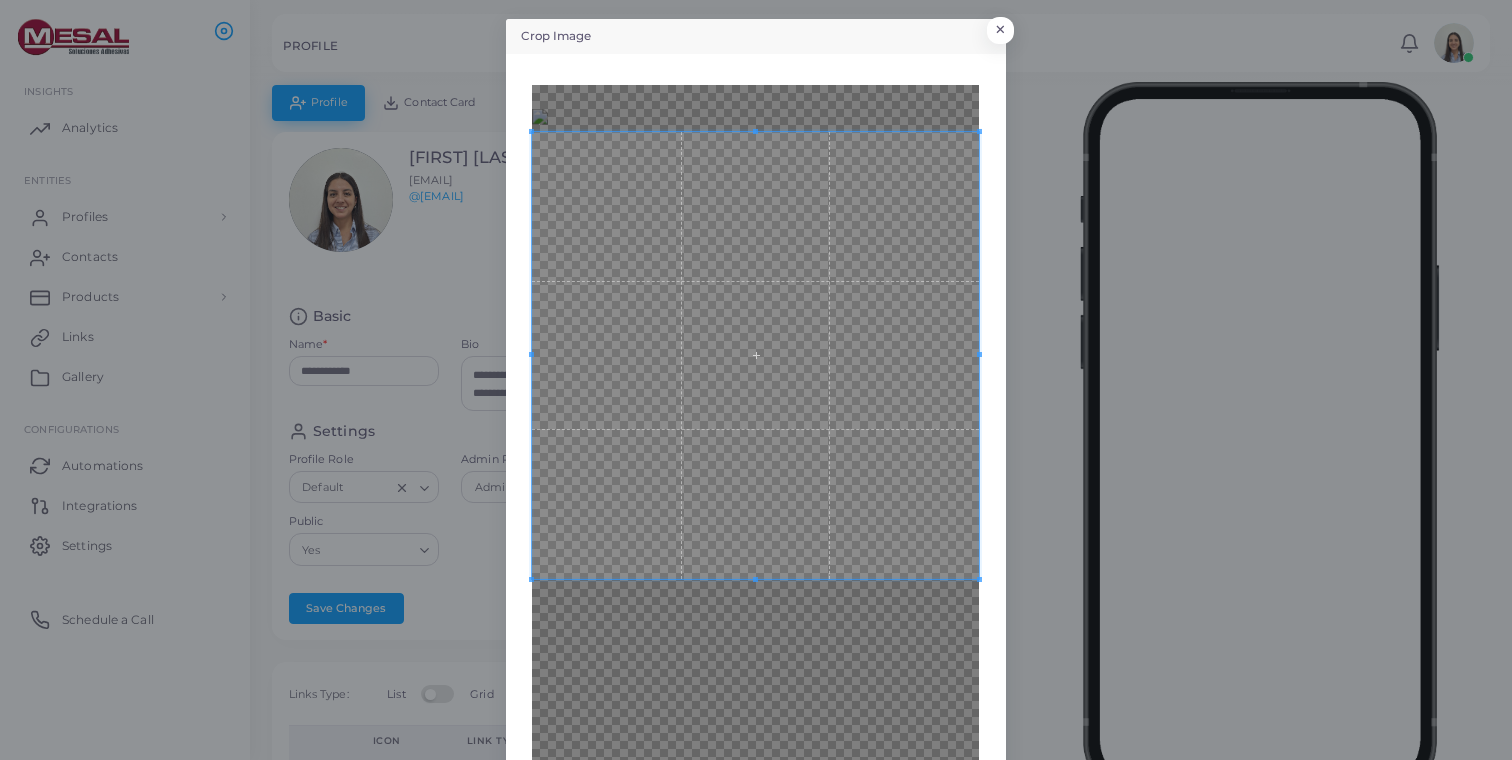 click at bounding box center [755, 355] 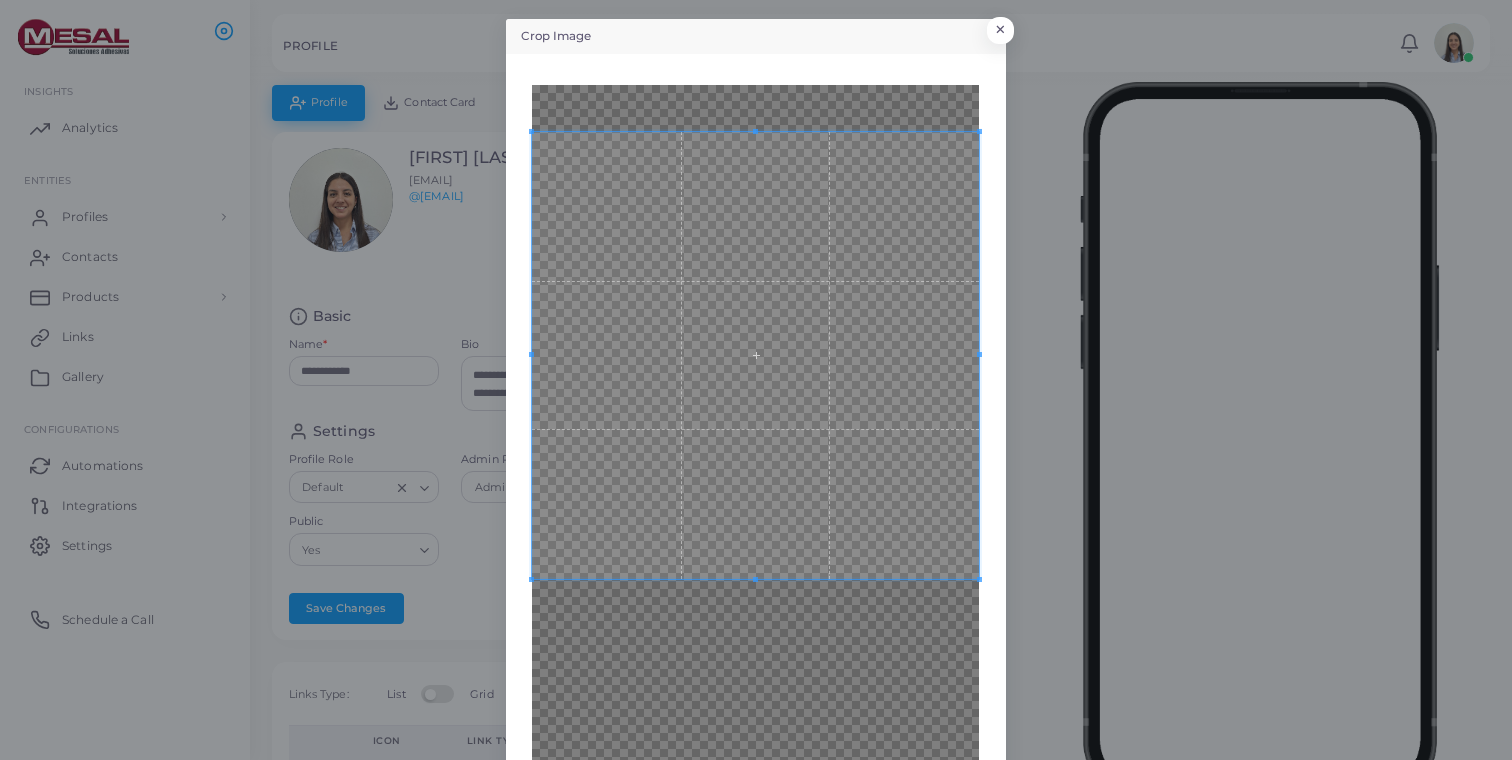 click on "Crop Image ×  Back   Crop" at bounding box center [756, 380] 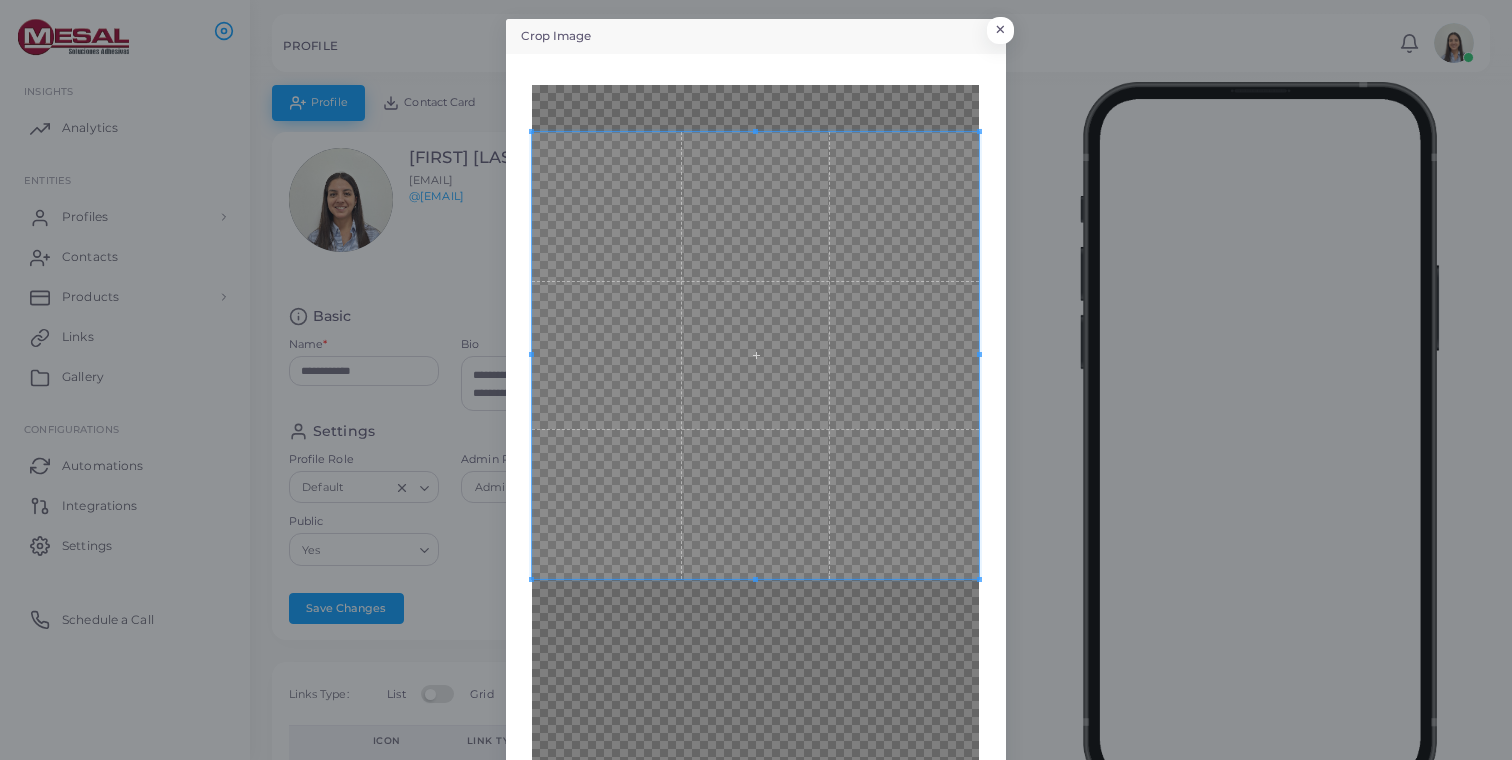 click at bounding box center (755, 355) 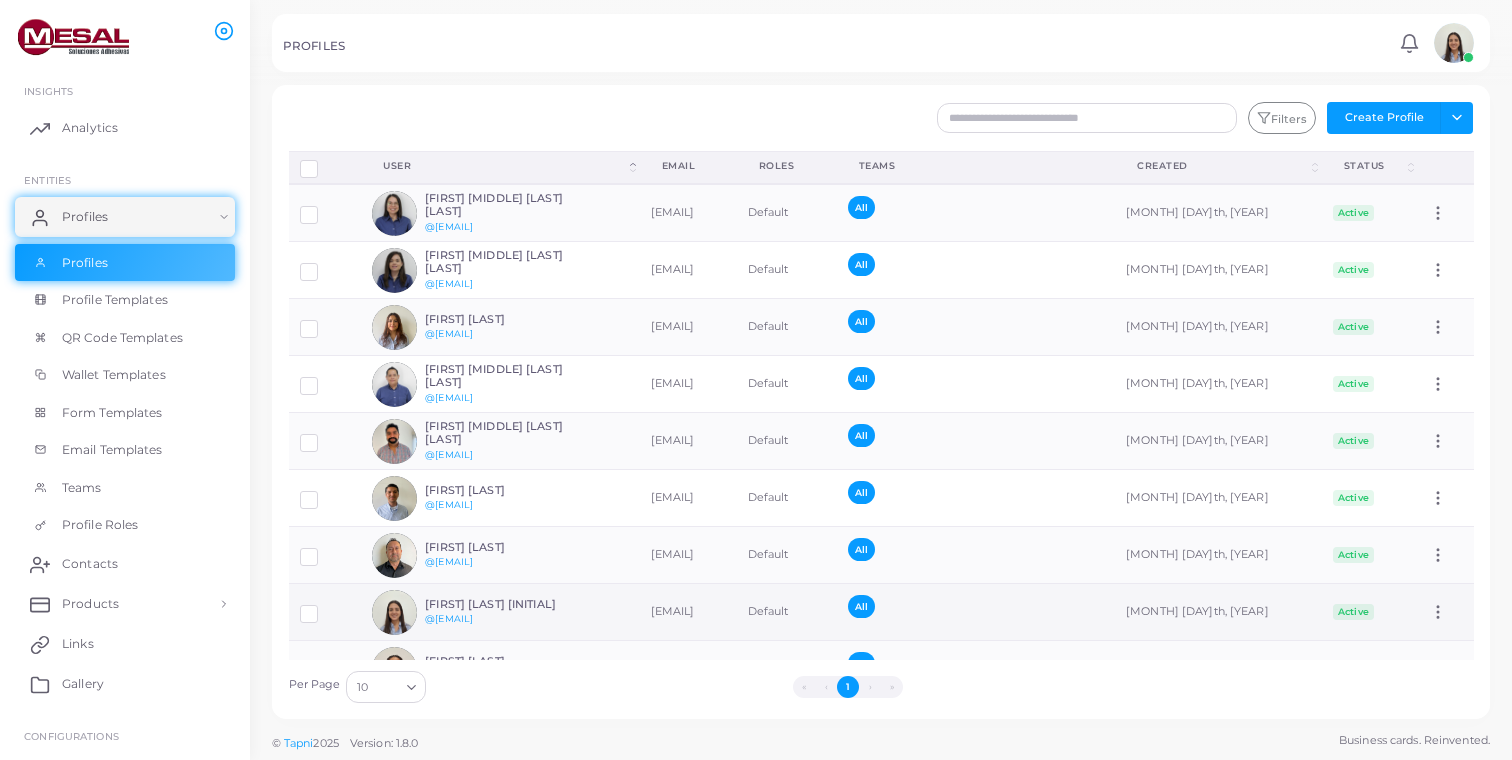 click on "[FIRST] [LAST] [INITIAL]" at bounding box center (498, 604) 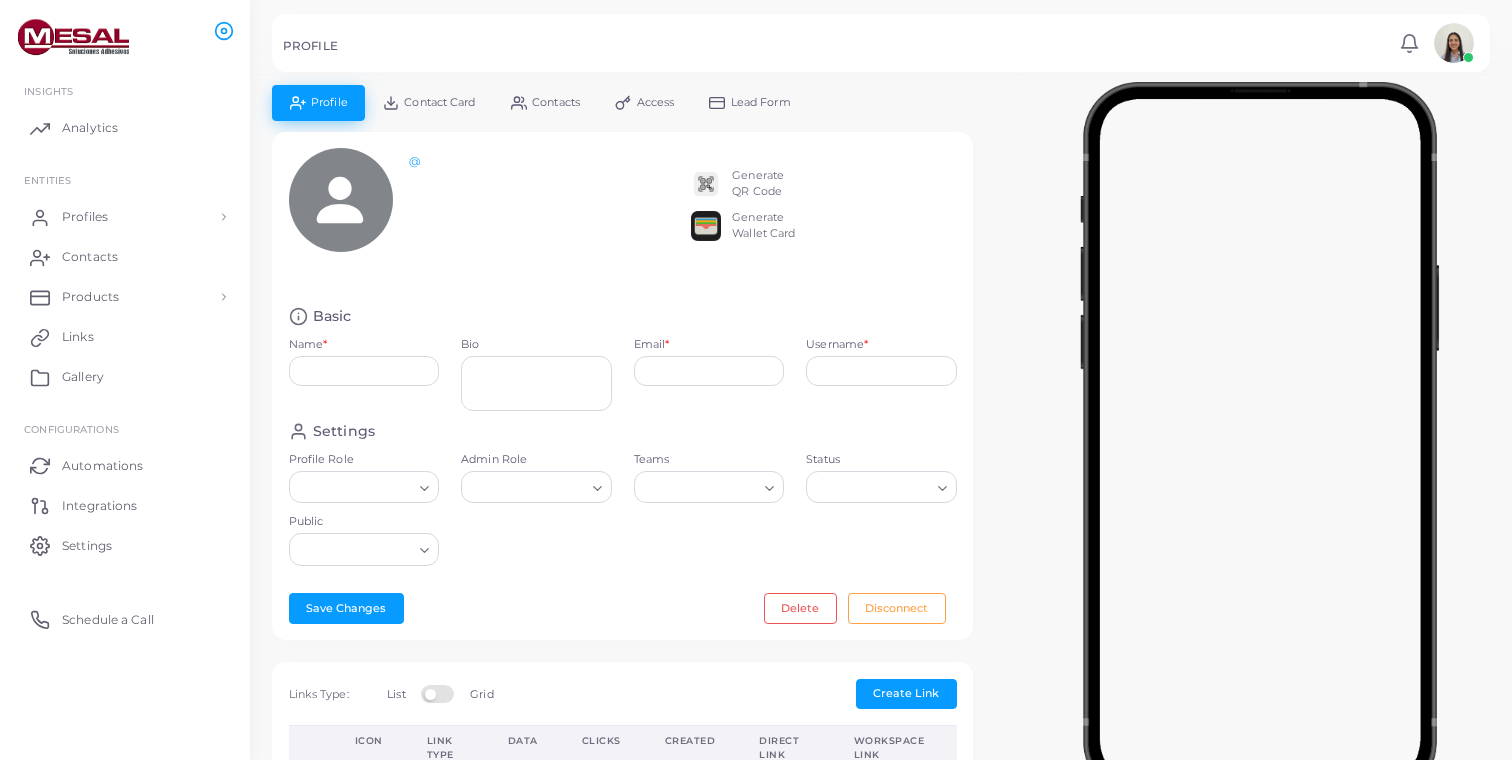 type on "**********" 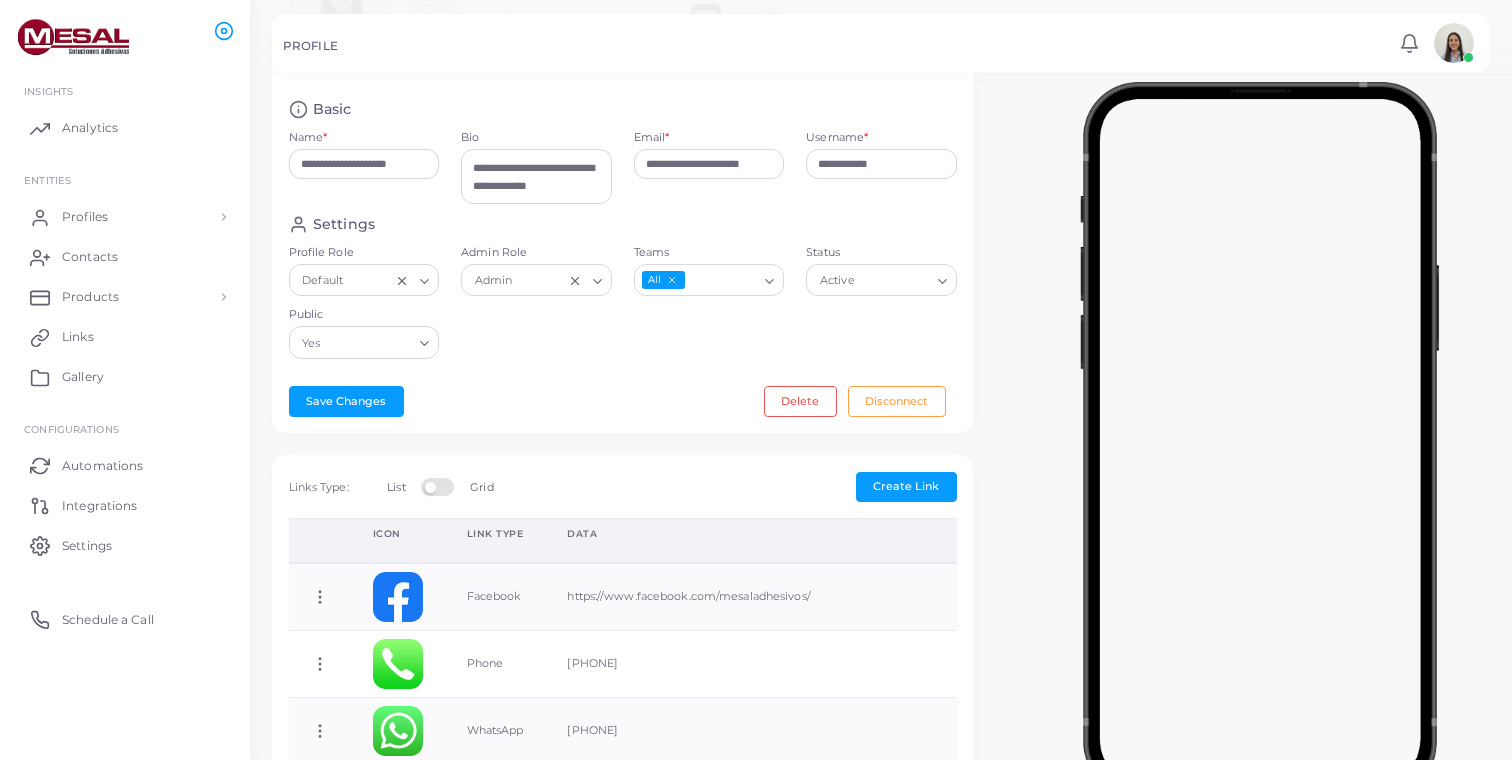 scroll, scrollTop: 217, scrollLeft: 0, axis: vertical 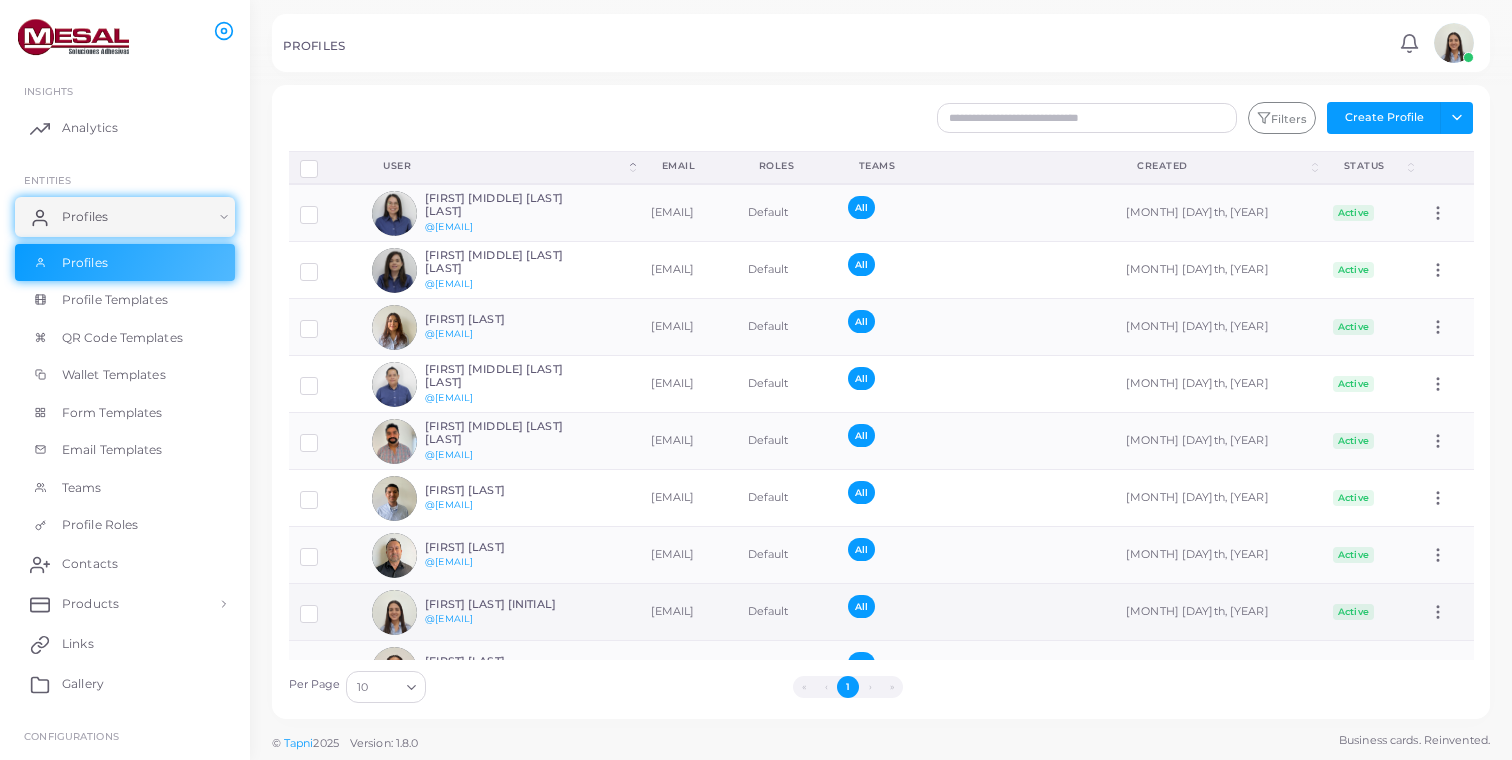 click on "[FIRST] [LAST] [INITIAL]" at bounding box center (498, 604) 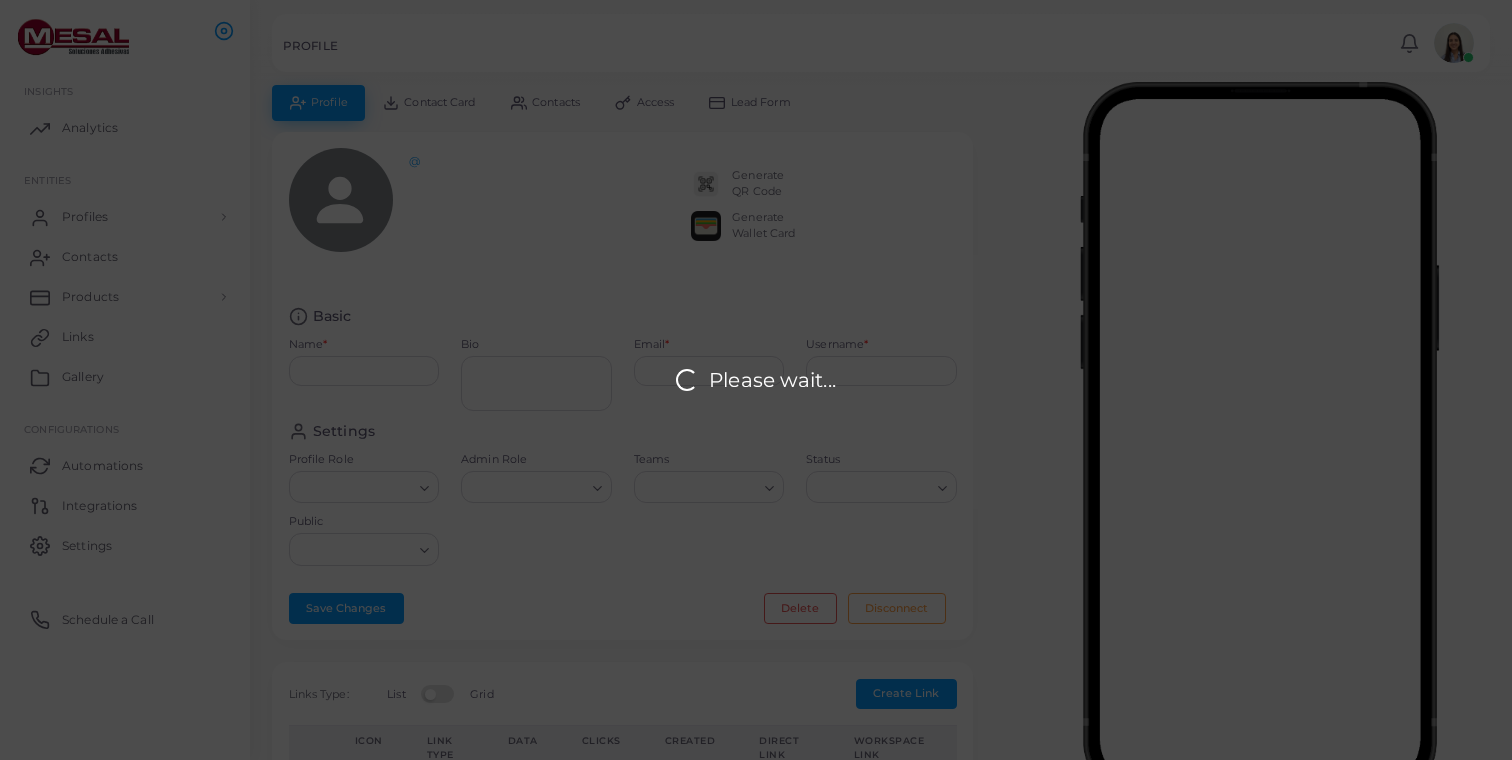 type on "**********" 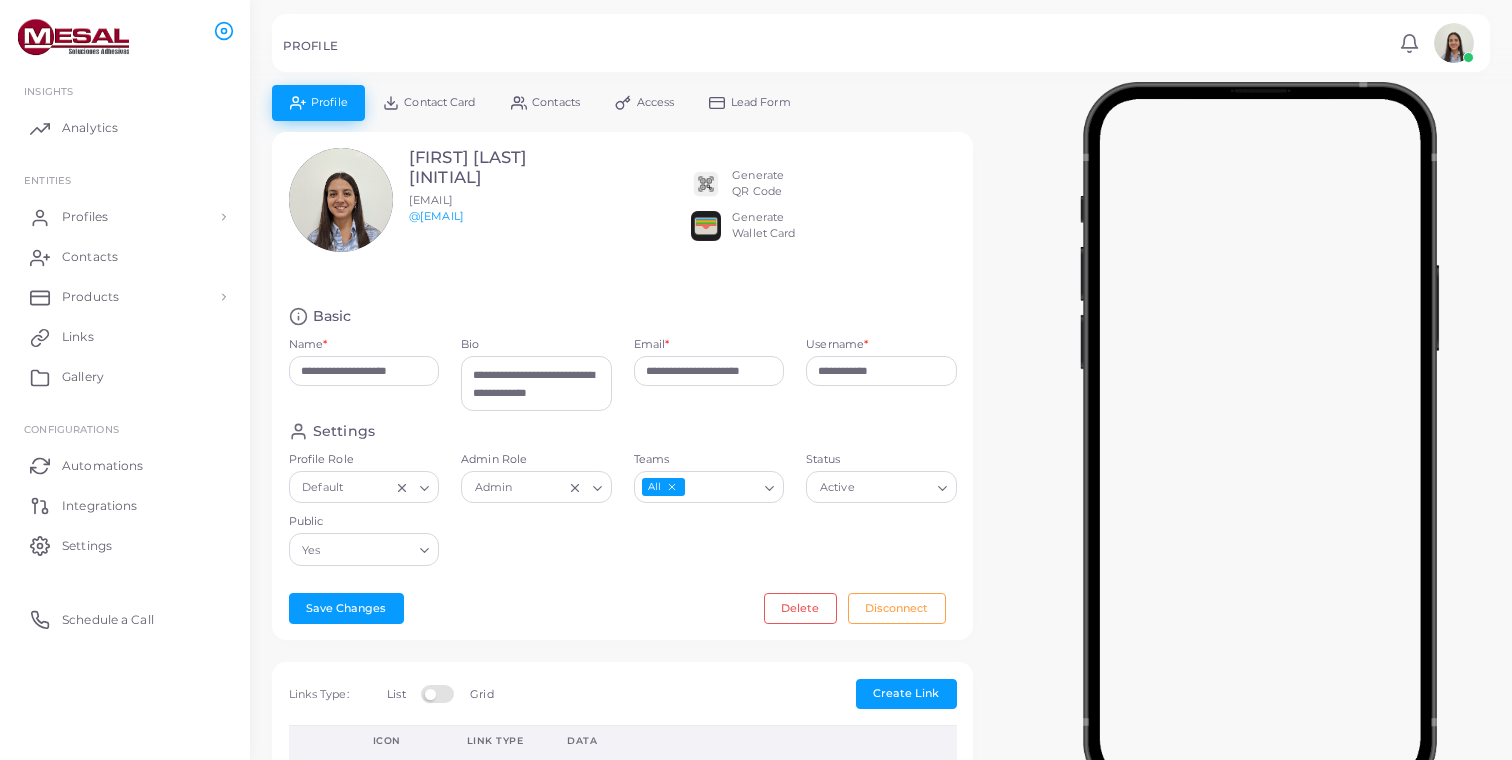 click on "Contacts" at bounding box center (556, 102) 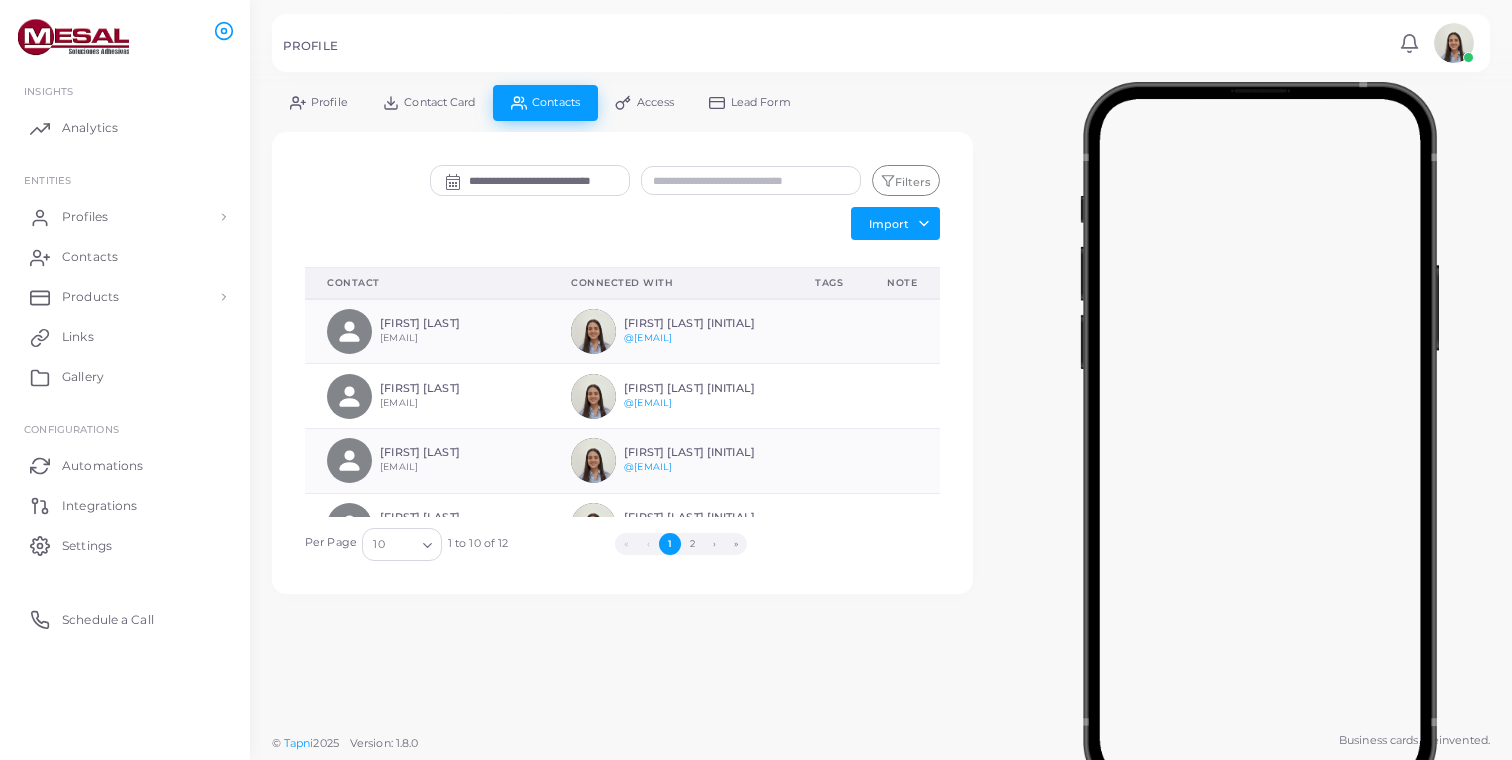 click on "Contact Card" at bounding box center (439, 102) 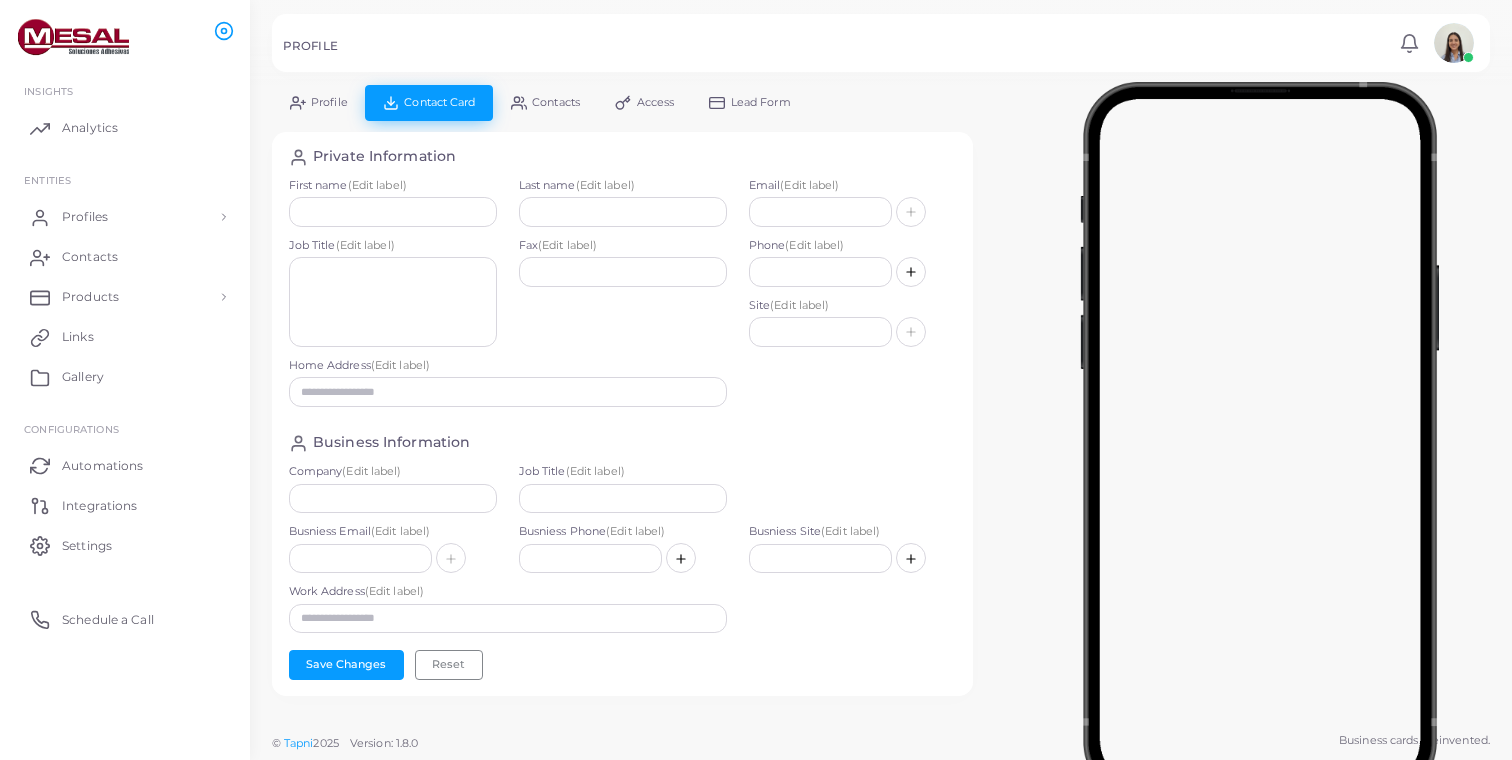 click on "Profile" at bounding box center [318, 102] 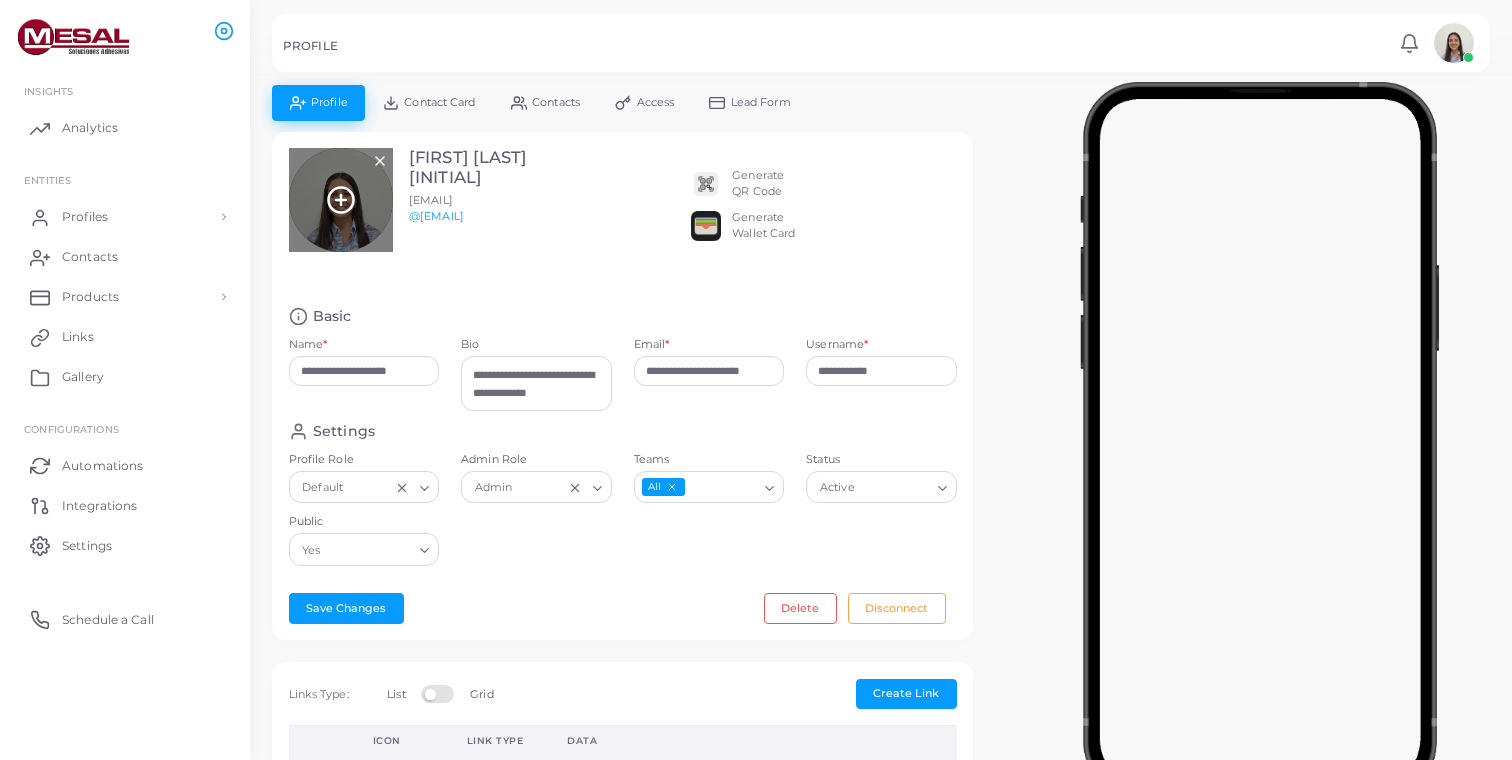 click at bounding box center [341, 200] 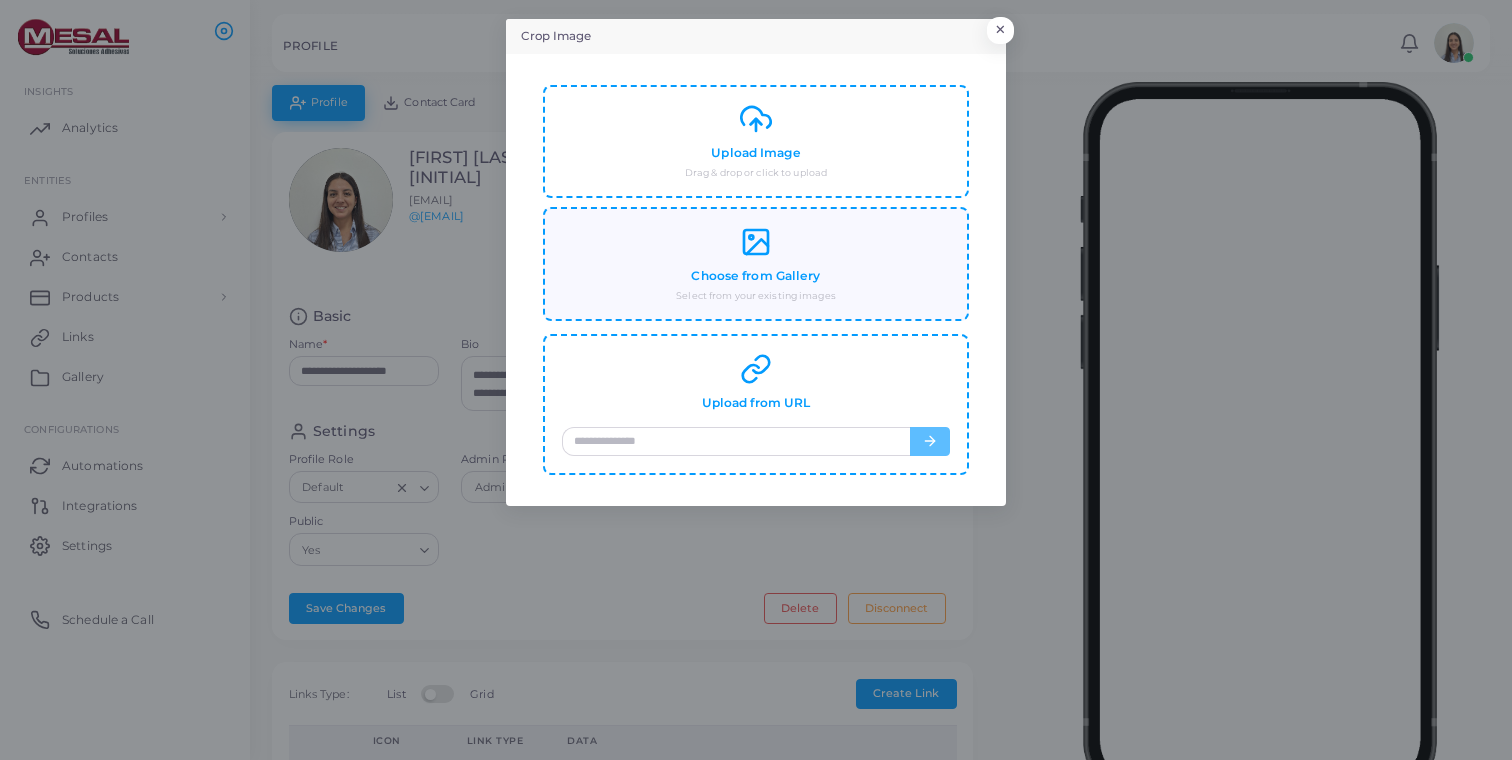 click on "Choose from Gallery Select from your existing images" at bounding box center [756, 264] 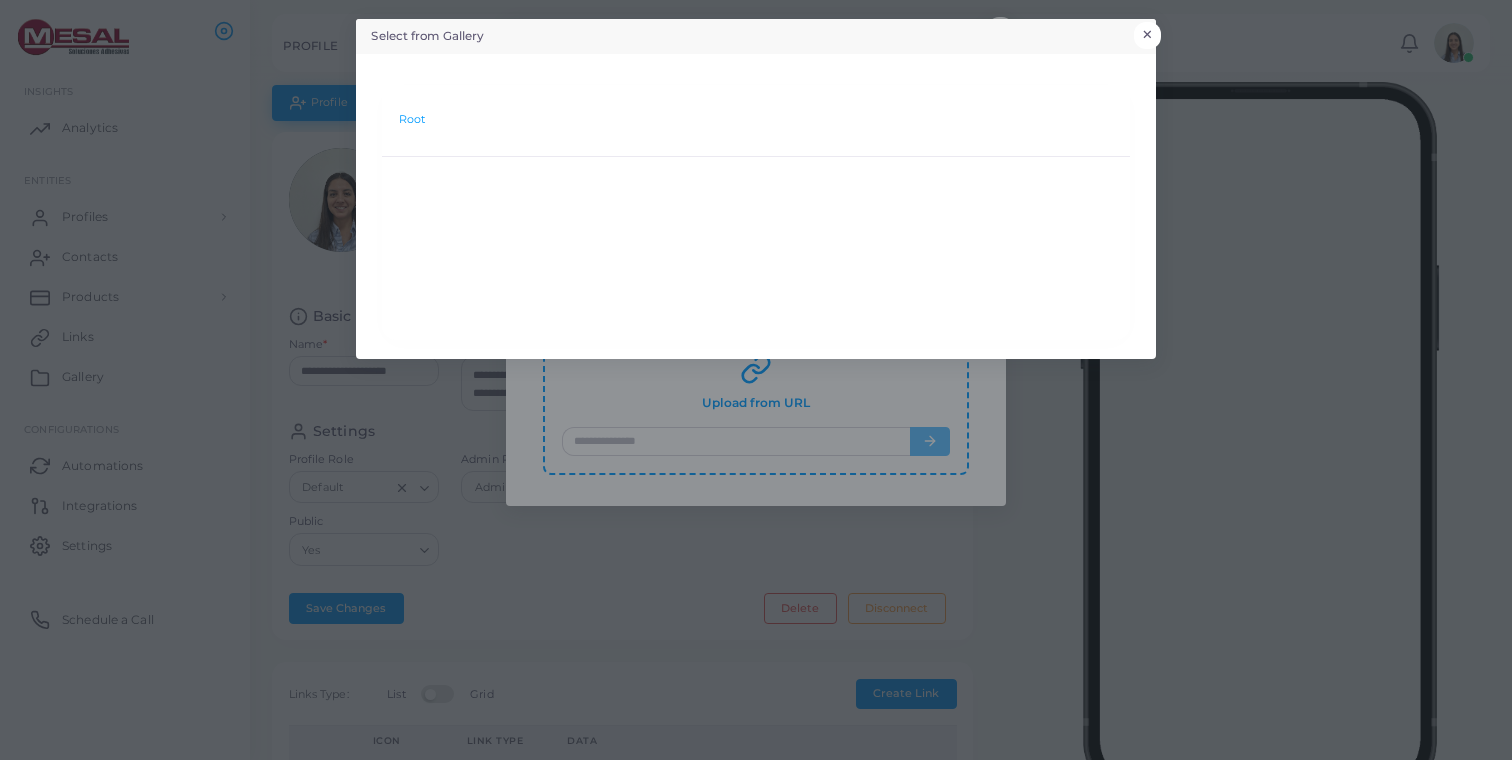 click on "×" at bounding box center [1147, 35] 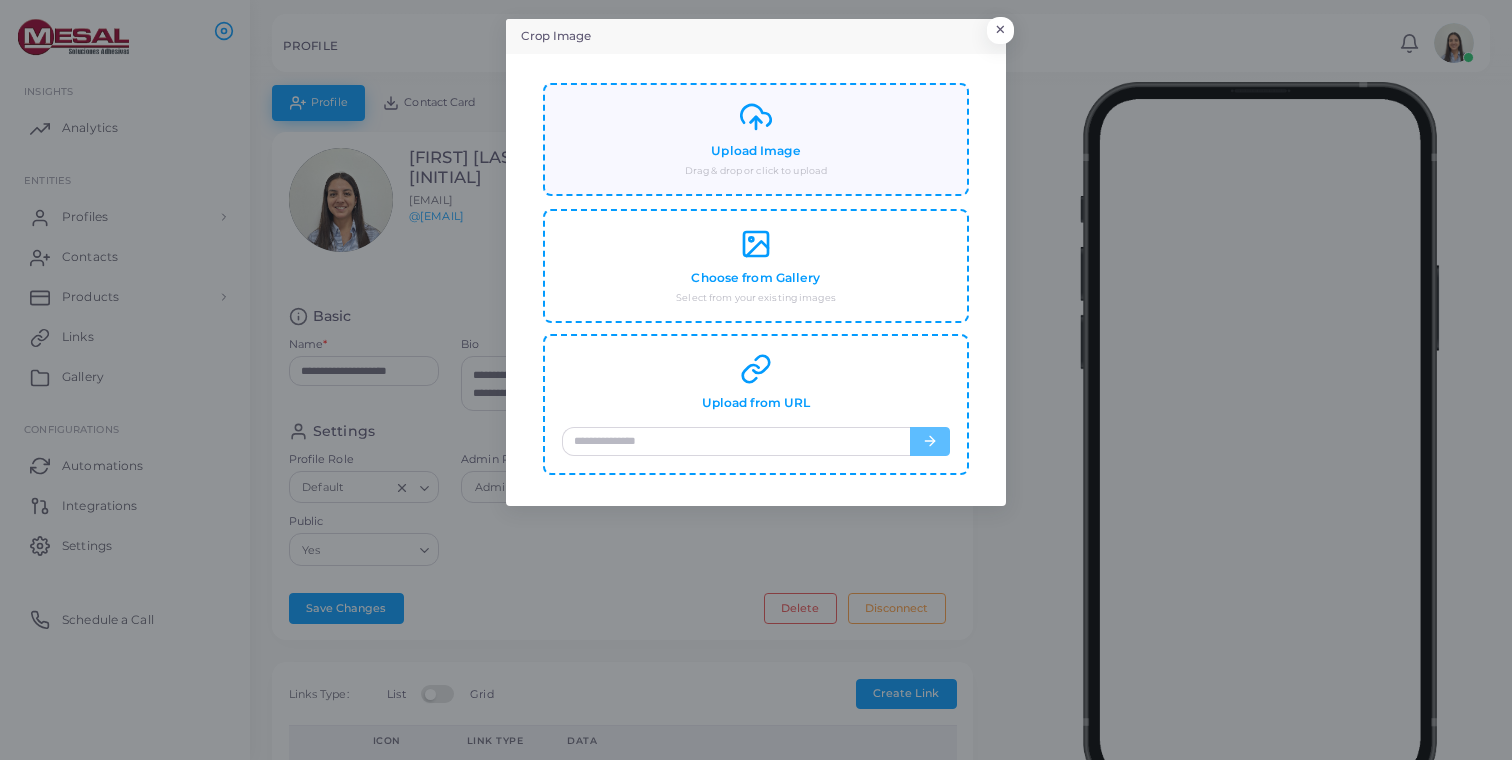 click on "Upload Image Drag & drop or click to upload" at bounding box center [756, 139] 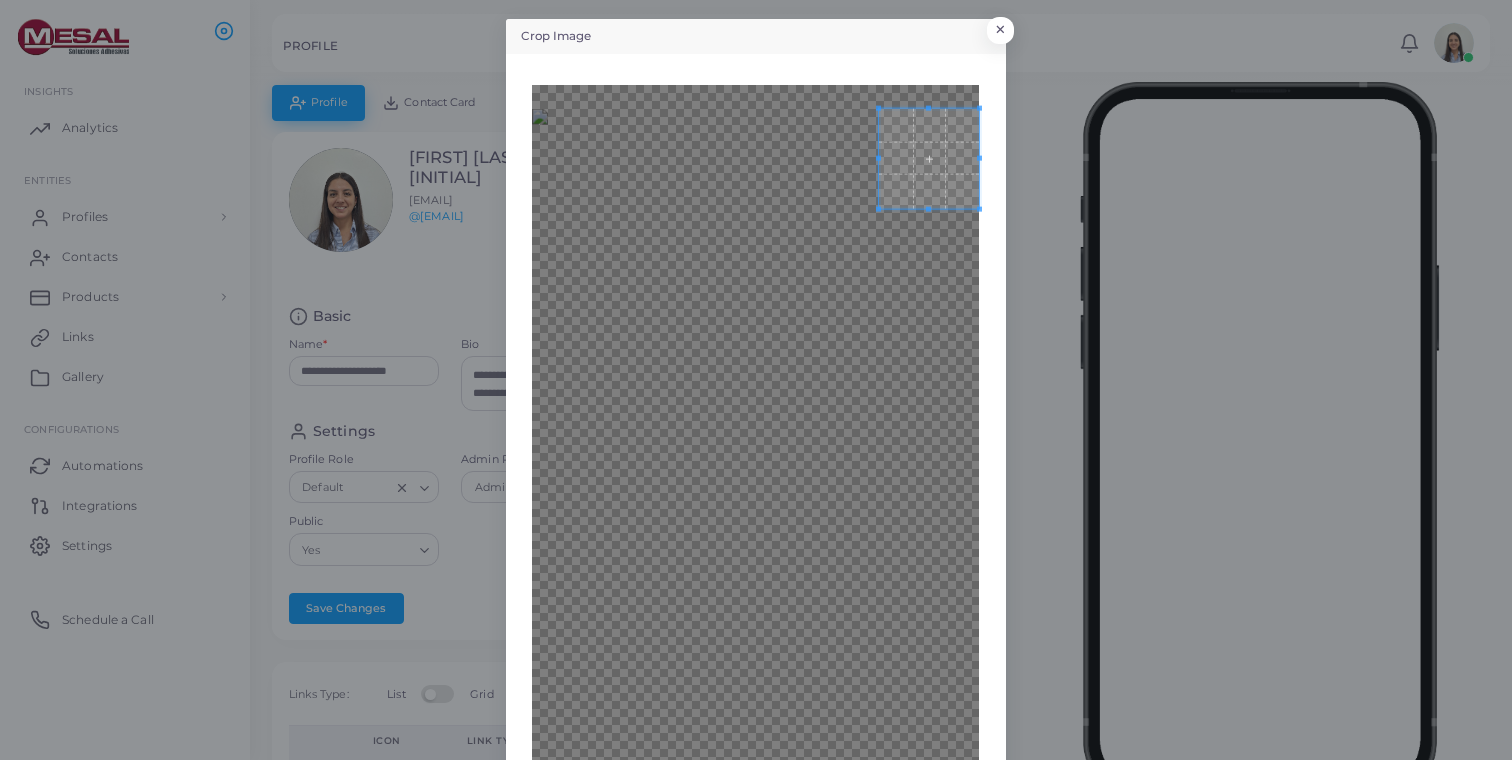 click at bounding box center [755, 506] 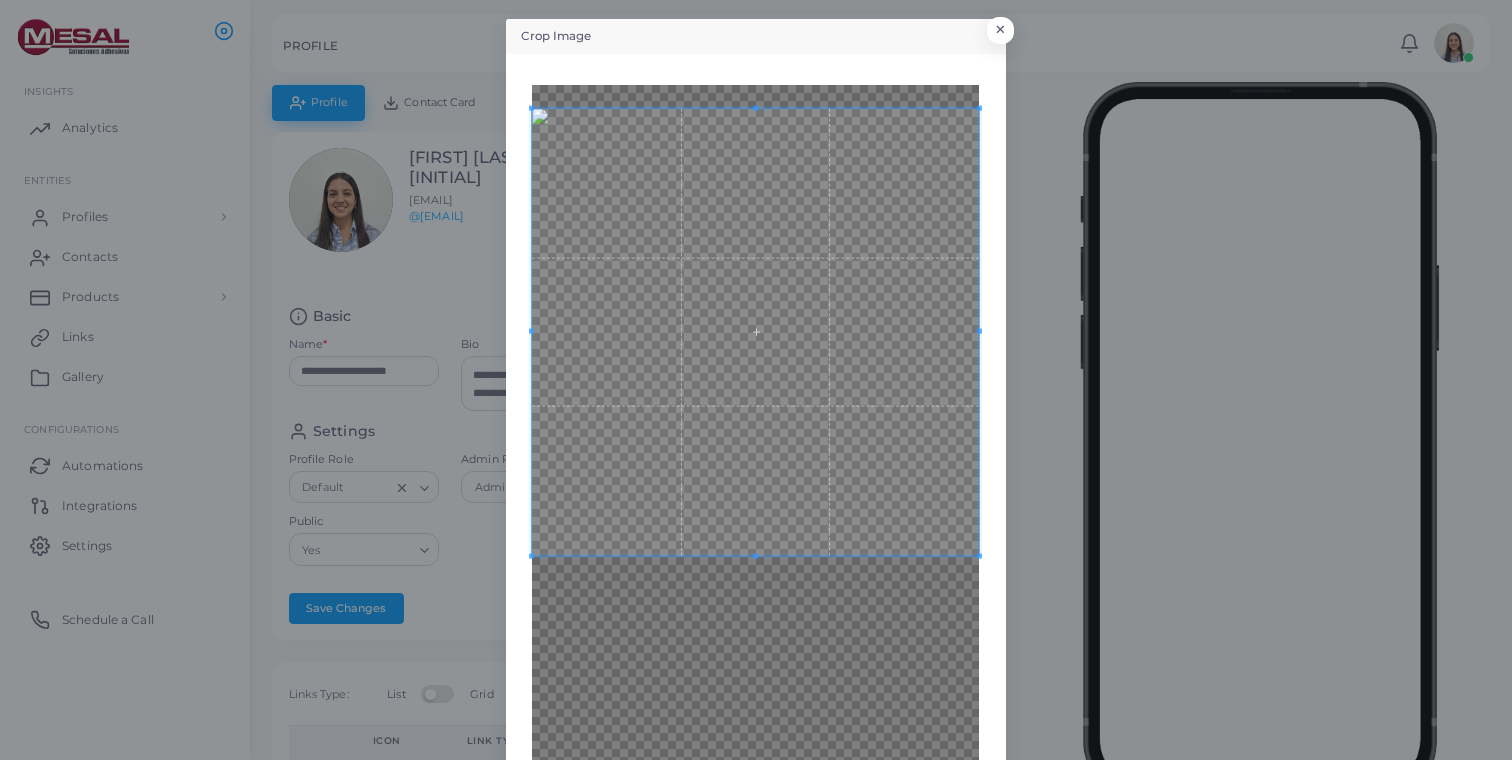 click on "Back   Crop" at bounding box center (756, 524) 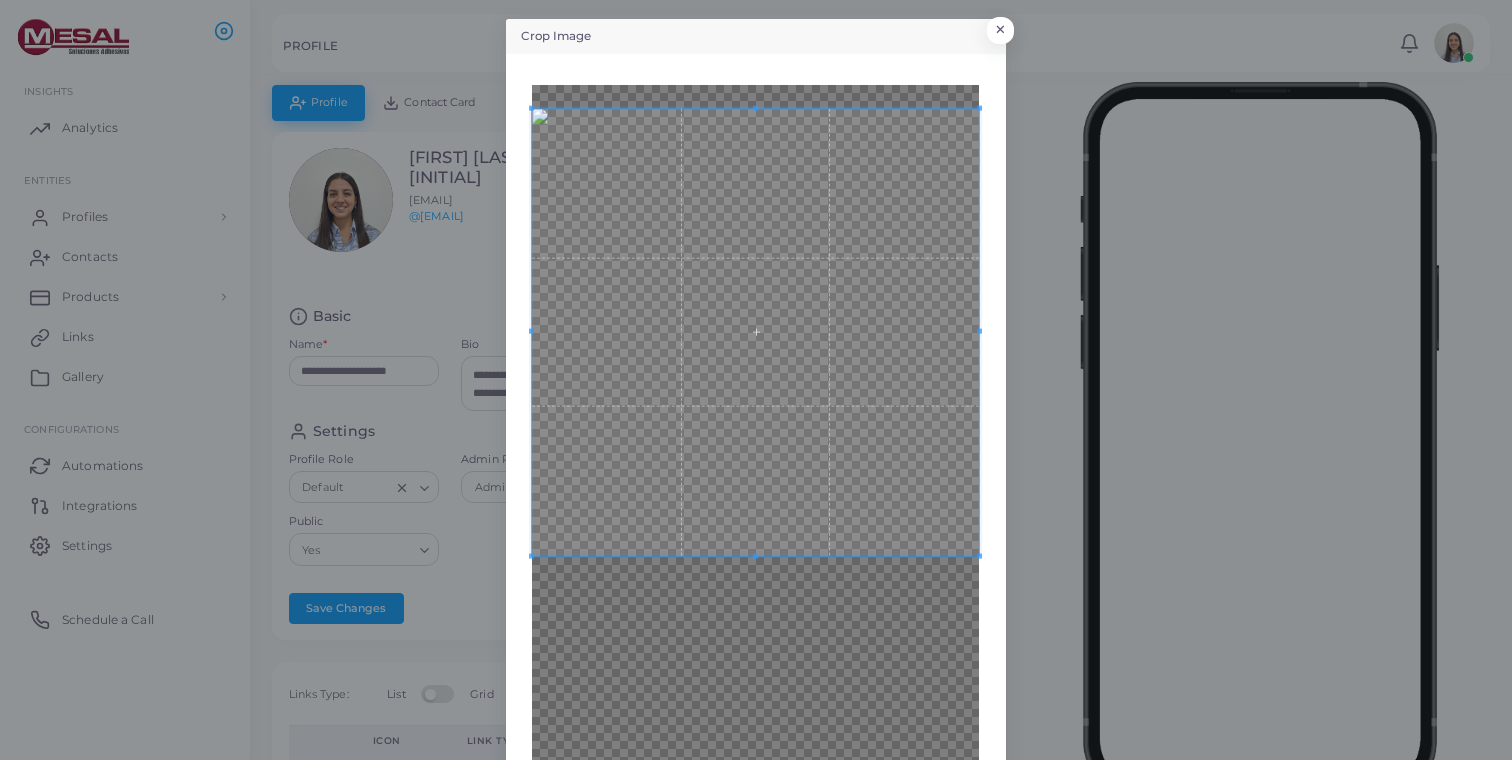 click on "Crop Image ×  Back   Crop" at bounding box center (756, 380) 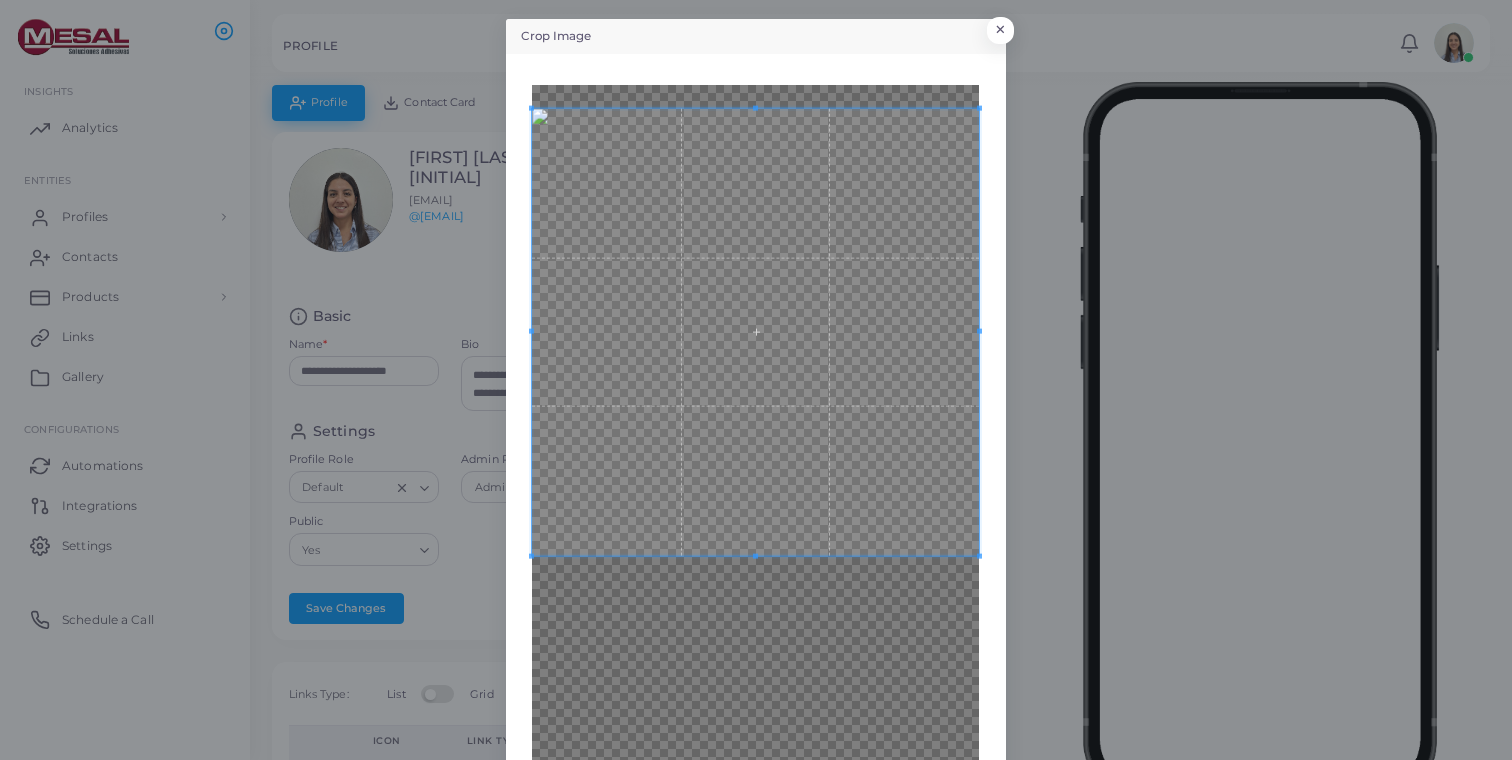 click on "Crop Image ×" at bounding box center [756, 36] 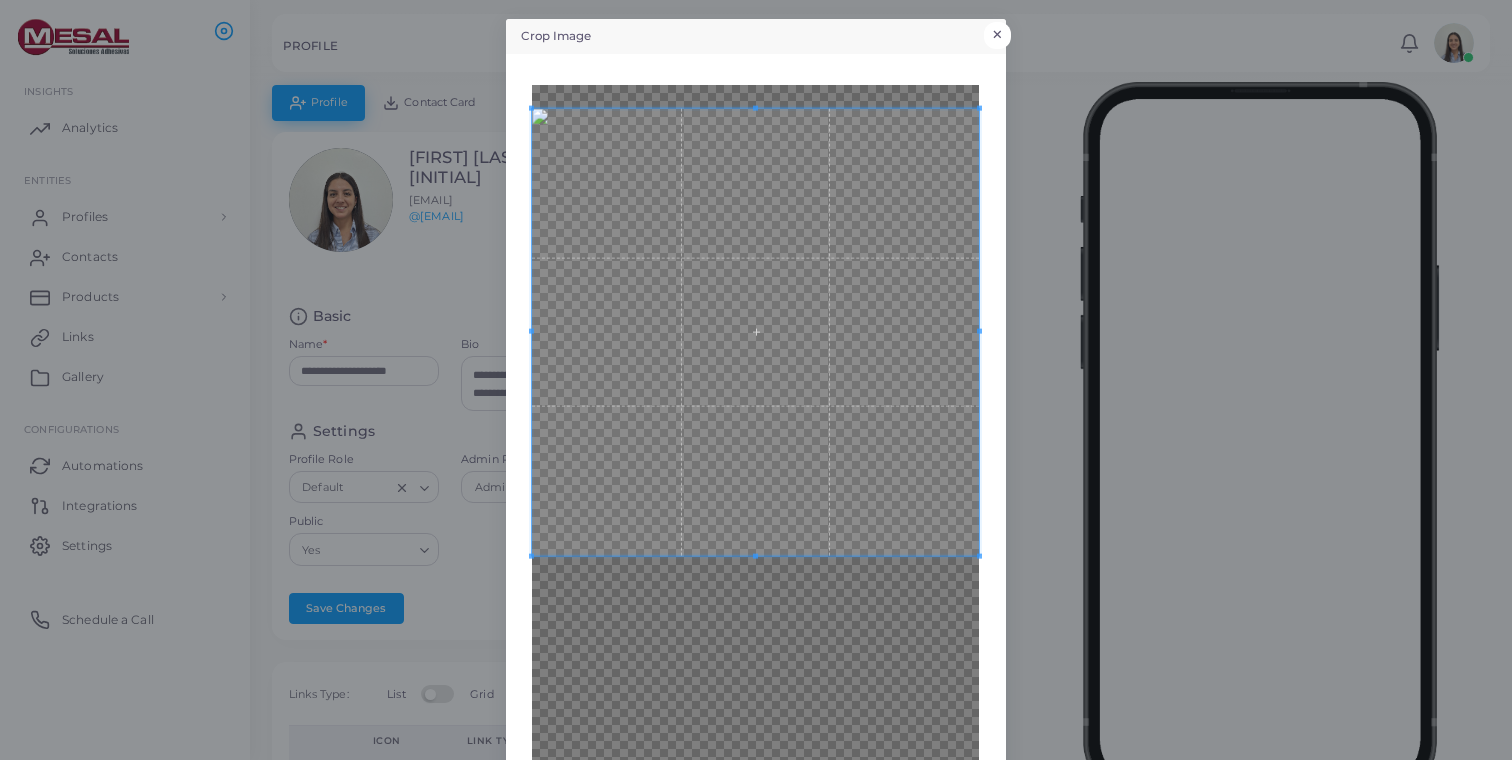 click on "×" at bounding box center (997, 35) 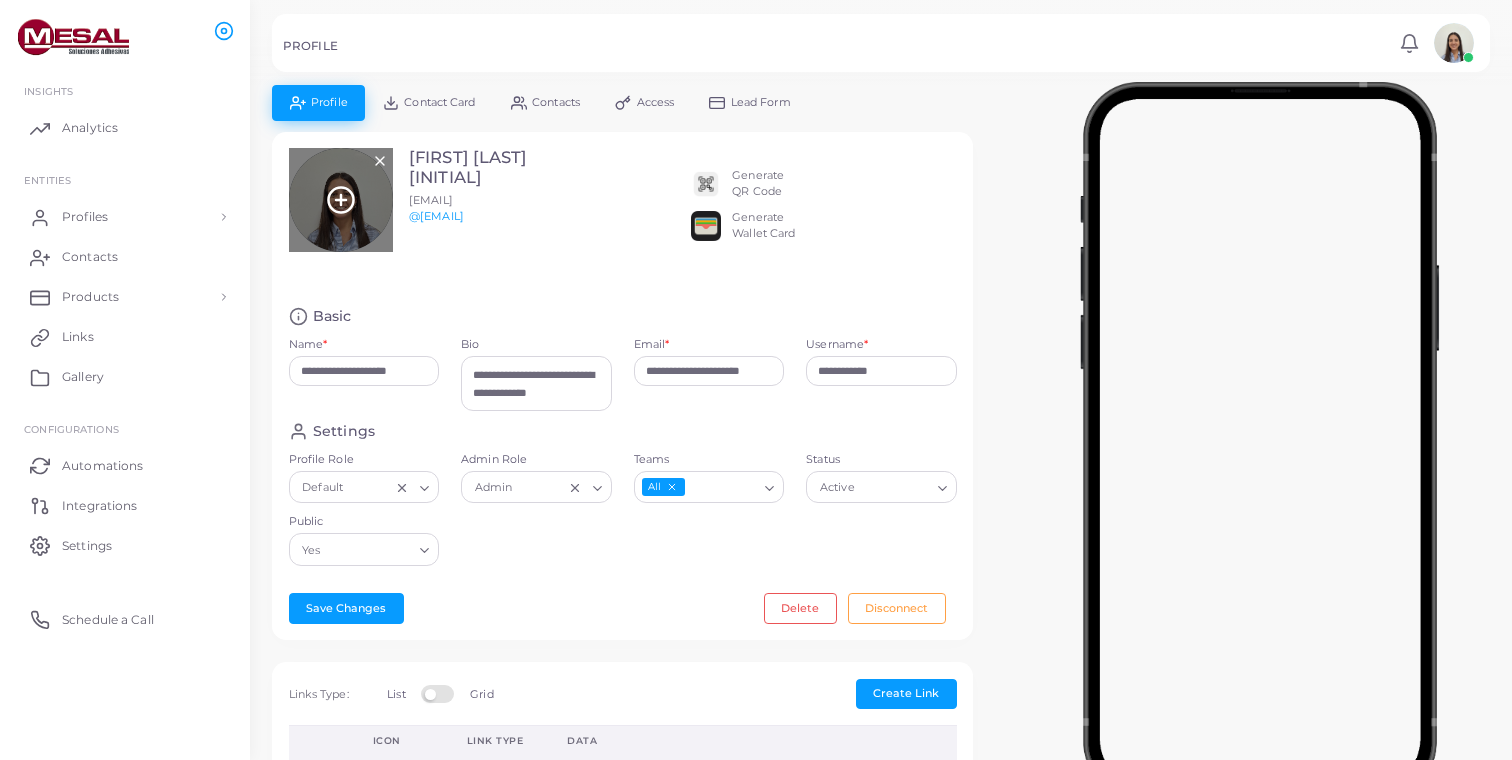 click at bounding box center [341, 200] 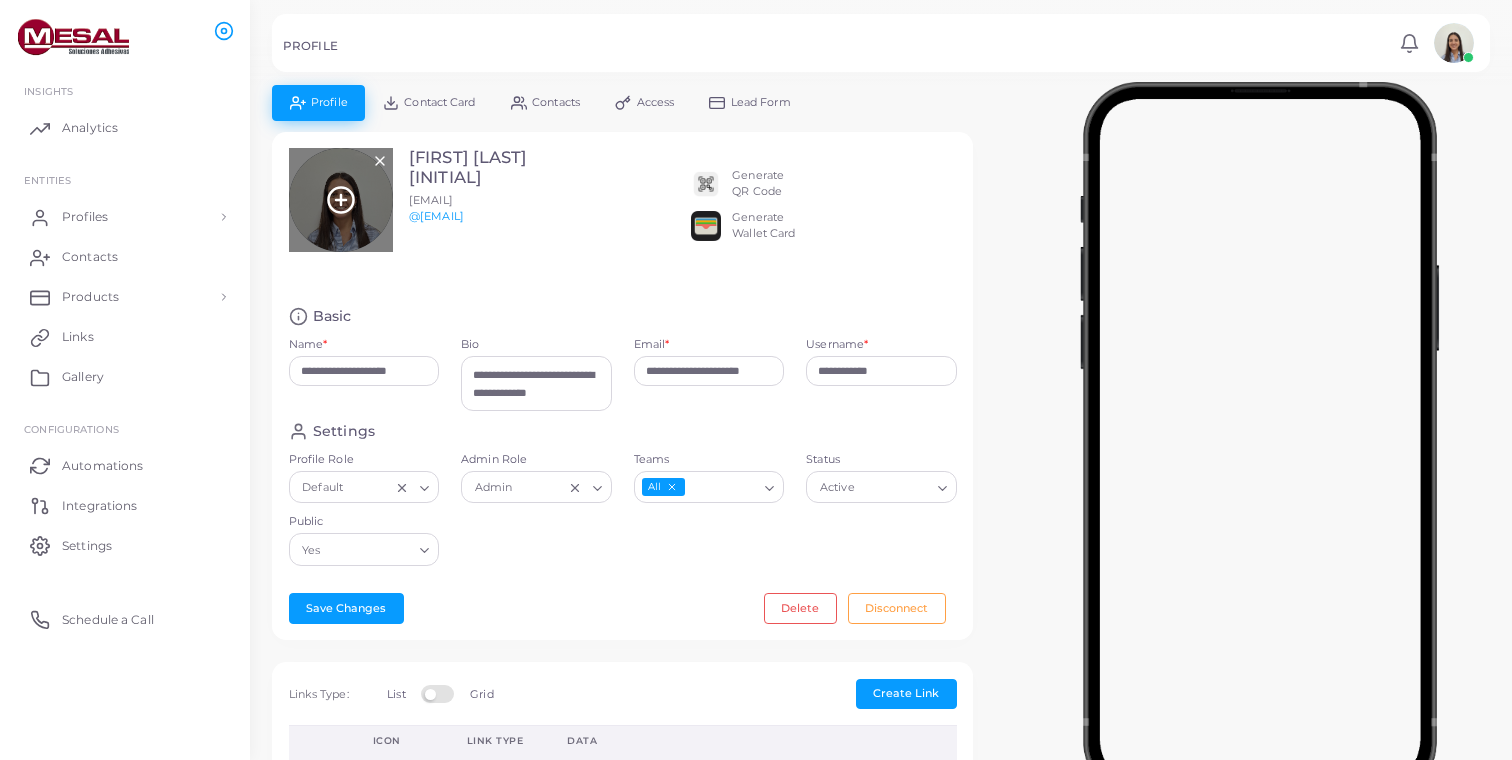click 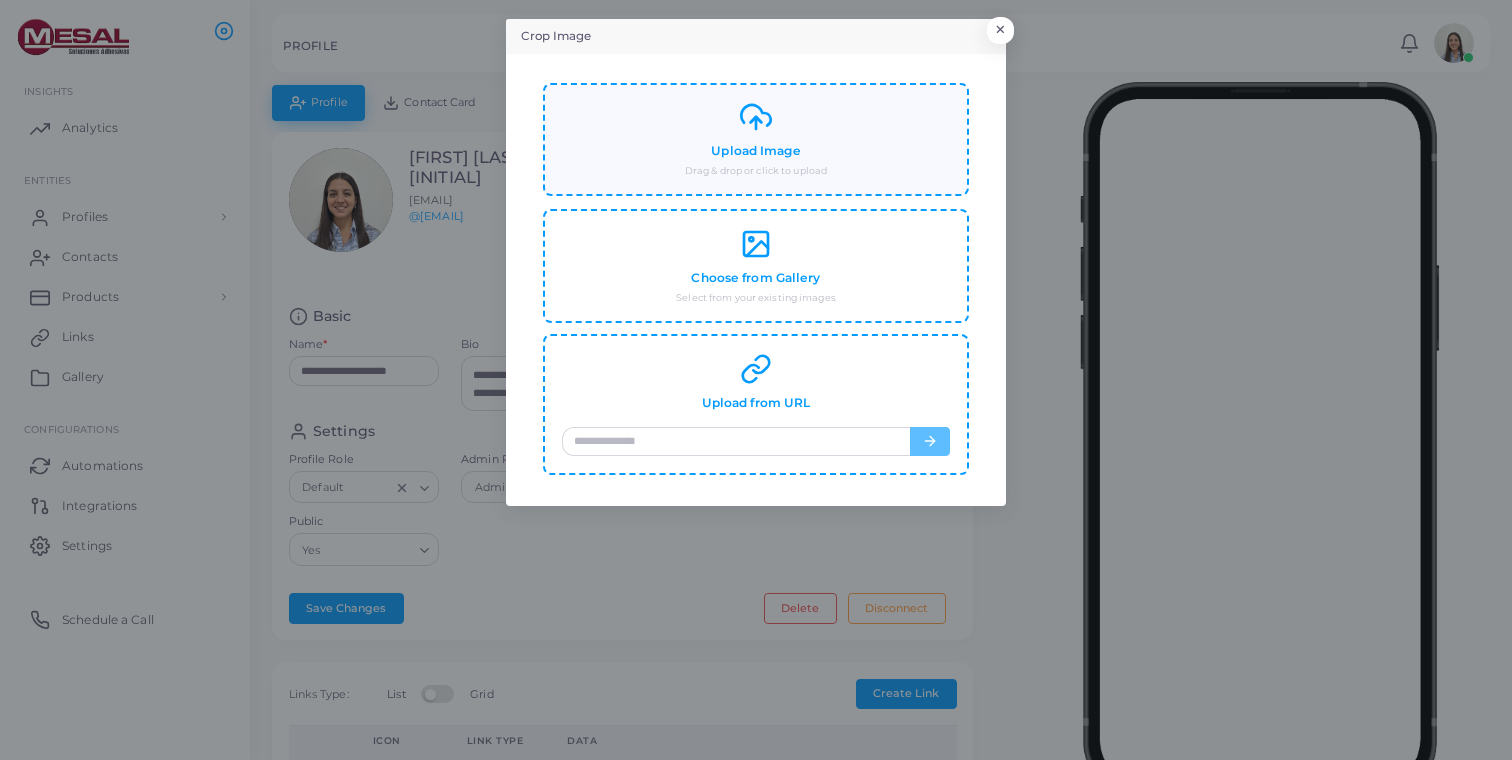 click on "Upload Image Drag & drop or click to upload" at bounding box center (756, 139) 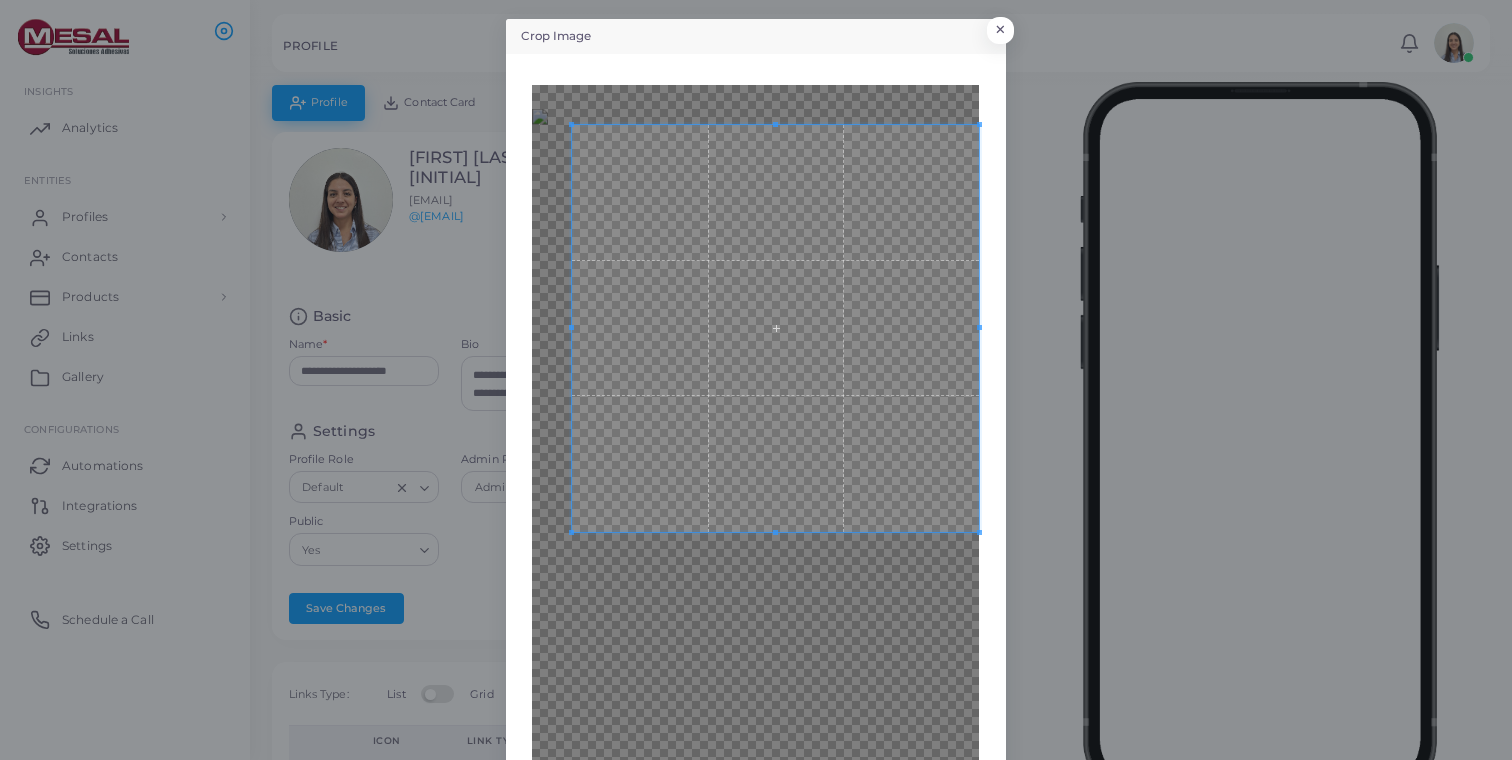 click on "Crop Image ×  Back   Crop" at bounding box center (756, 380) 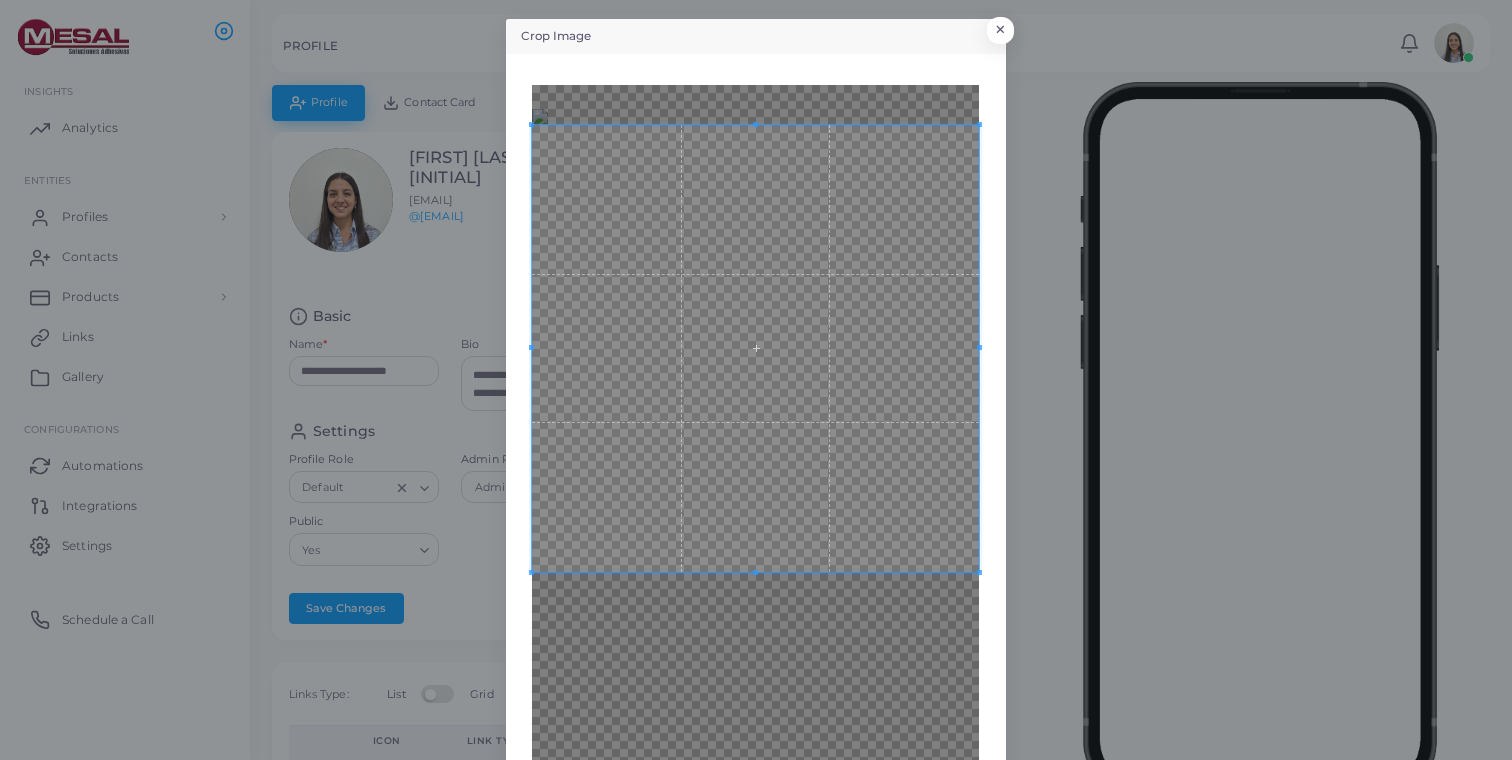 click on "Back   Crop" at bounding box center [756, 524] 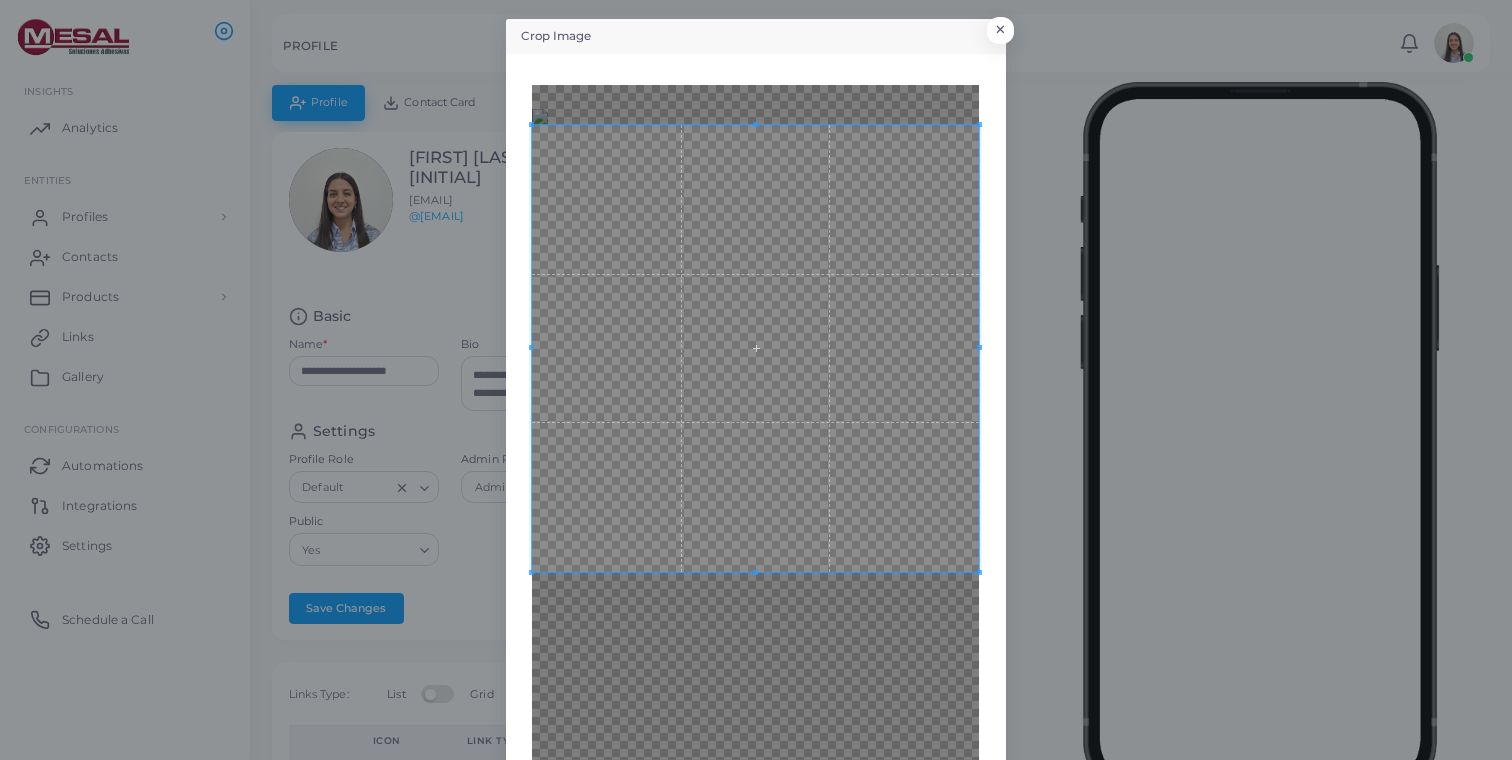 click at bounding box center (755, 348) 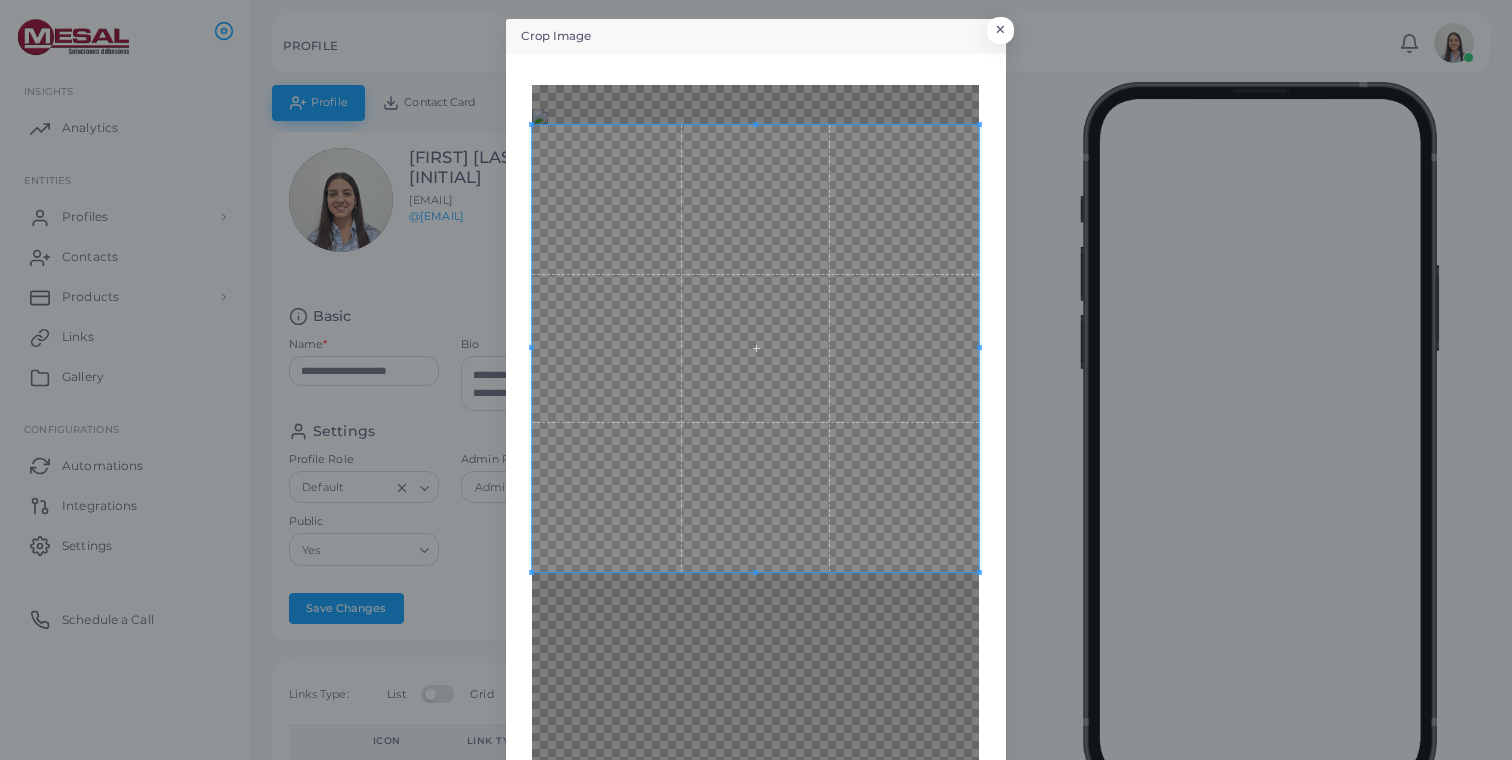 click at bounding box center [755, 348] 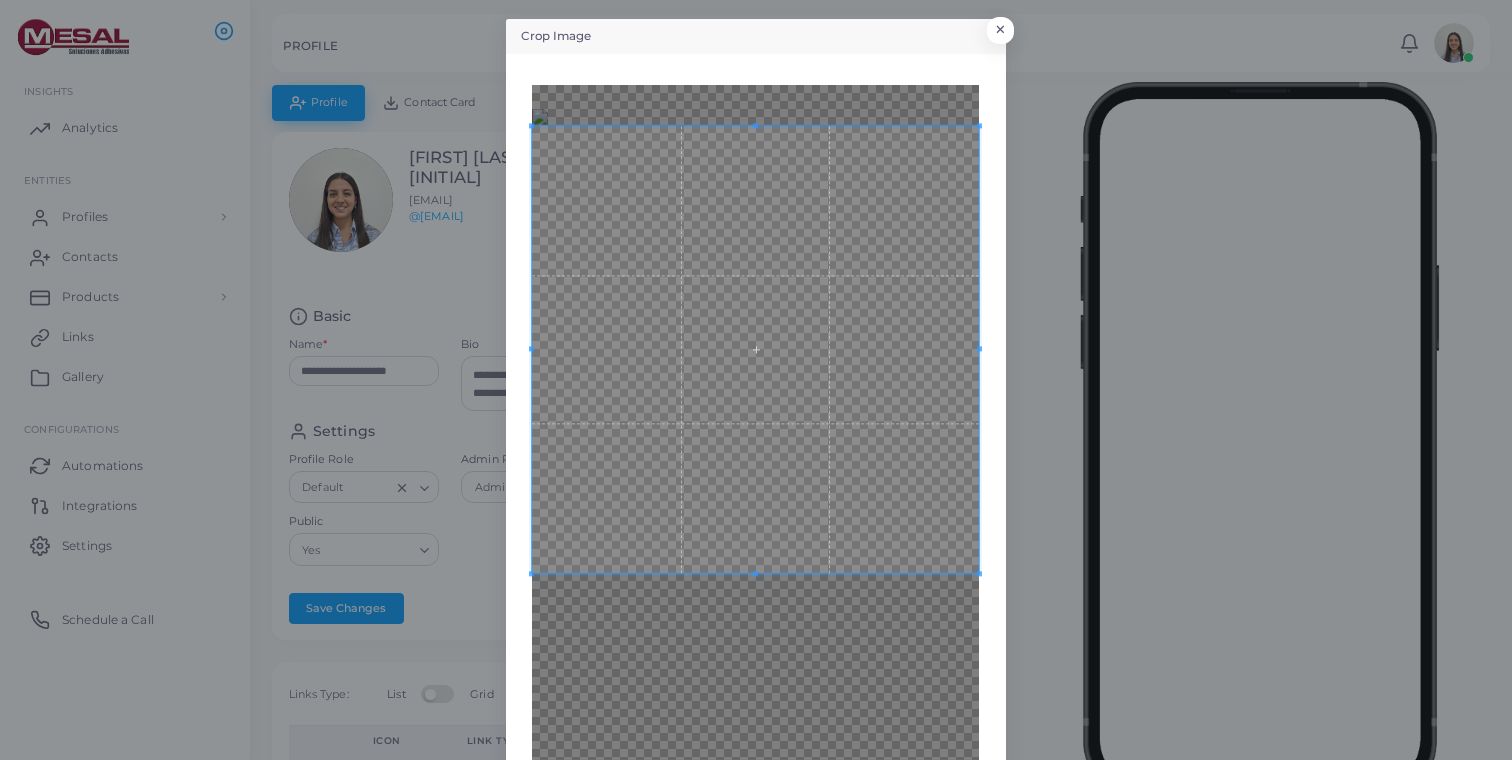 click at bounding box center (755, 349) 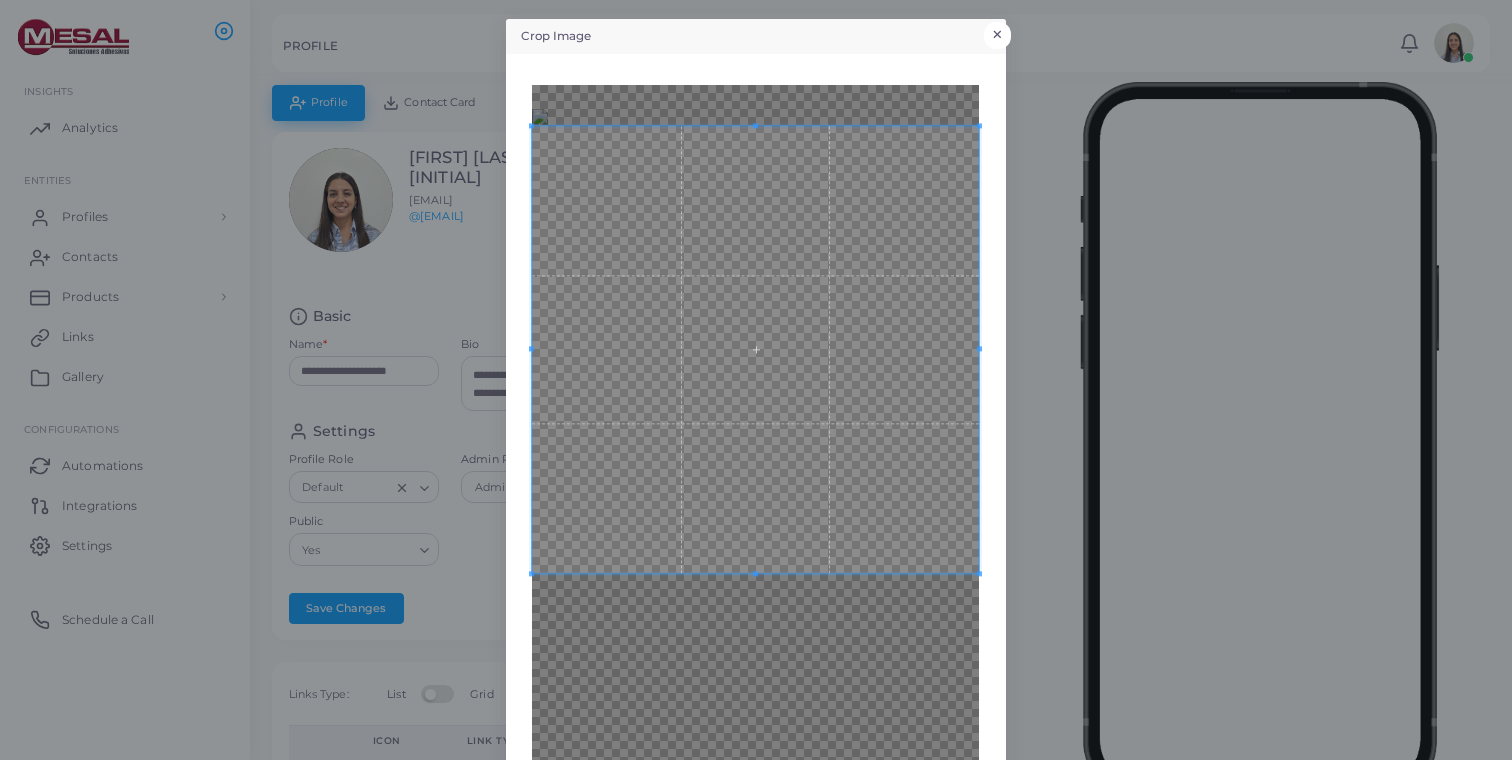 click on "×" at bounding box center (997, 35) 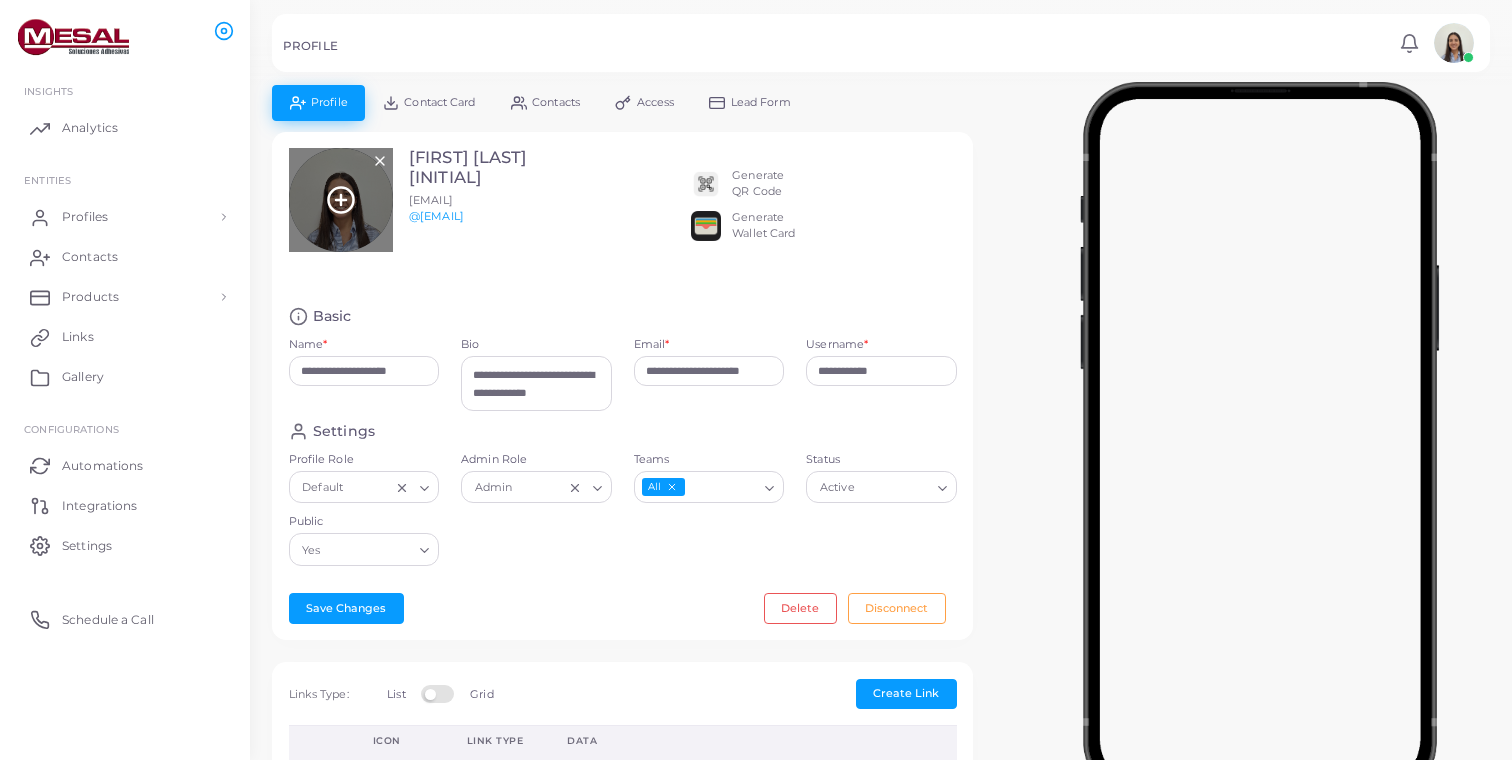 click 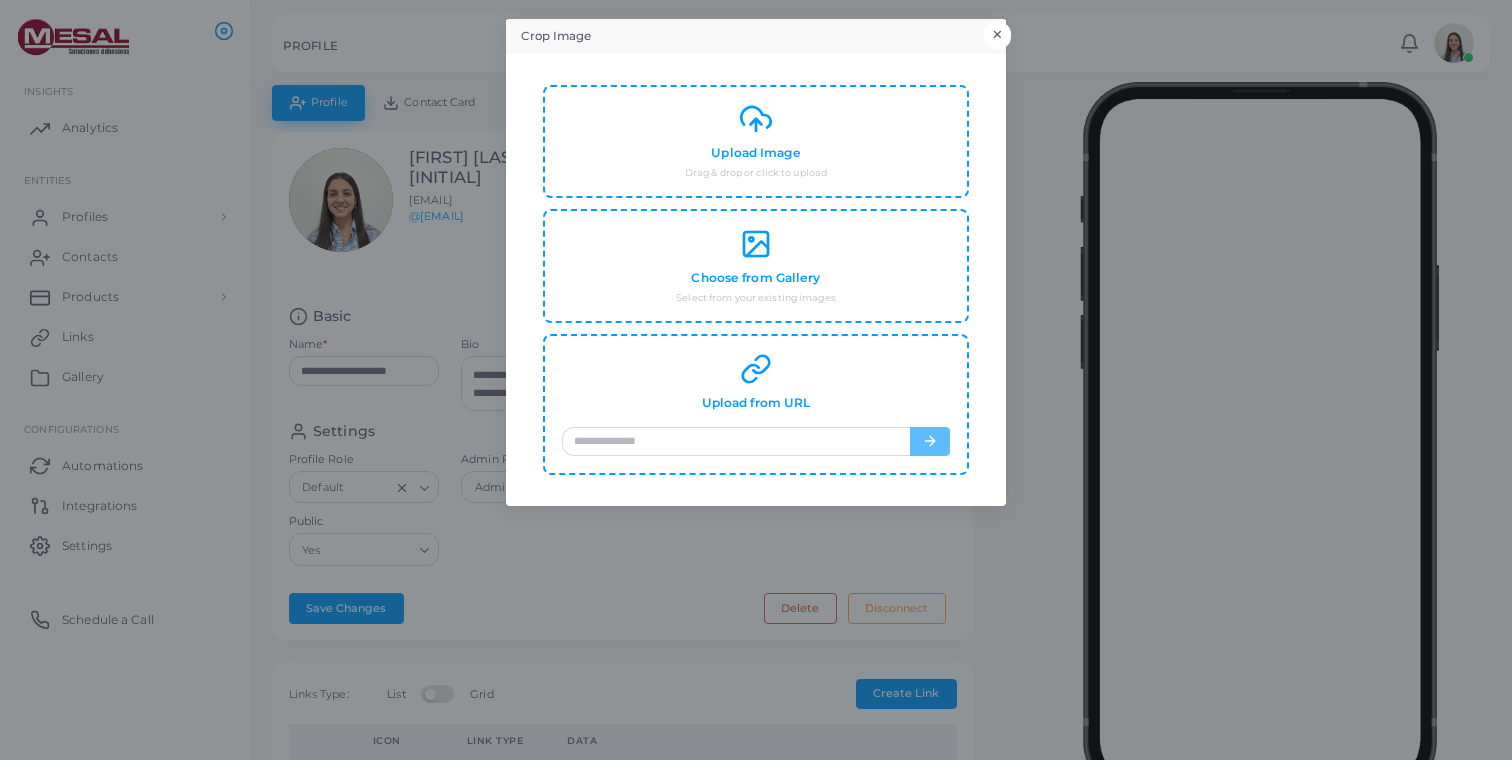 click on "×" at bounding box center [997, 35] 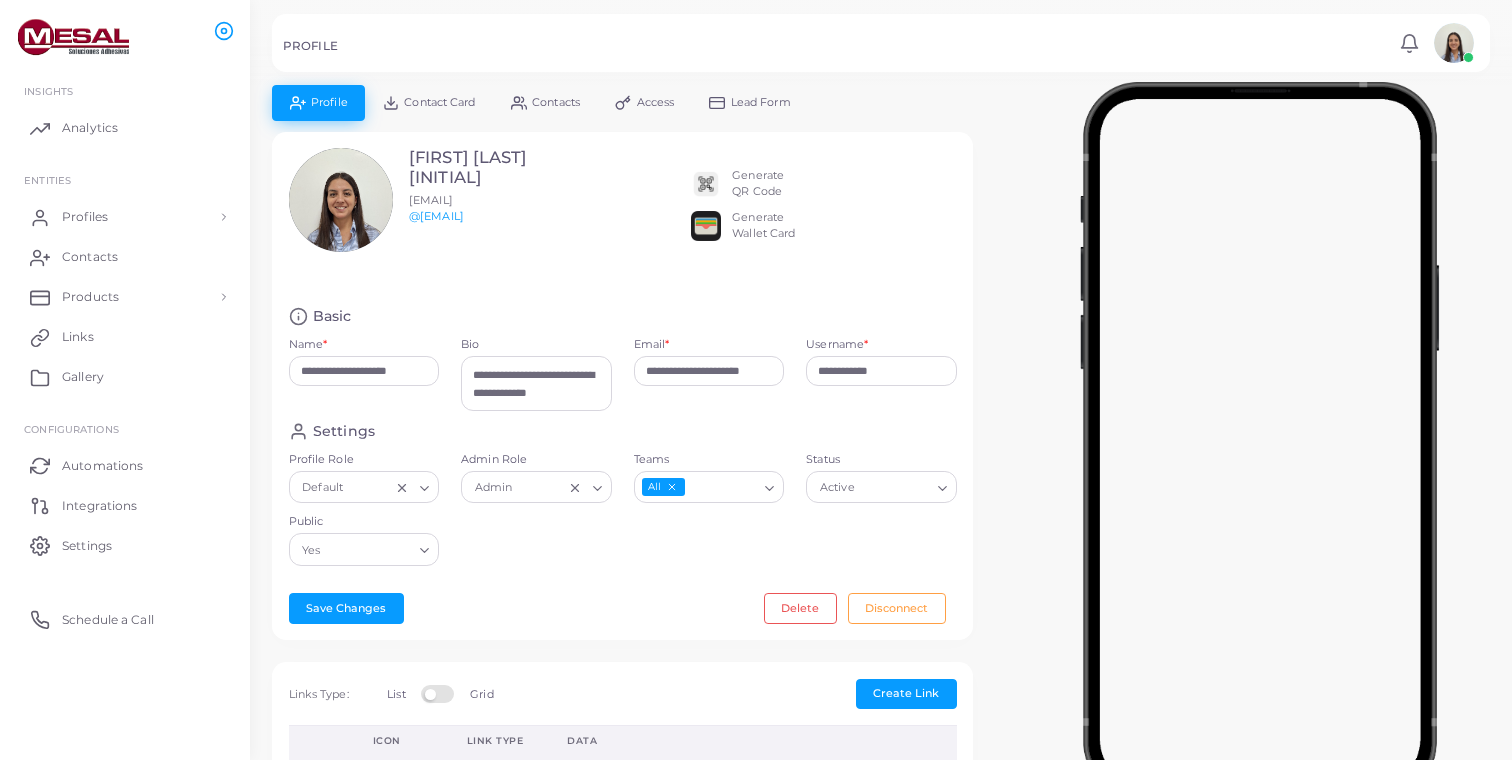 click on "Lead Form" at bounding box center [761, 102] 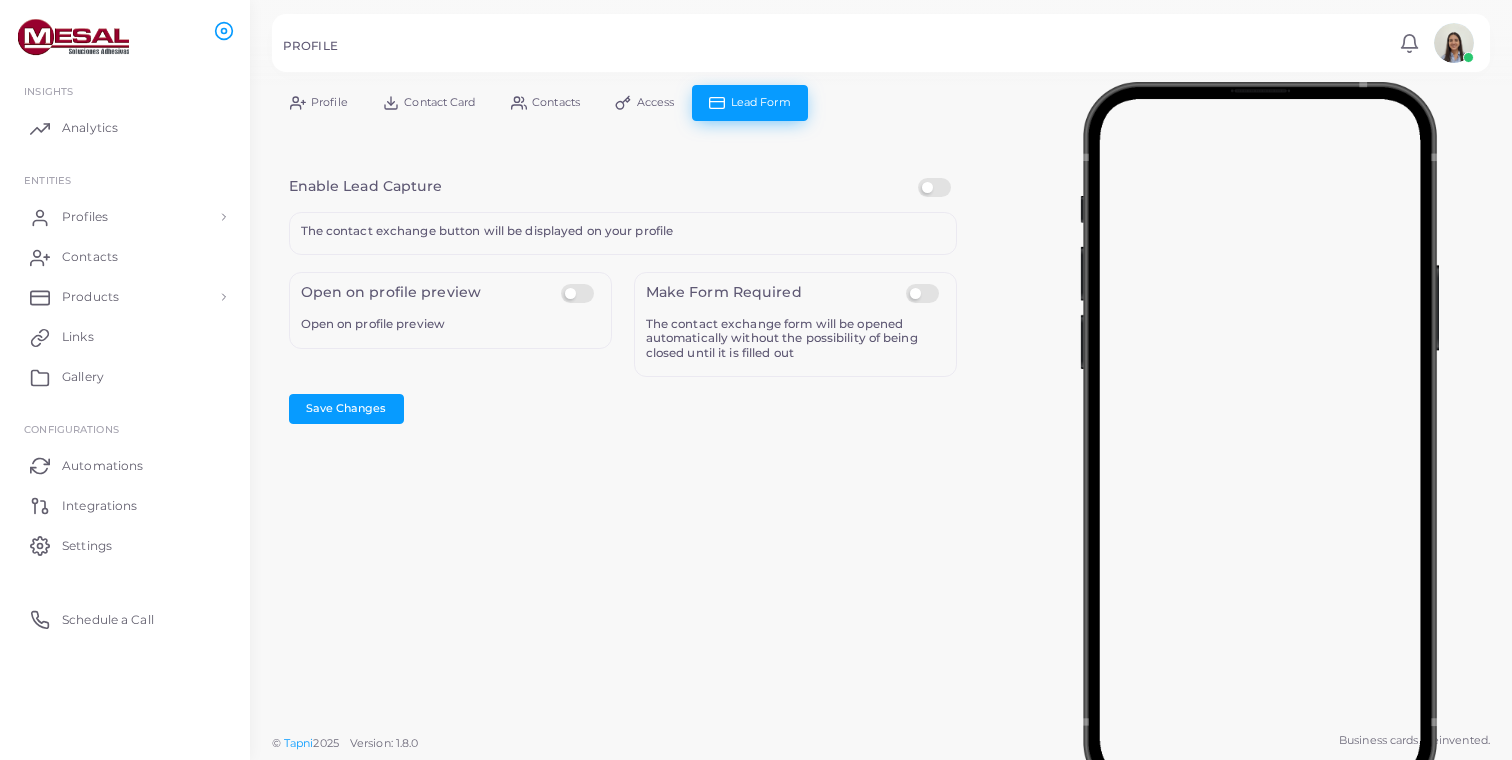 click on "Profile" at bounding box center [329, 102] 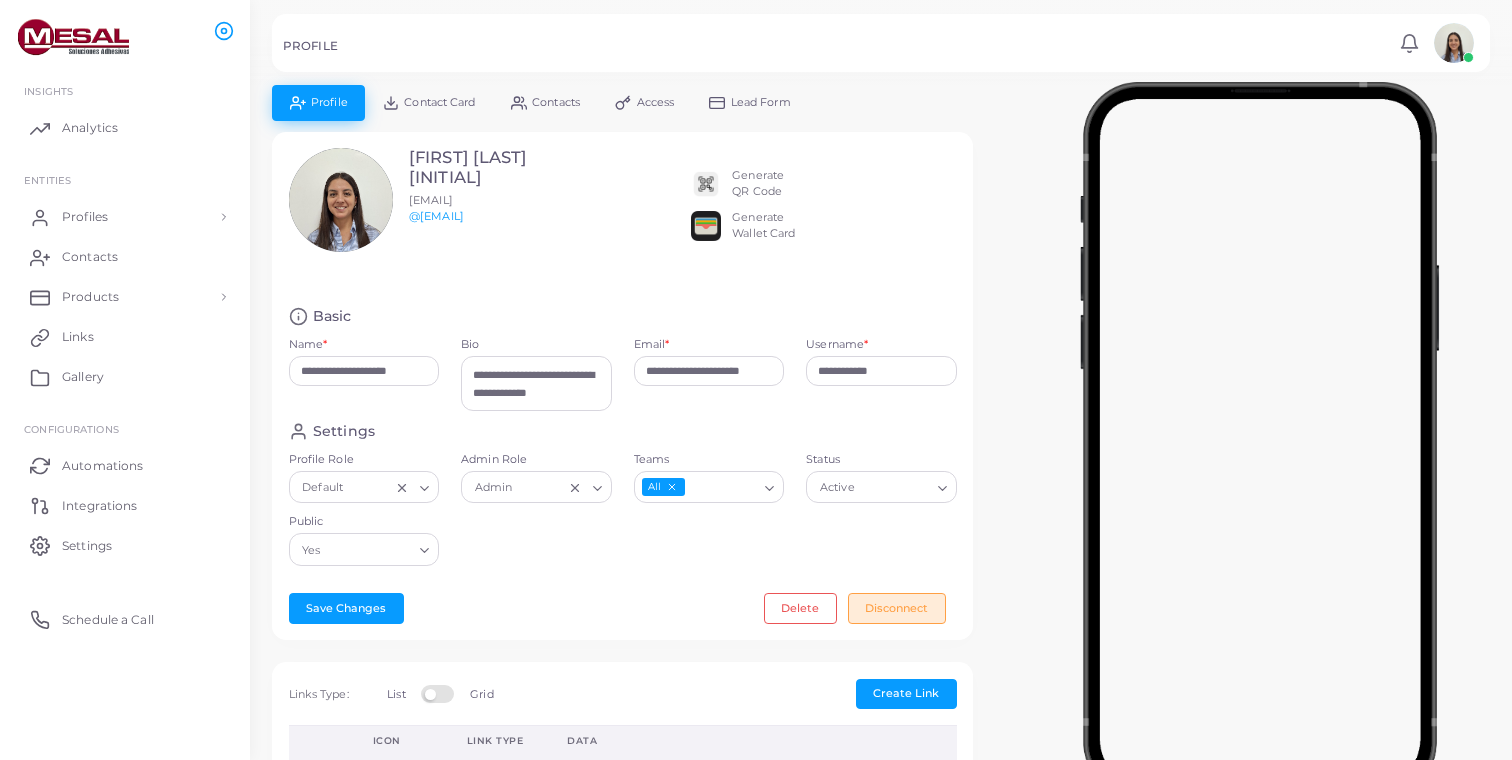 click on "Disconnect" at bounding box center (897, 608) 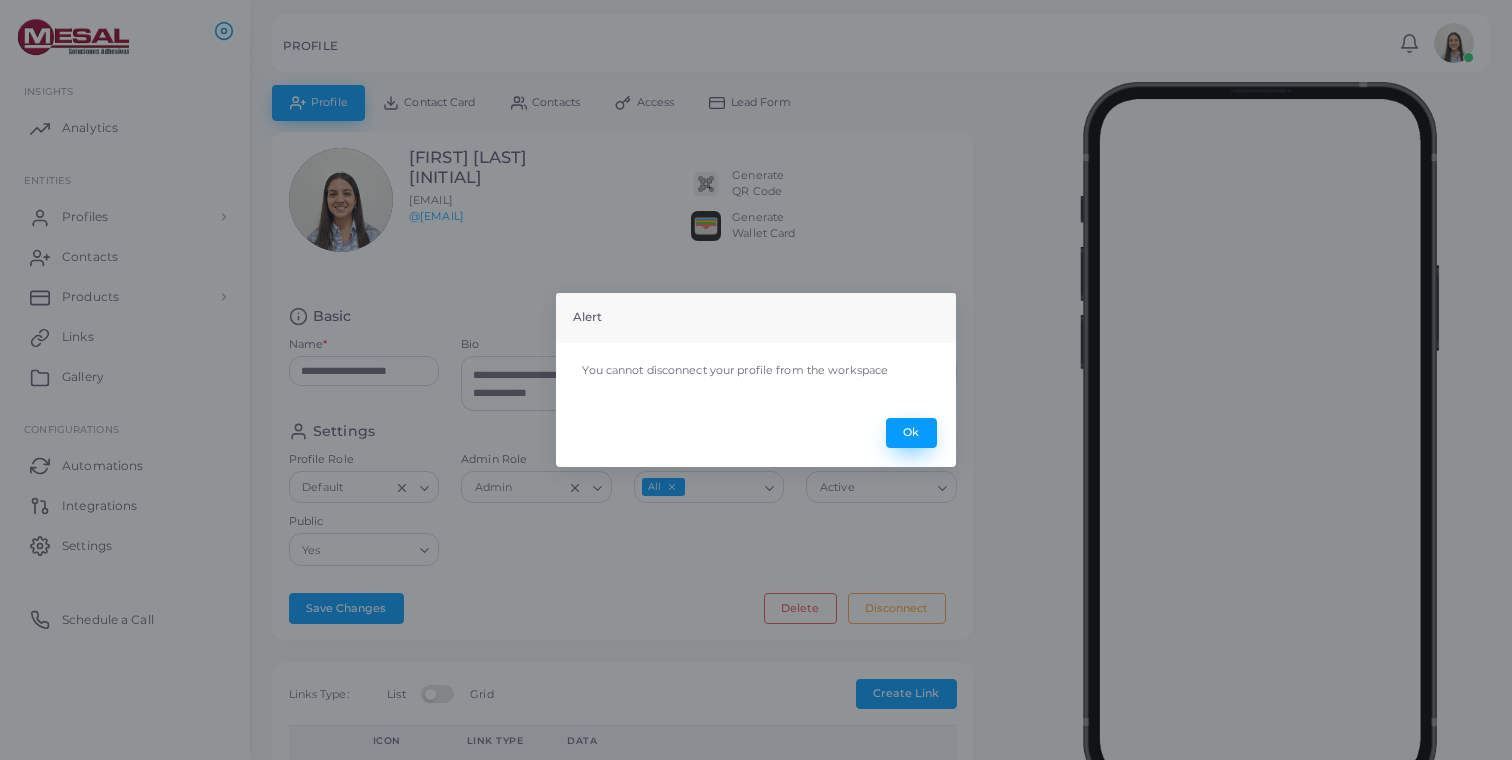 click on "Ok" at bounding box center (911, 433) 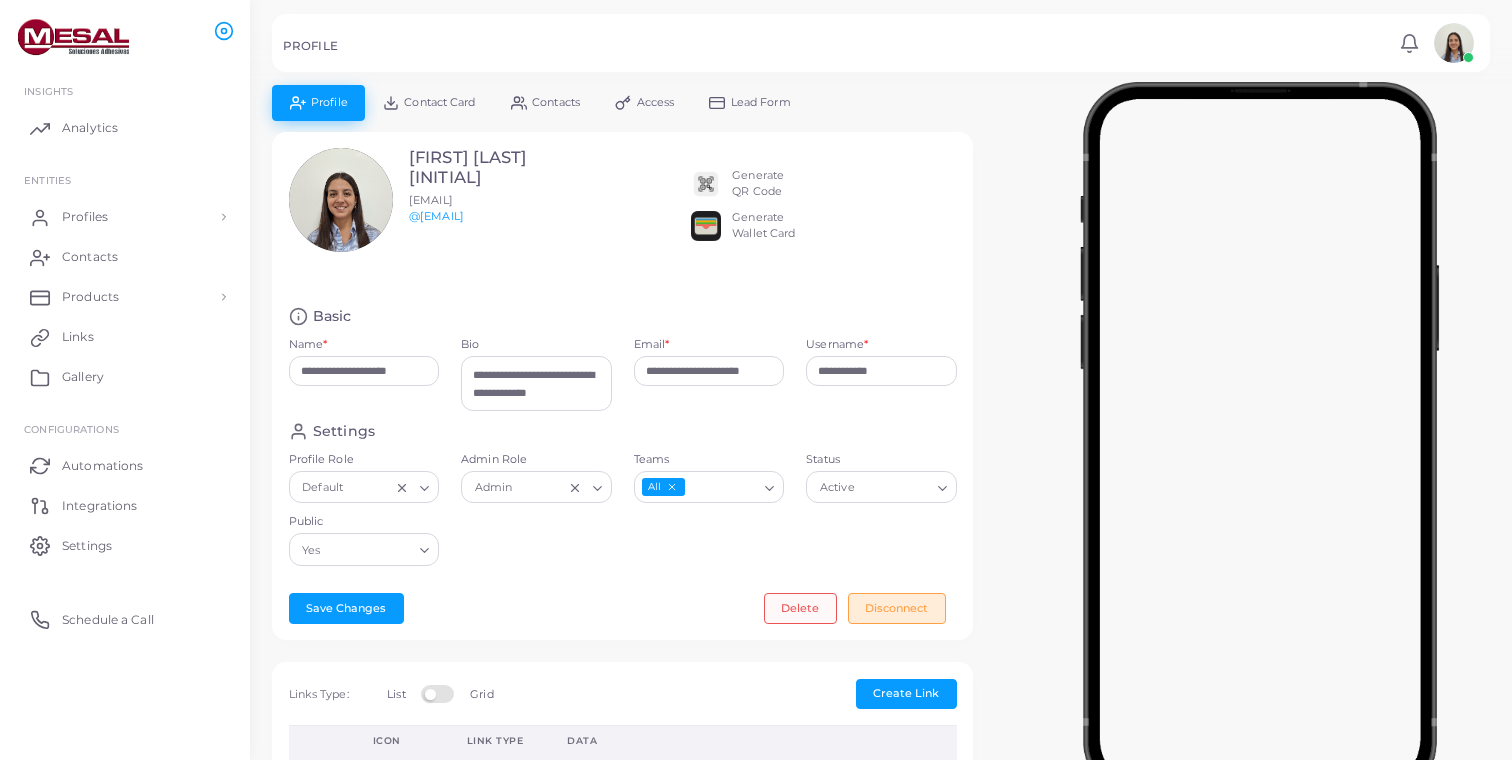 click on "Delete" at bounding box center (800, 608) 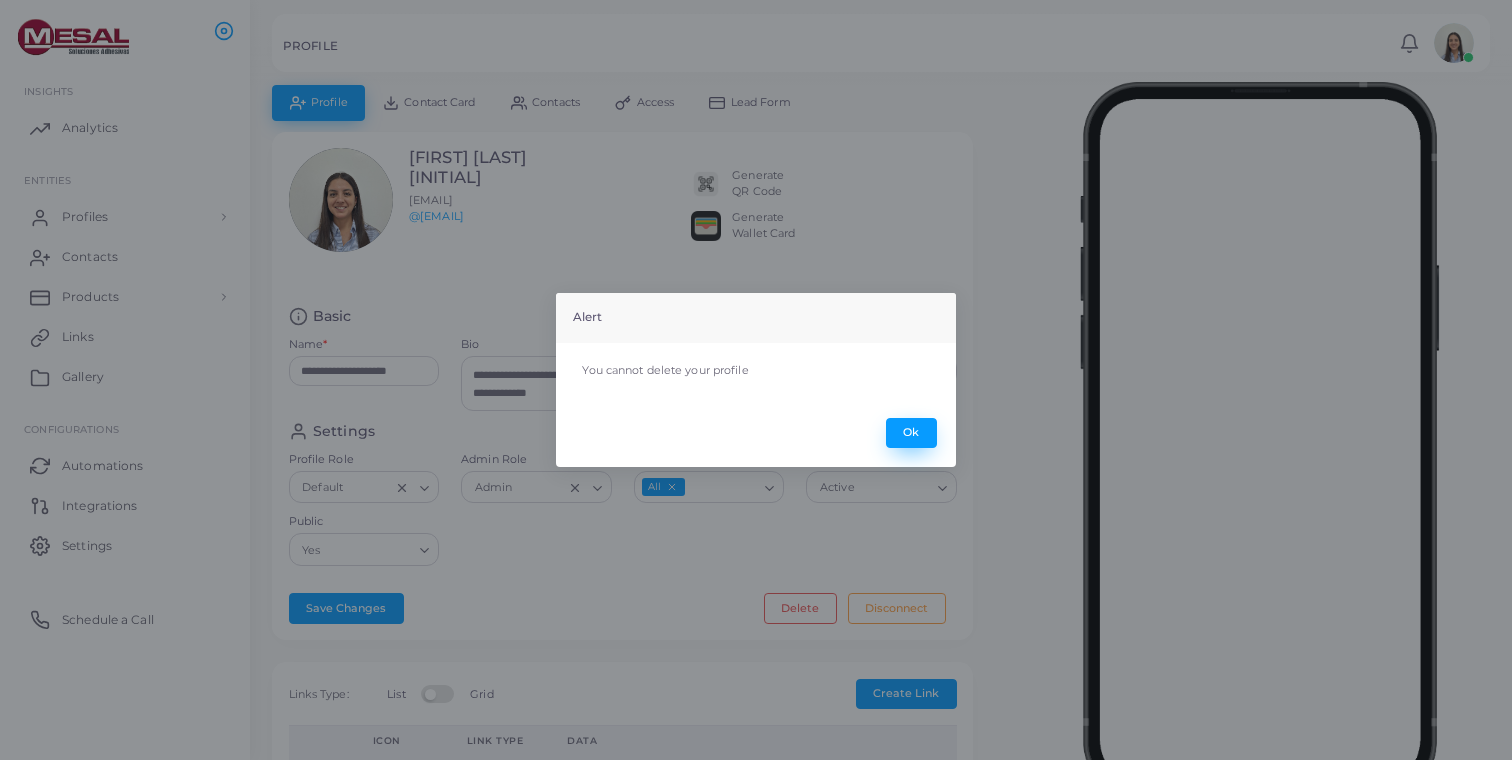 click on "Ok" at bounding box center [911, 433] 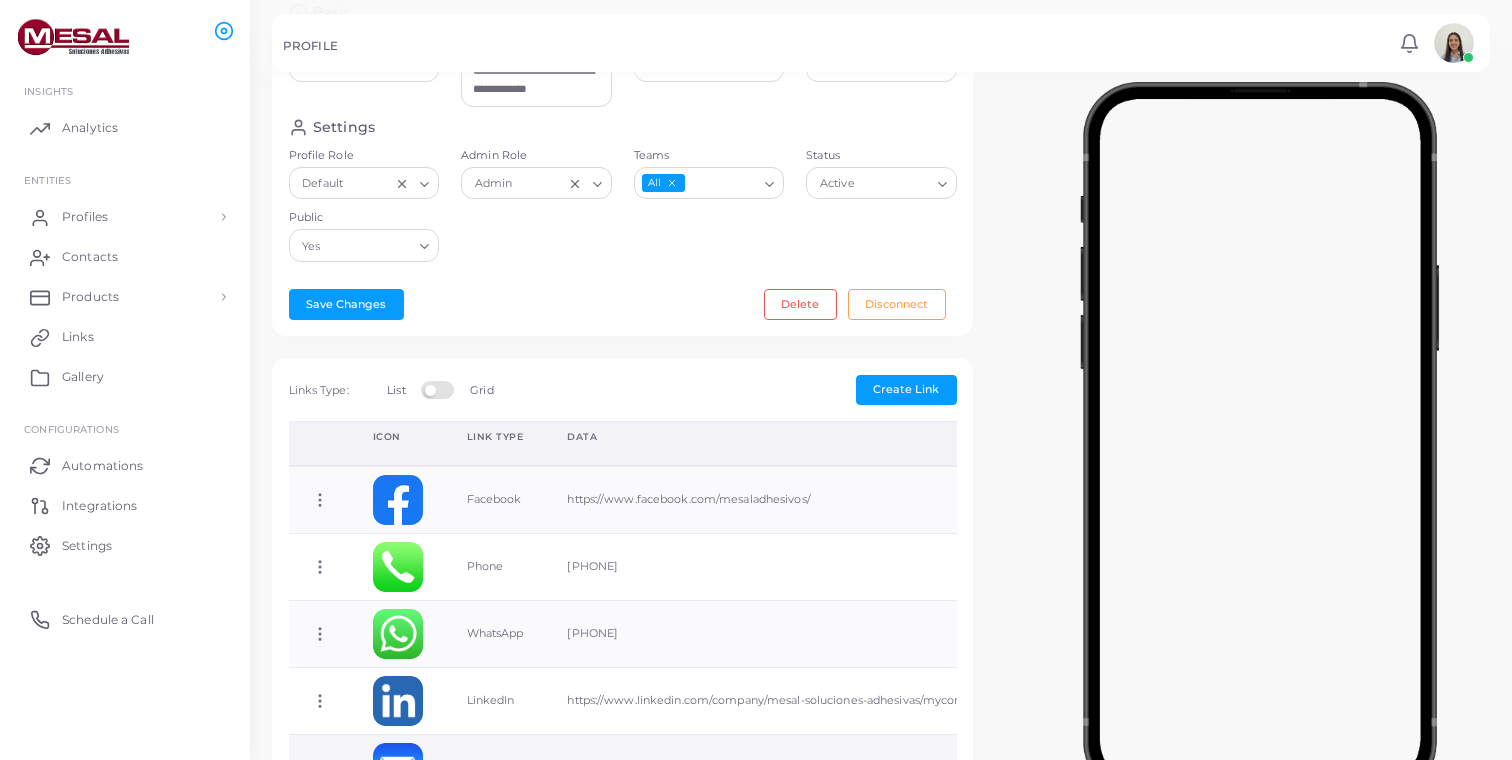 scroll, scrollTop: 558, scrollLeft: 0, axis: vertical 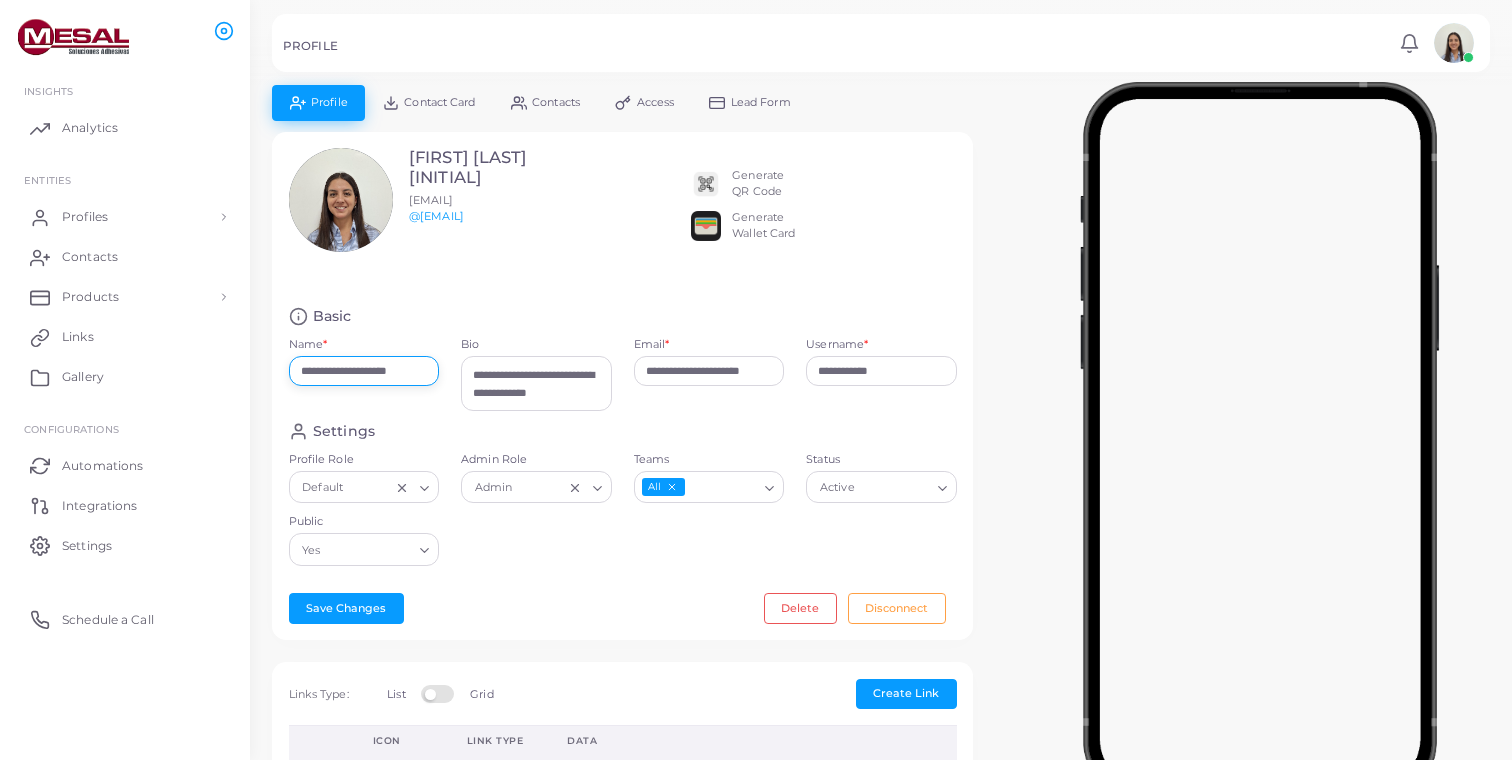click on "**********" at bounding box center [364, 371] 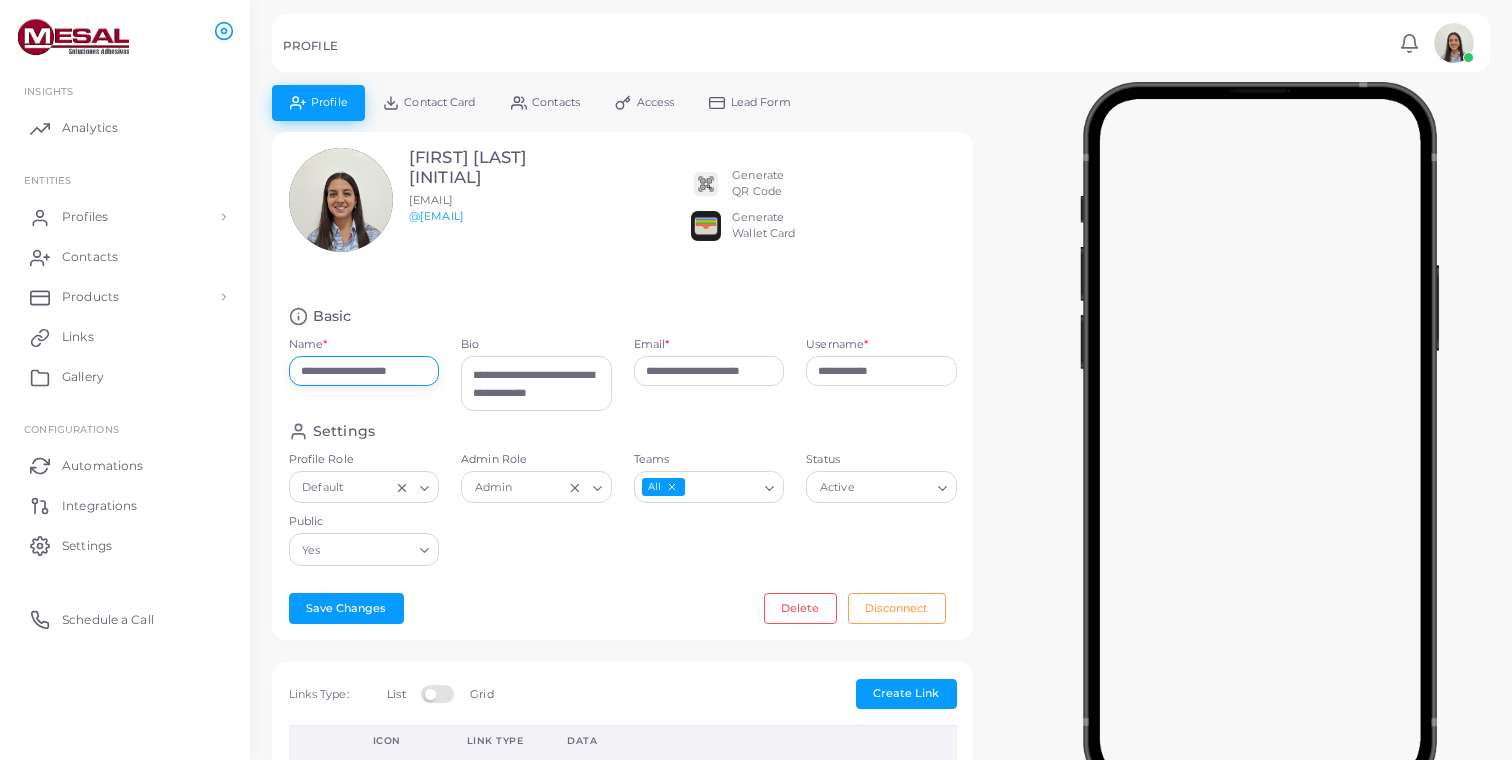 drag, startPoint x: 303, startPoint y: 379, endPoint x: 239, endPoint y: 362, distance: 66.21933 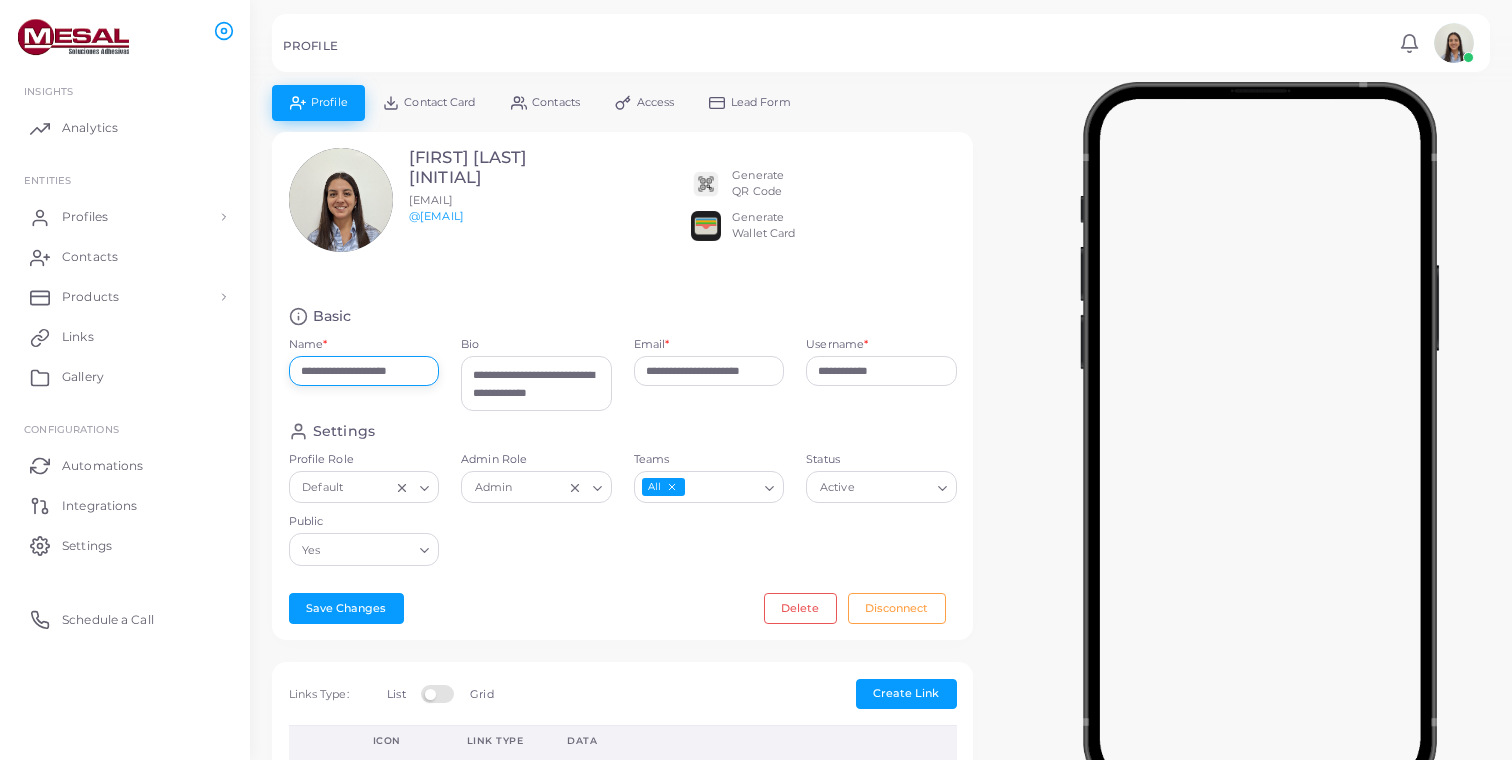 click on "**********" at bounding box center [756, 380] 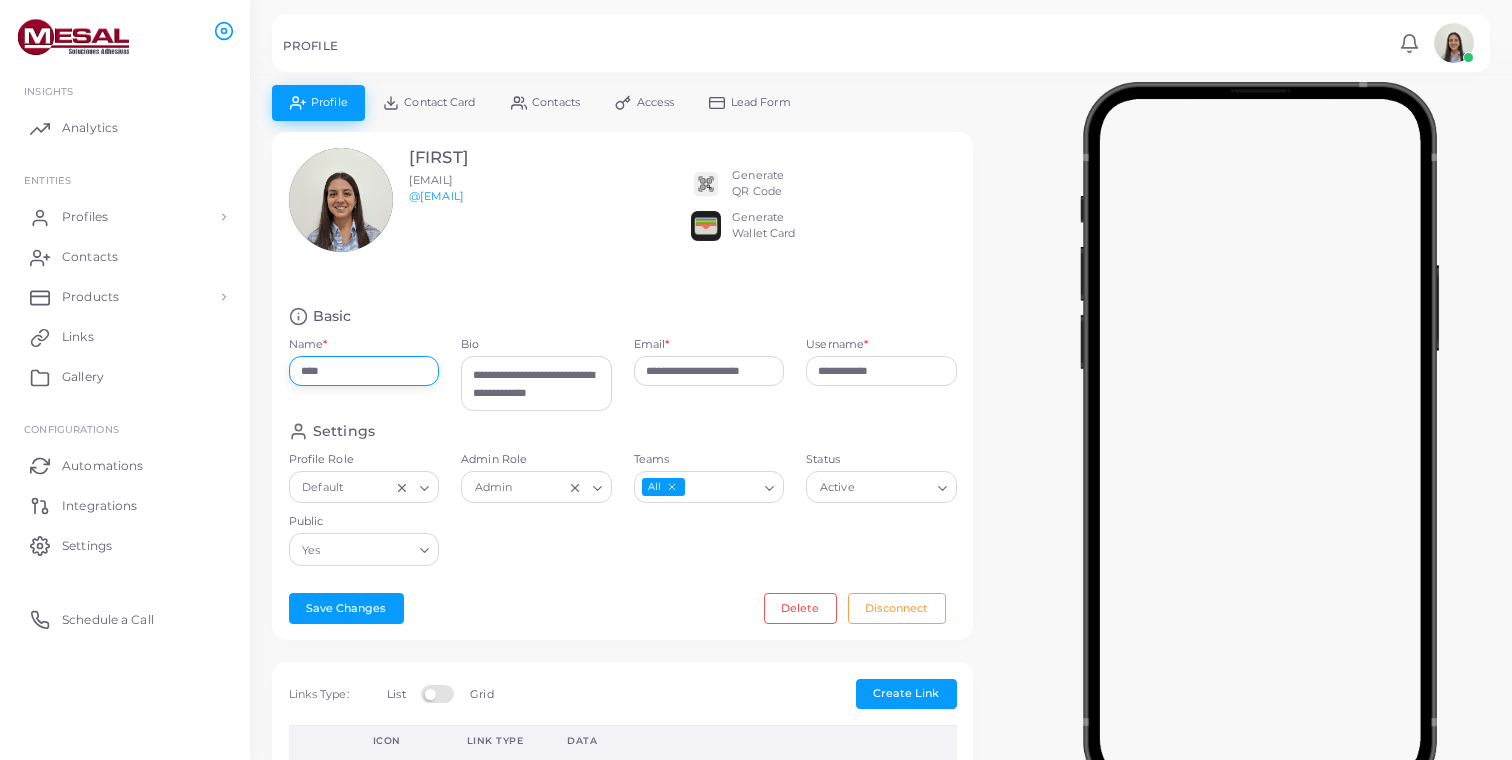 type on "**********" 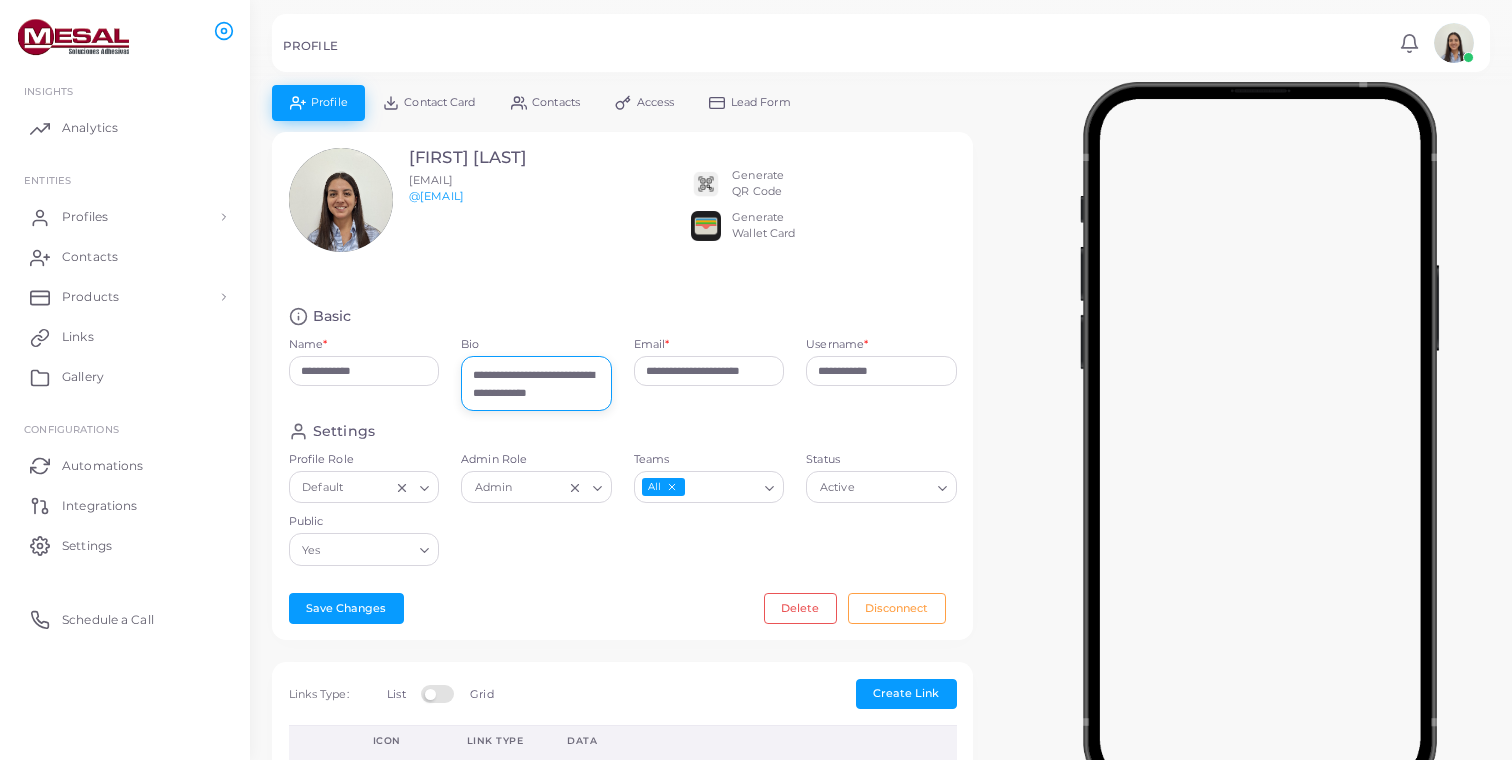 scroll, scrollTop: 7, scrollLeft: 0, axis: vertical 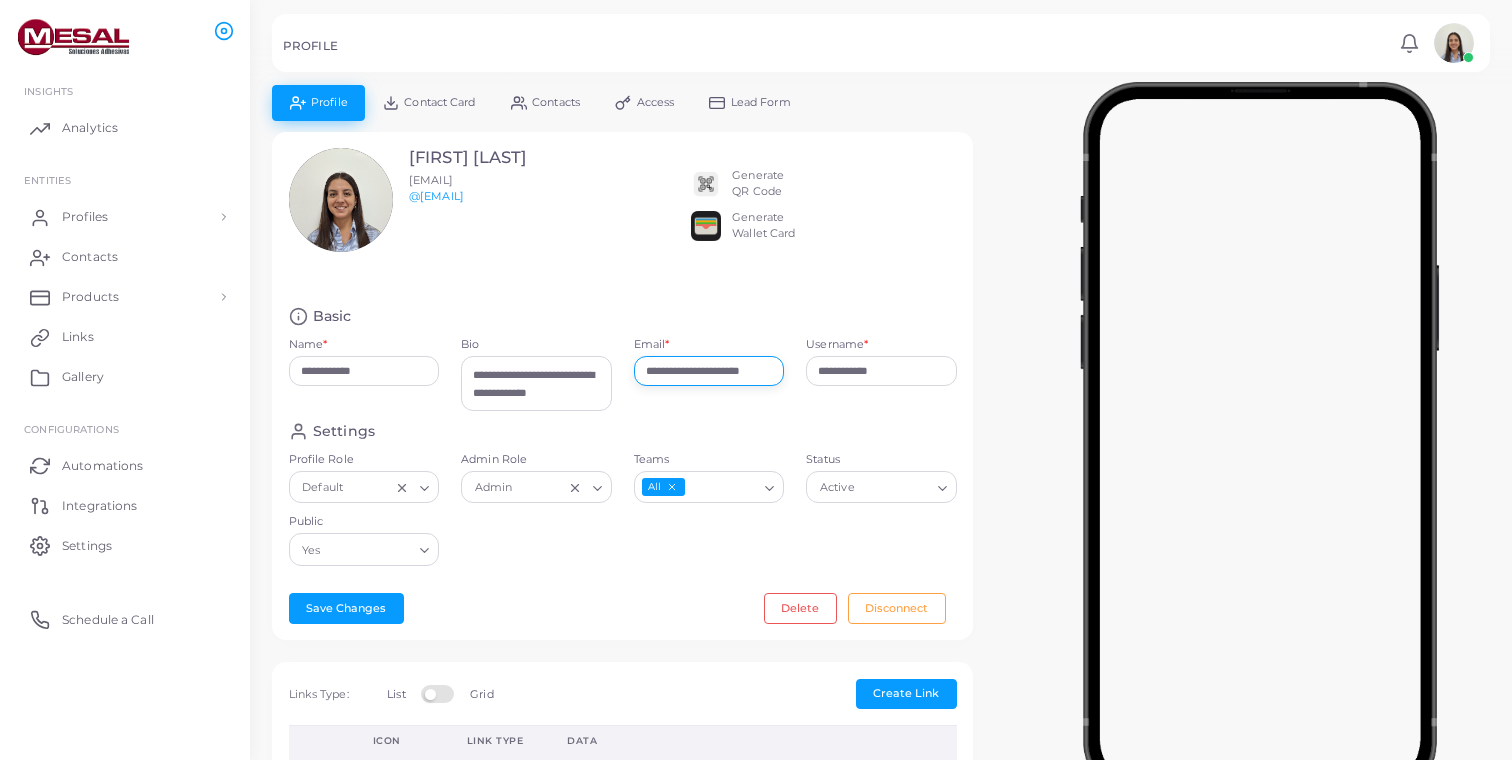 click on "**********" at bounding box center (709, 371) 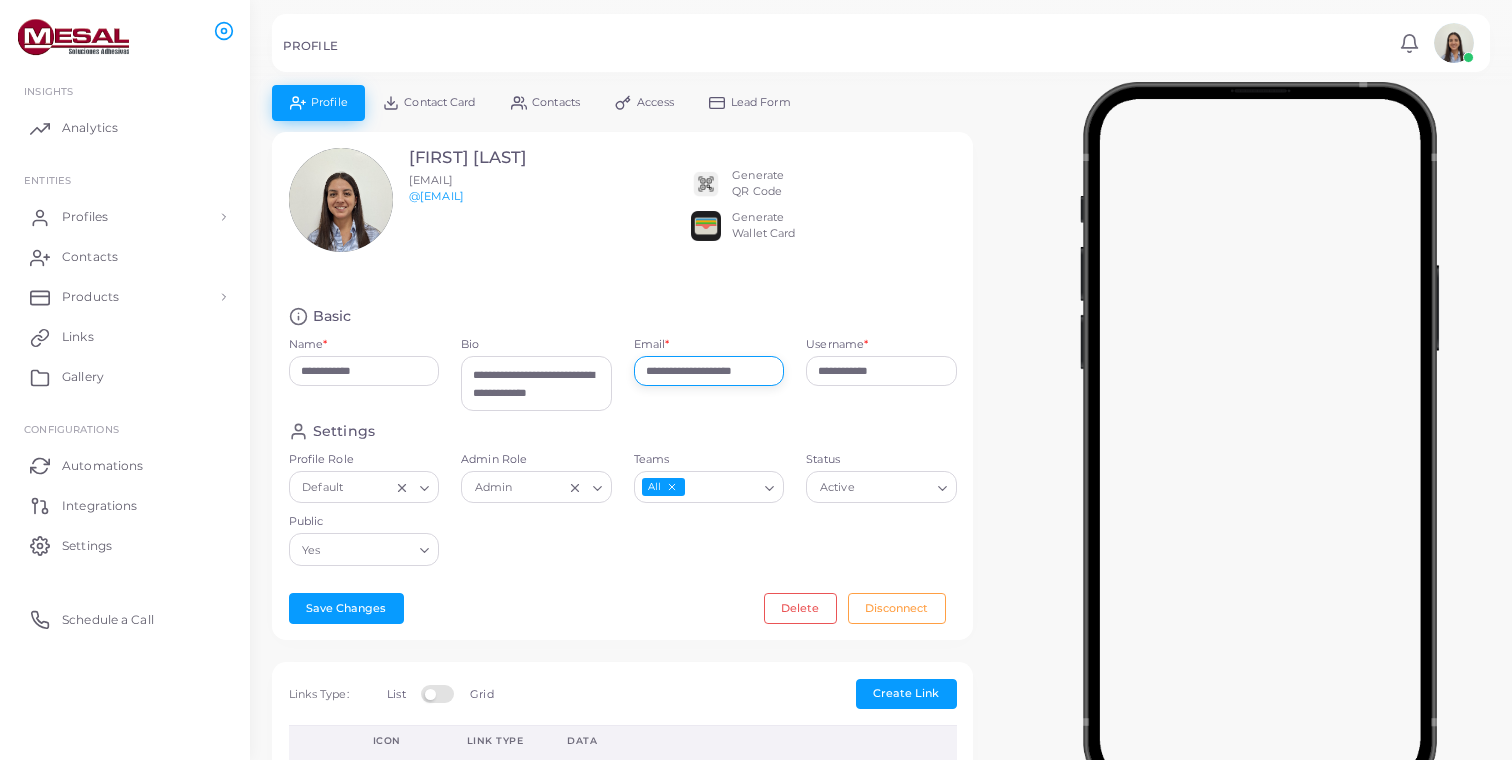 type on "**********" 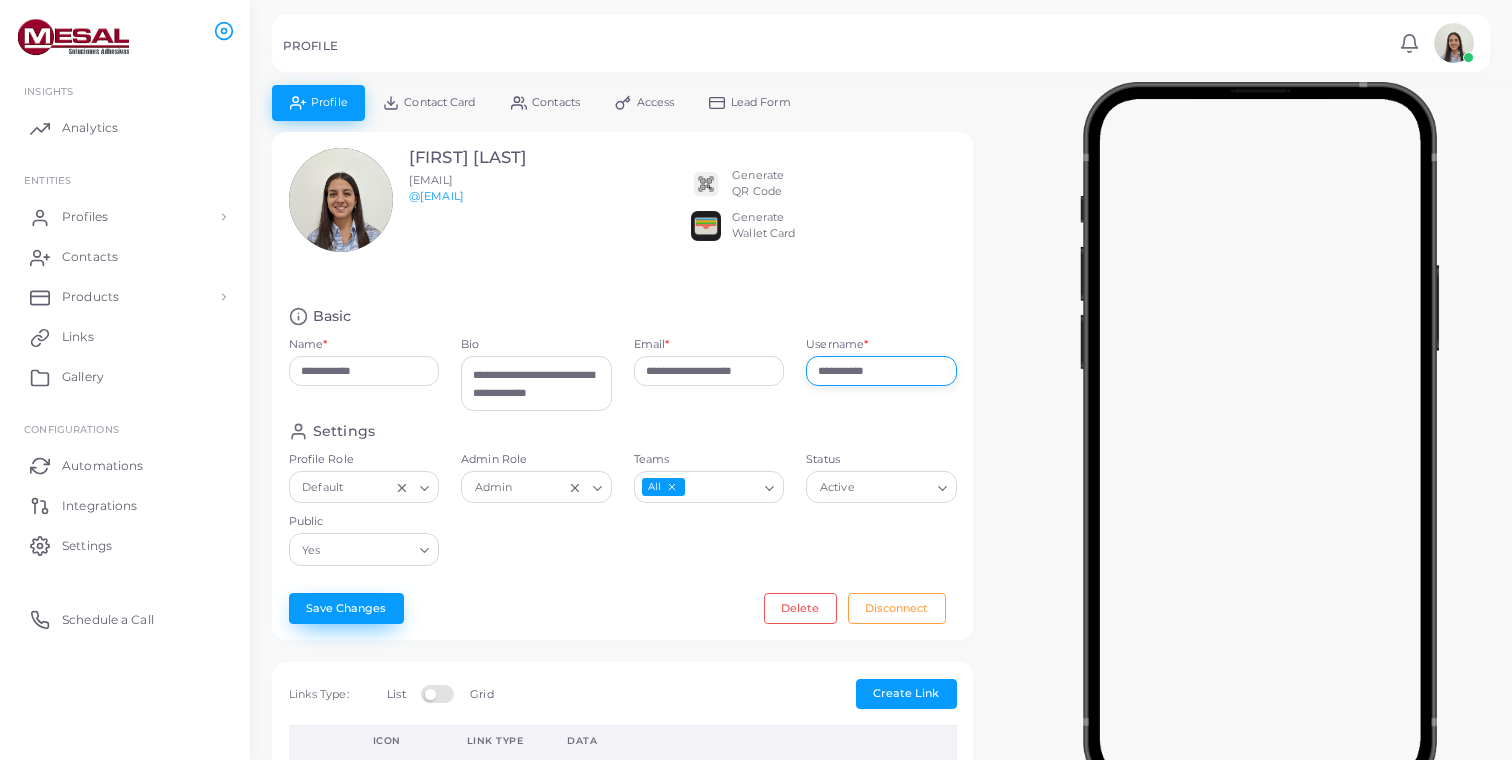 type on "**********" 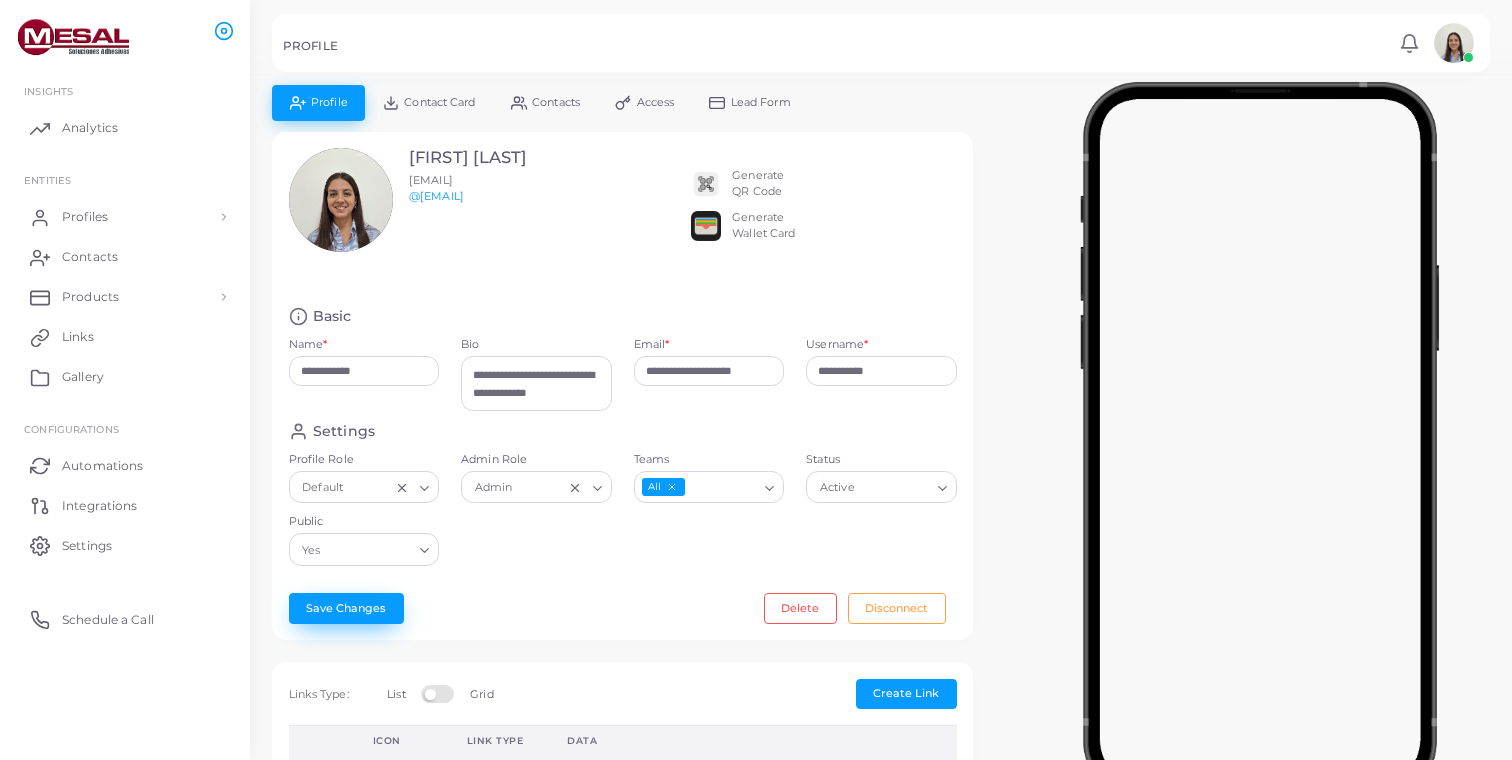 click on "Save Changes" at bounding box center [346, 608] 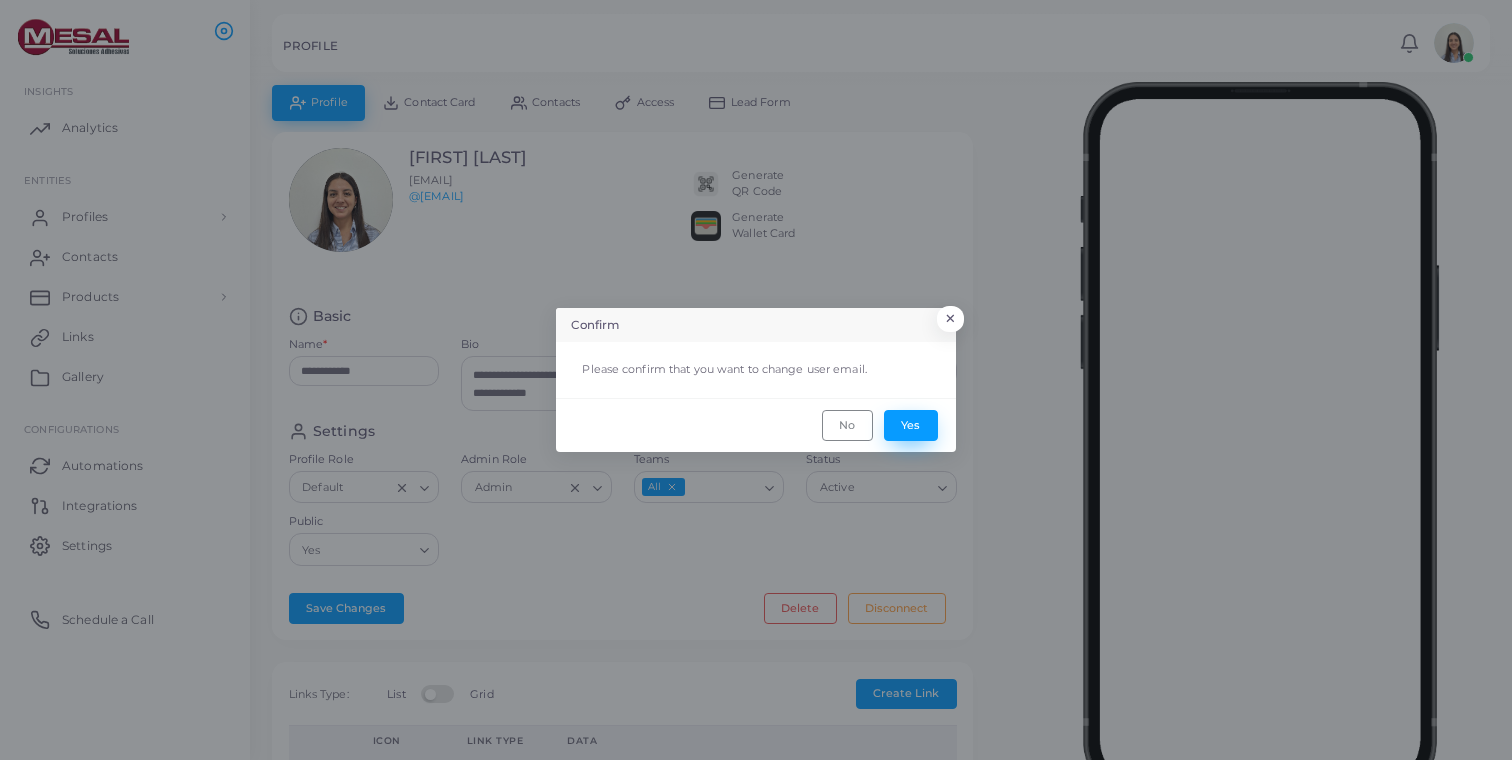 click on "Yes" at bounding box center (911, 425) 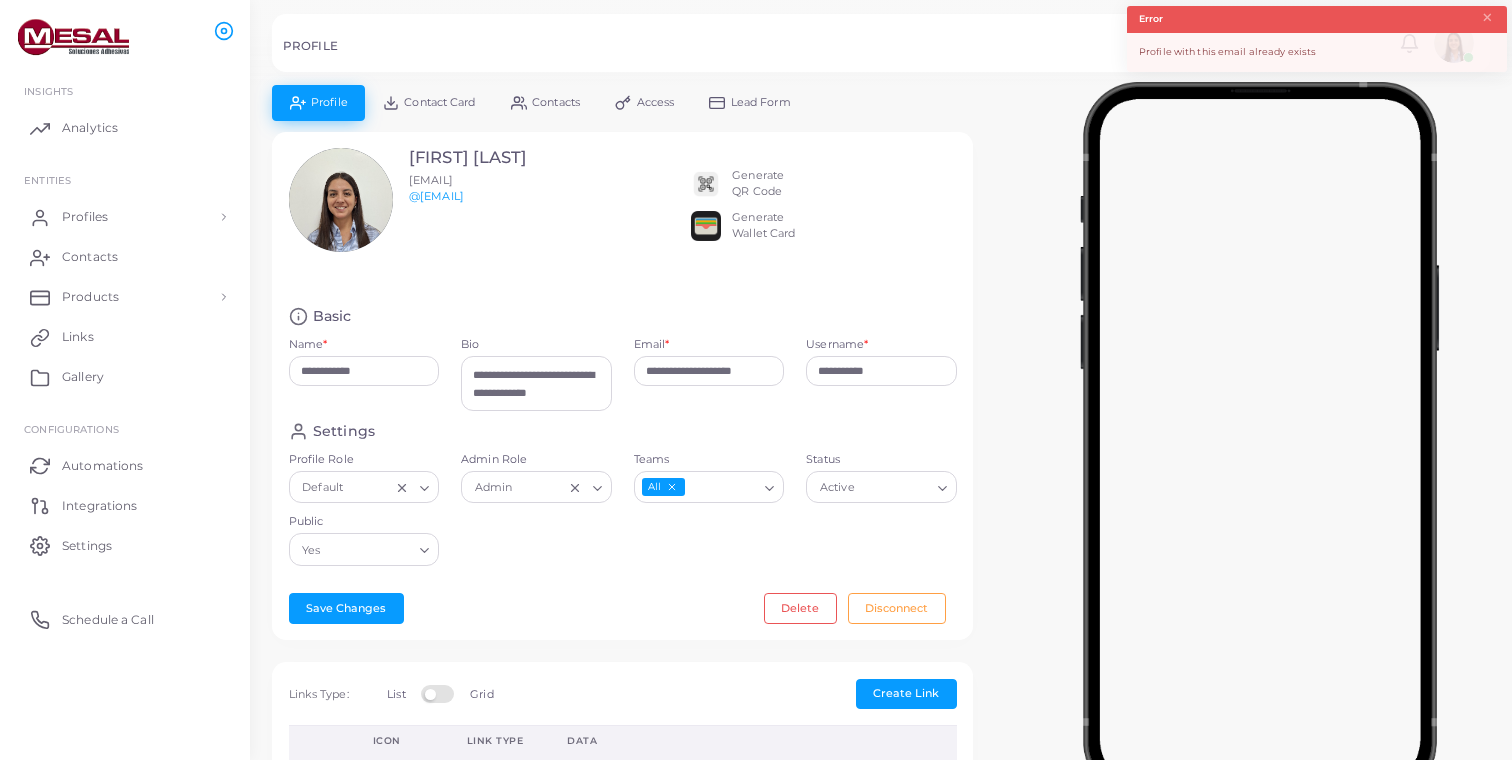 click on "Error ×" at bounding box center [1317, 19] 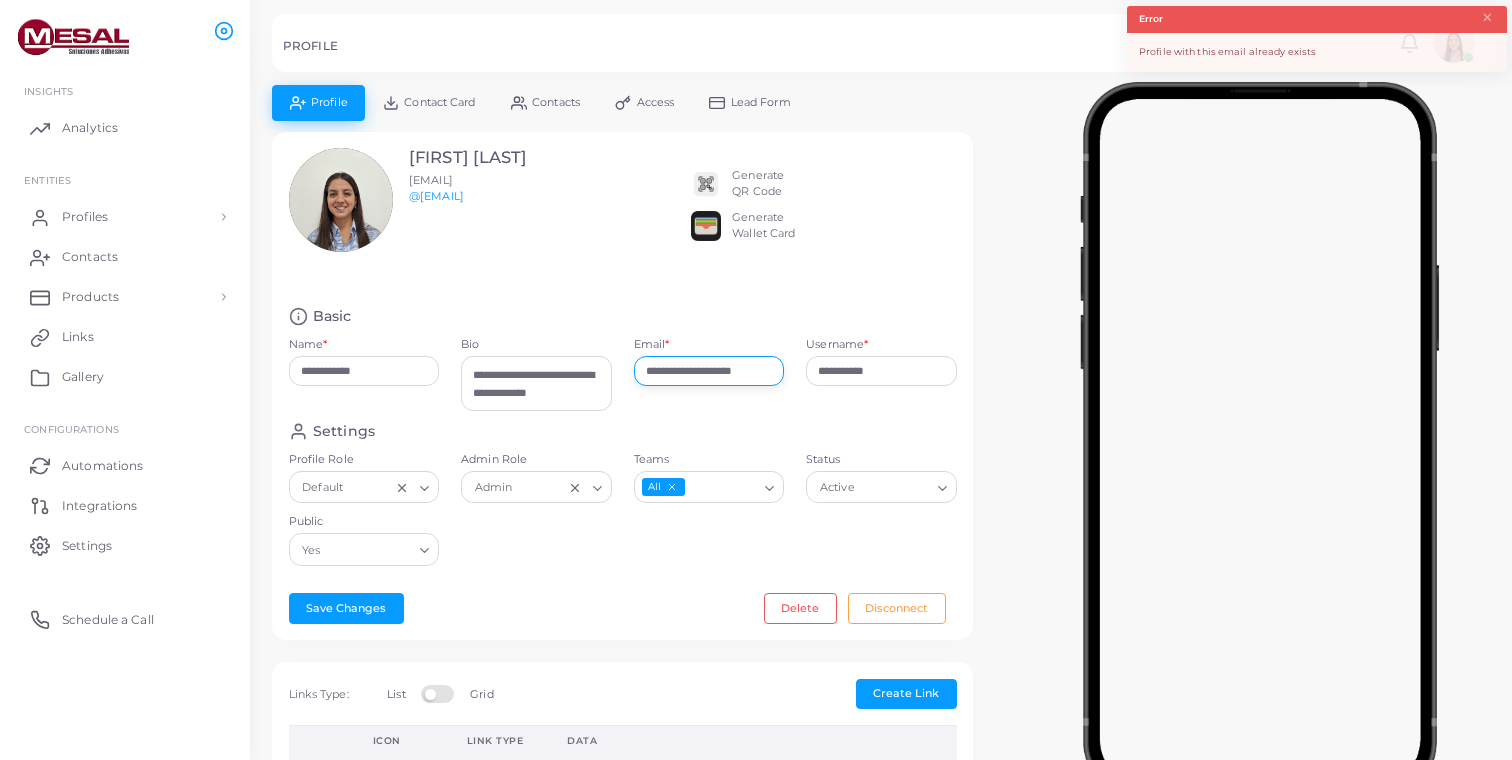 click on "**********" at bounding box center (709, 371) 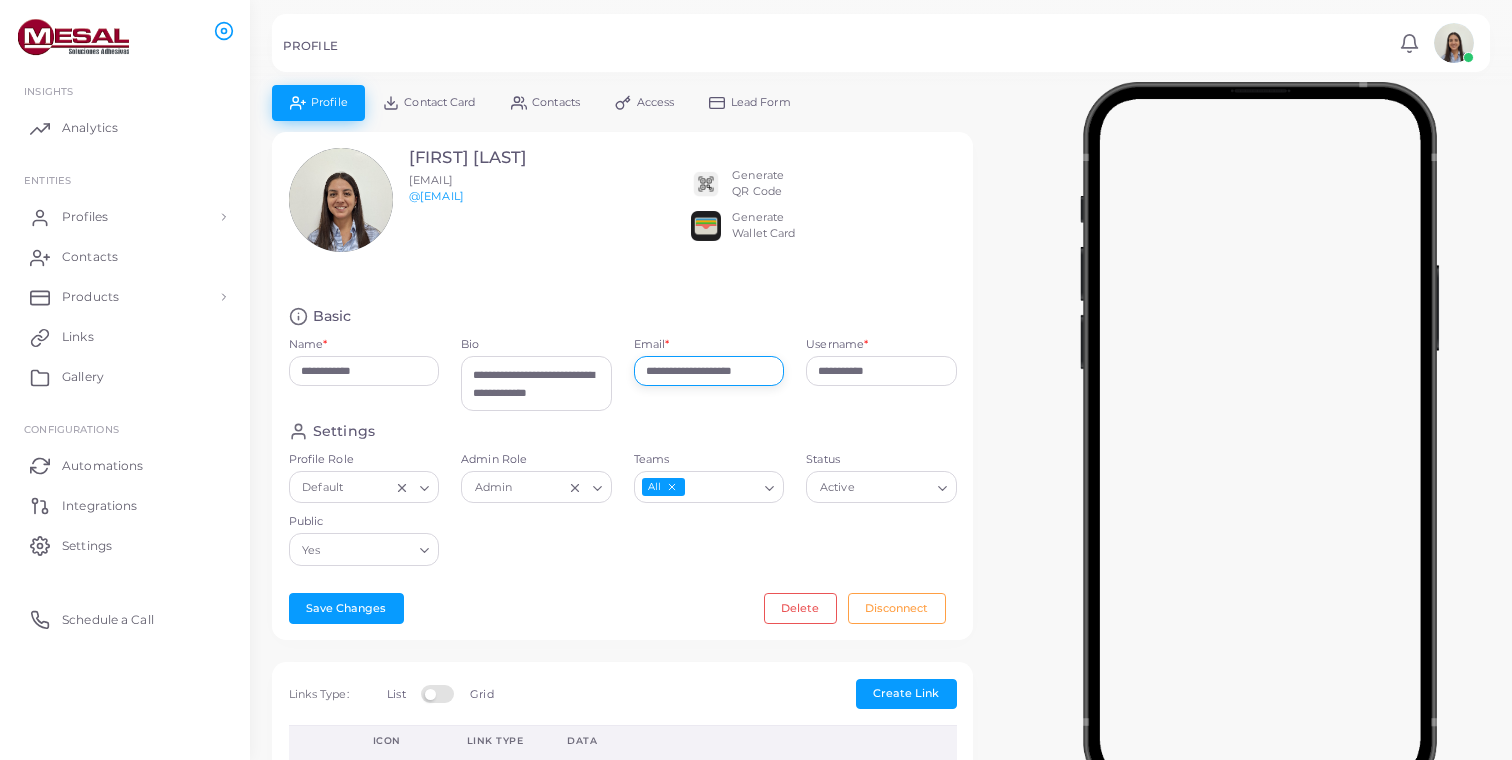 click on "**********" at bounding box center [709, 371] 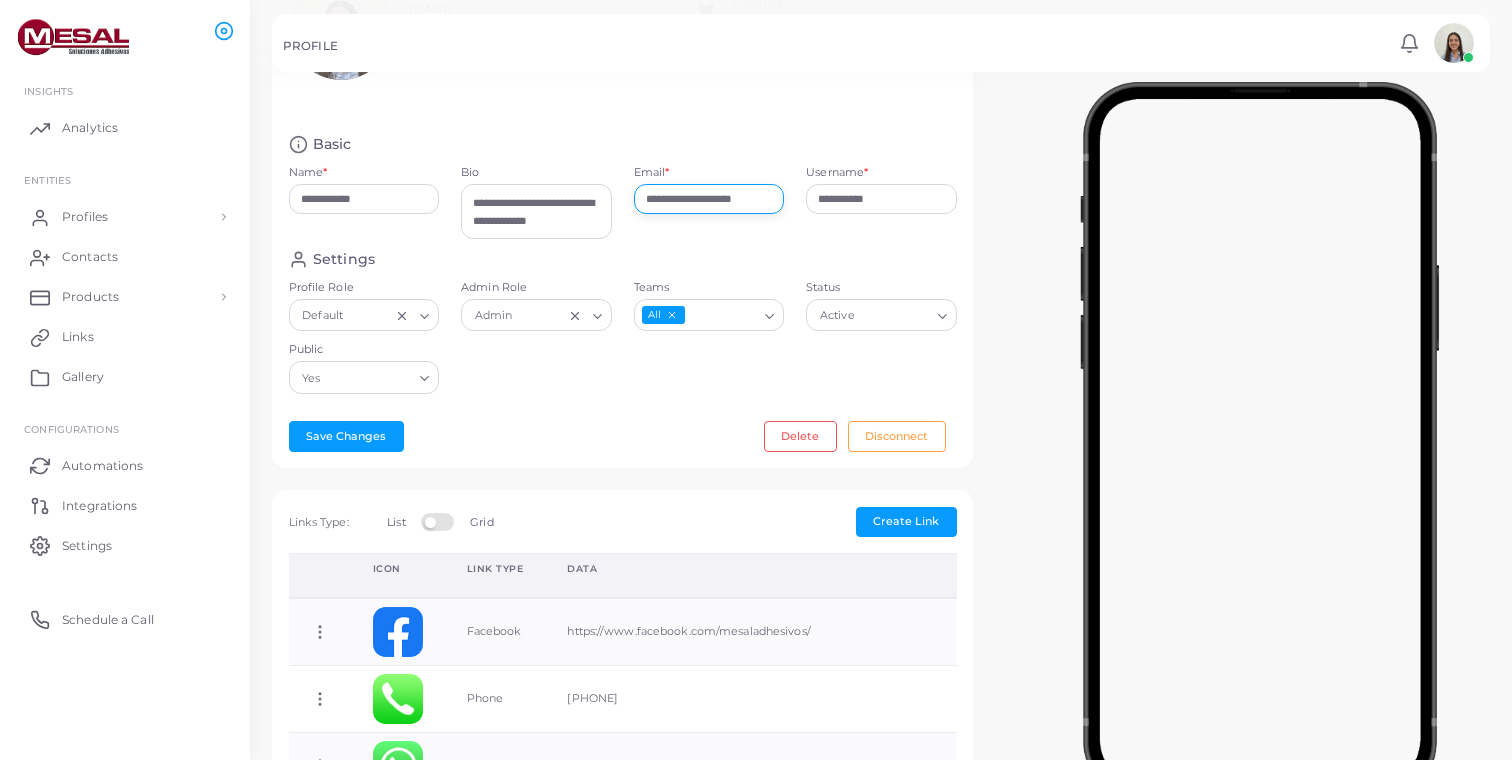 scroll, scrollTop: 182, scrollLeft: 0, axis: vertical 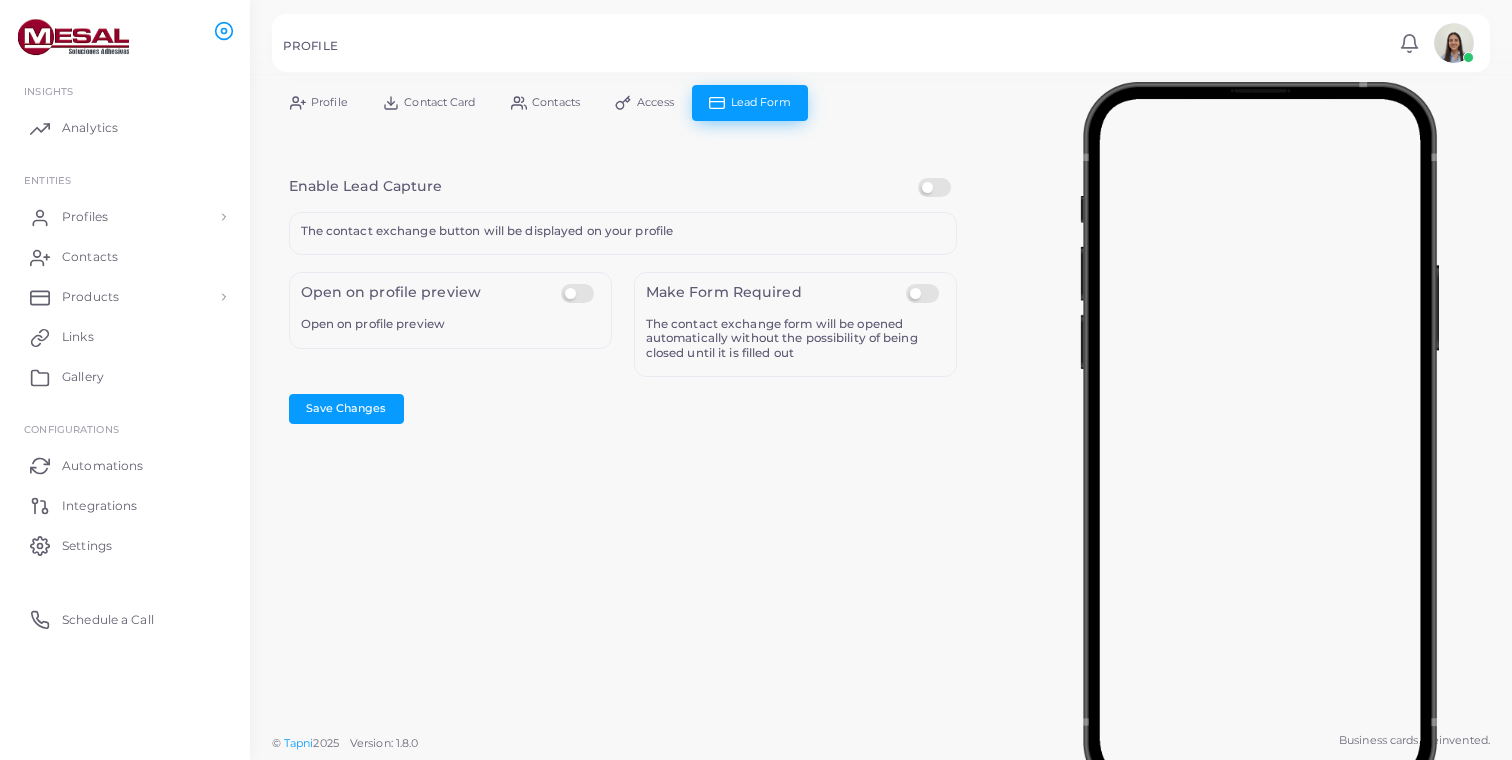 click on "Profile" at bounding box center (318, 102) 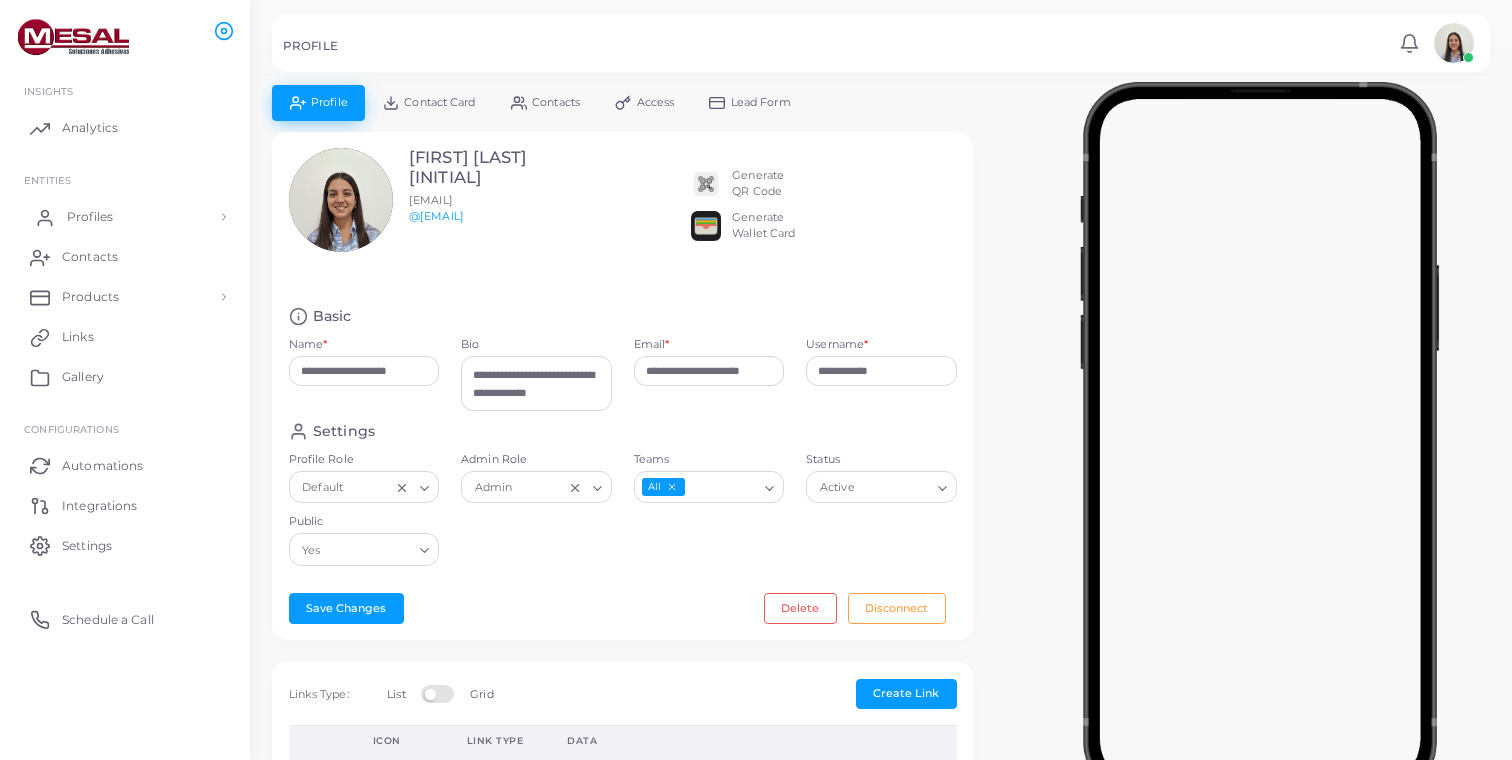 click on "Profiles" at bounding box center [125, 217] 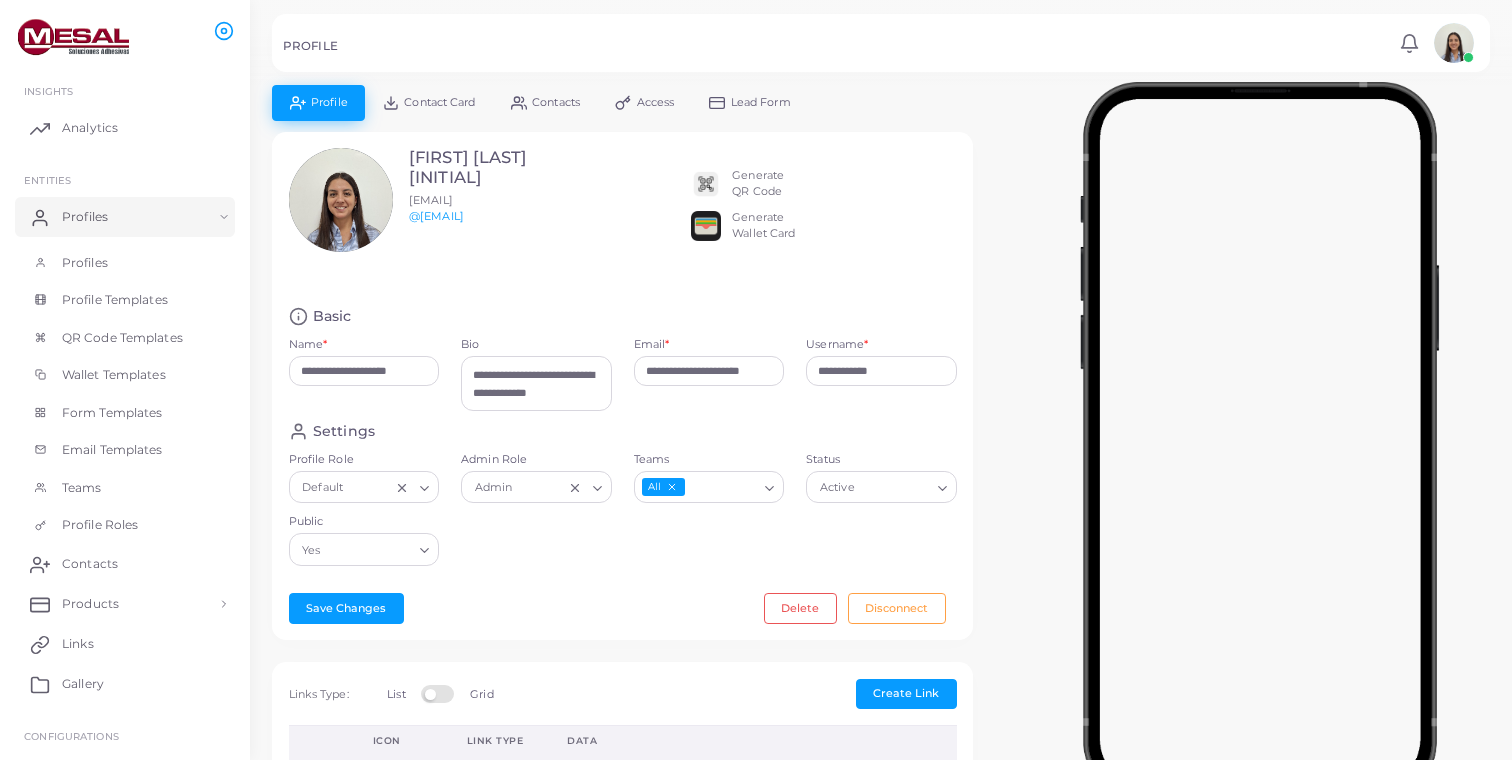 click at bounding box center [1454, 43] 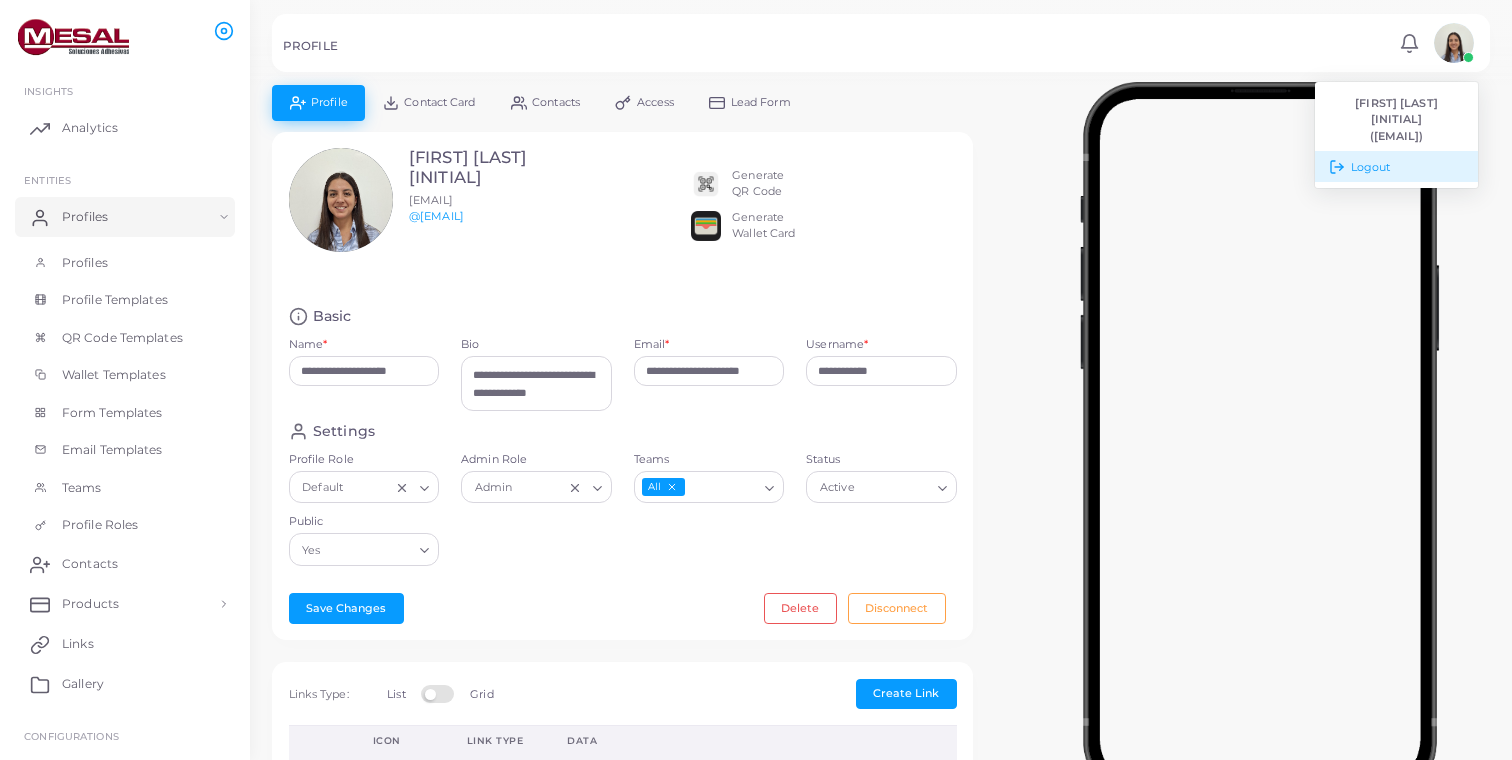 click on "Logout" at bounding box center (1396, 166) 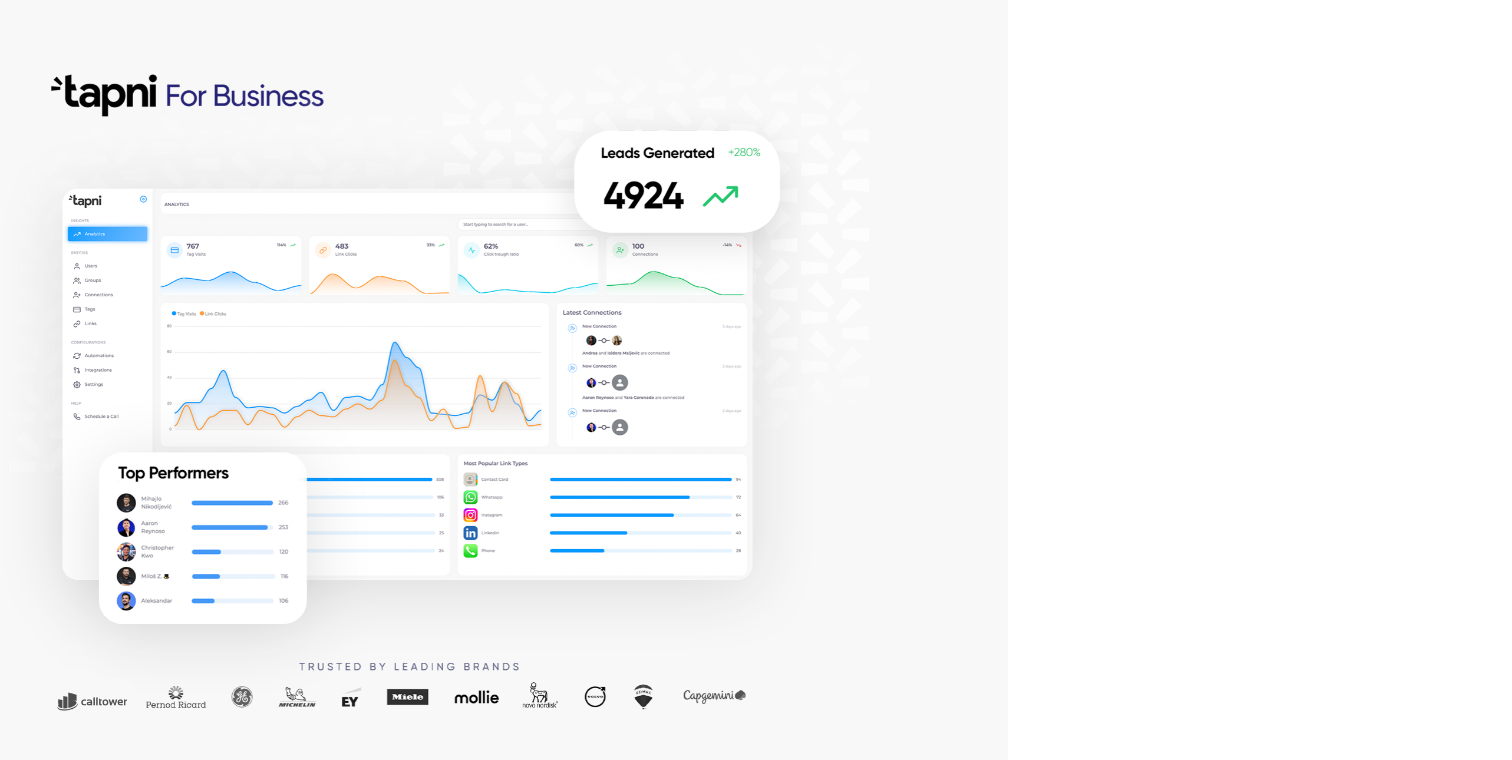 scroll, scrollTop: 0, scrollLeft: 0, axis: both 